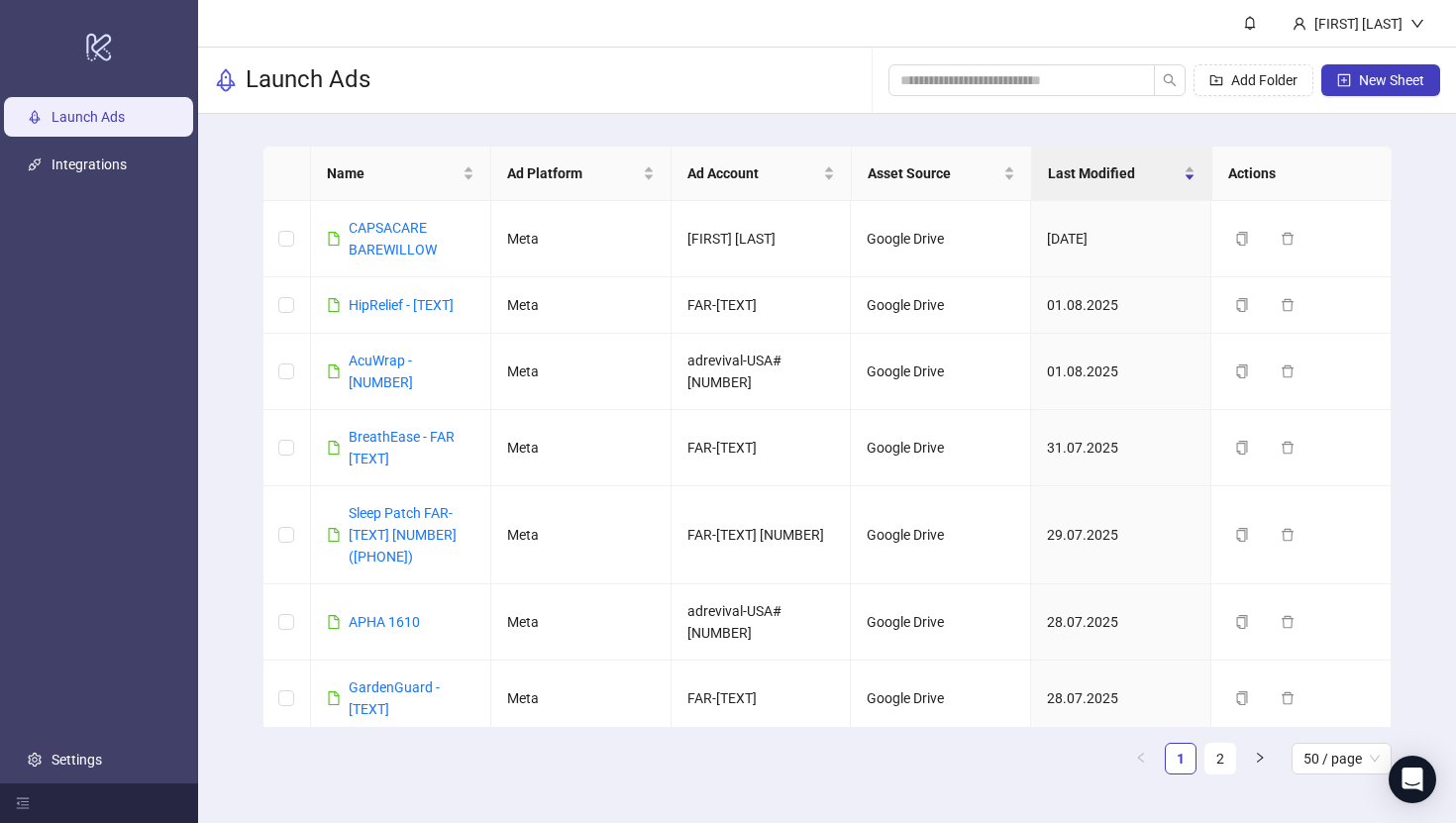scroll, scrollTop: 0, scrollLeft: 0, axis: both 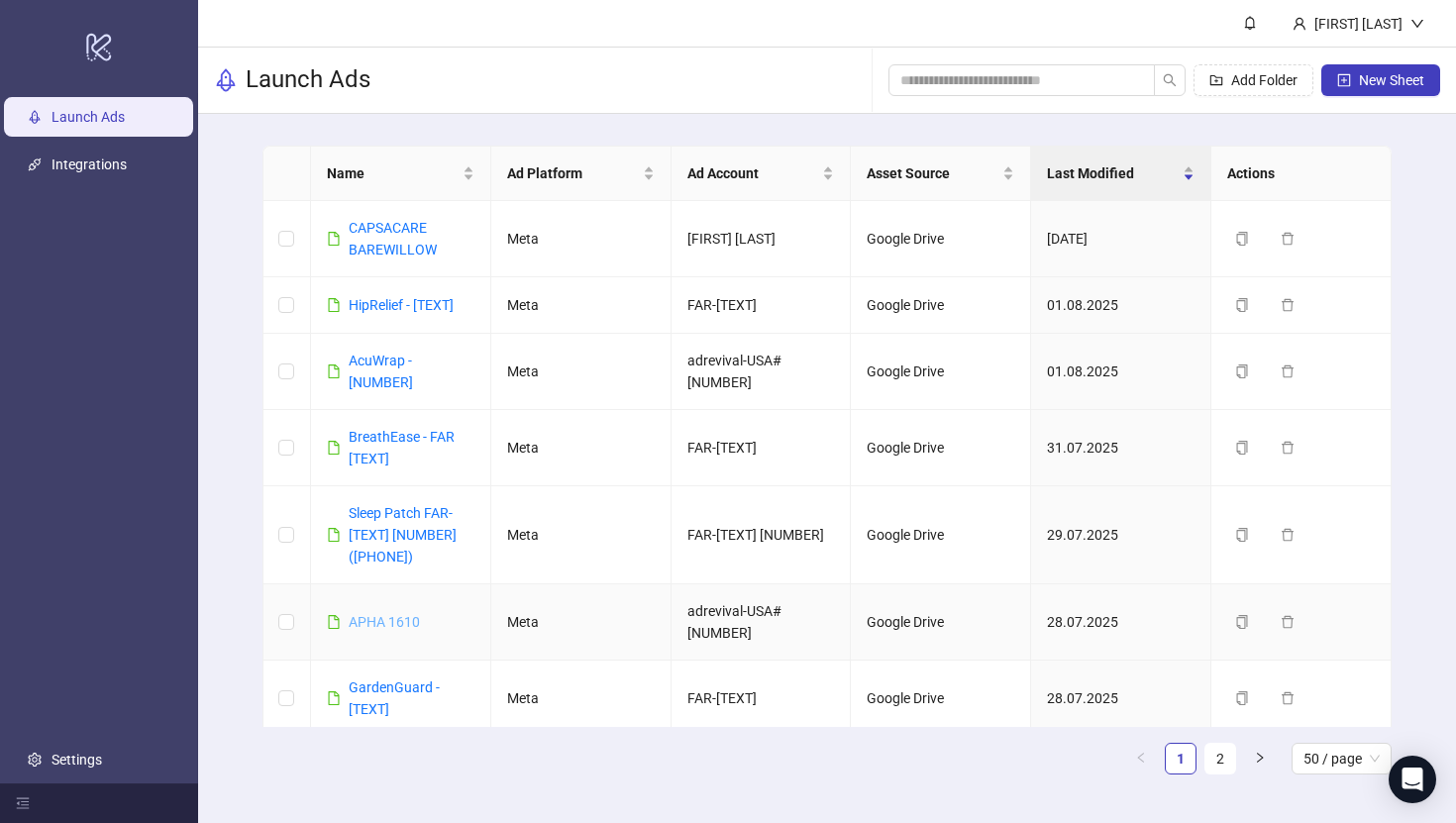 click on "APHA 1610" at bounding box center [384, 622] 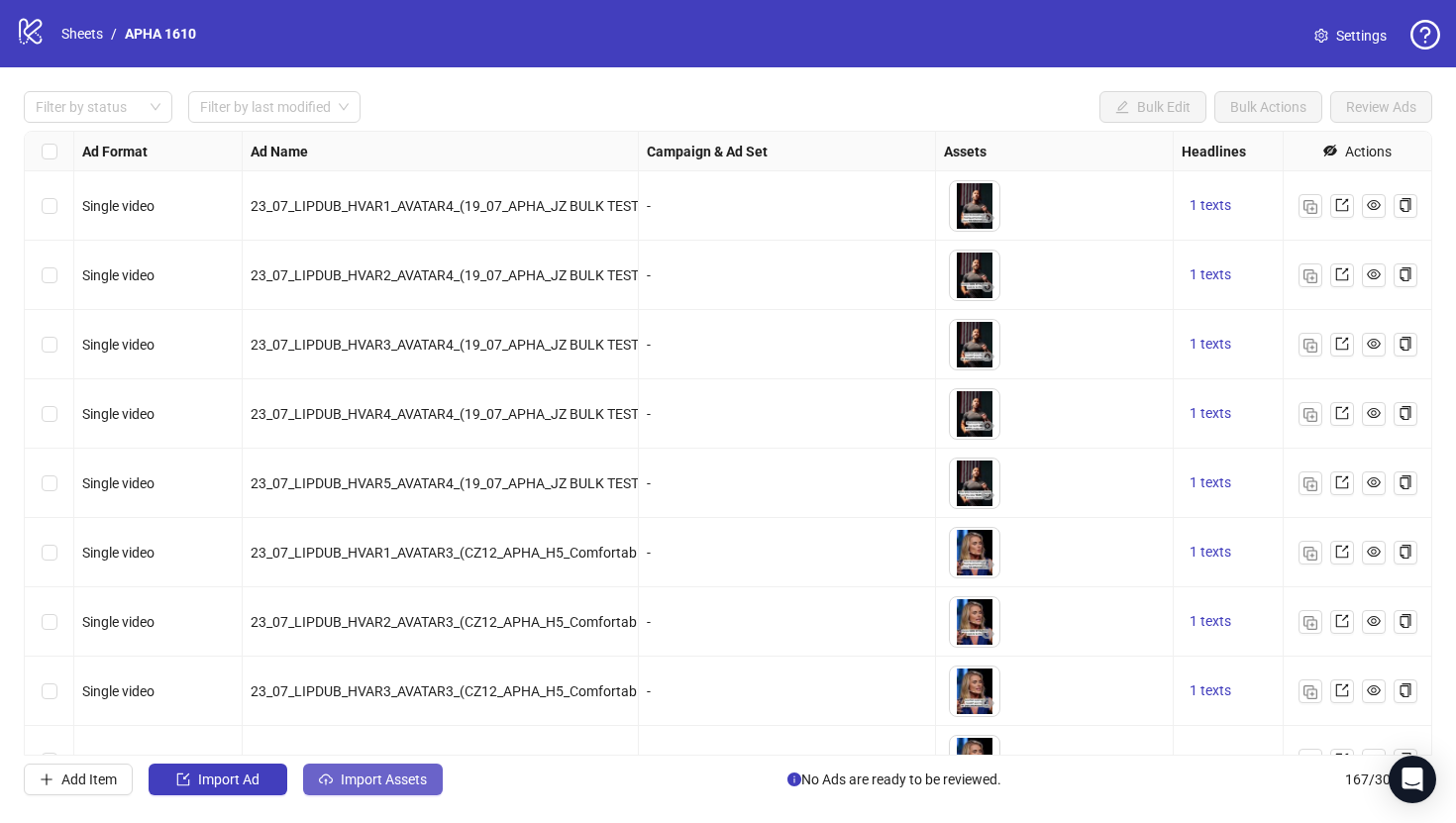 click on "Import Assets" at bounding box center [383, 779] 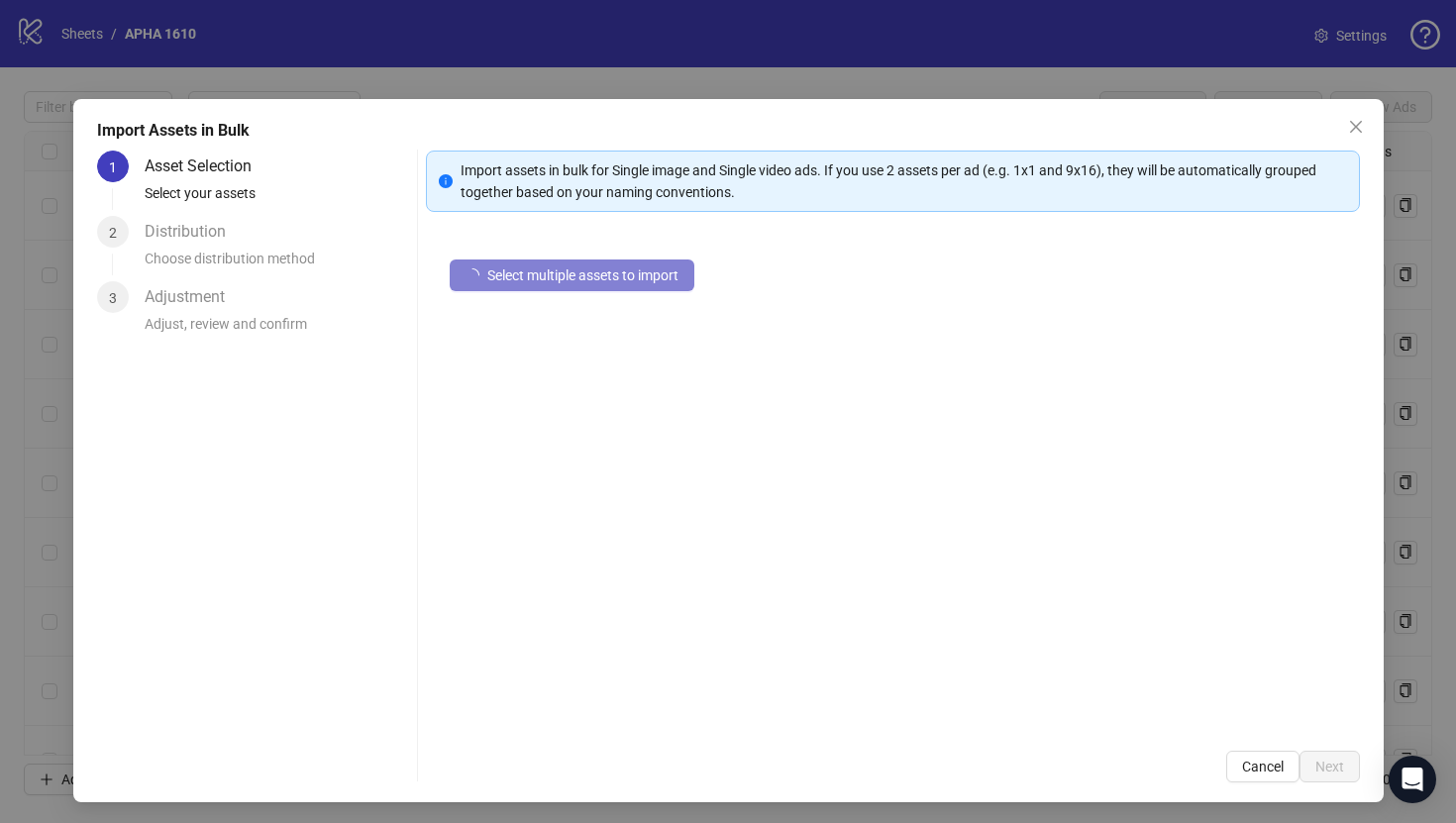 type 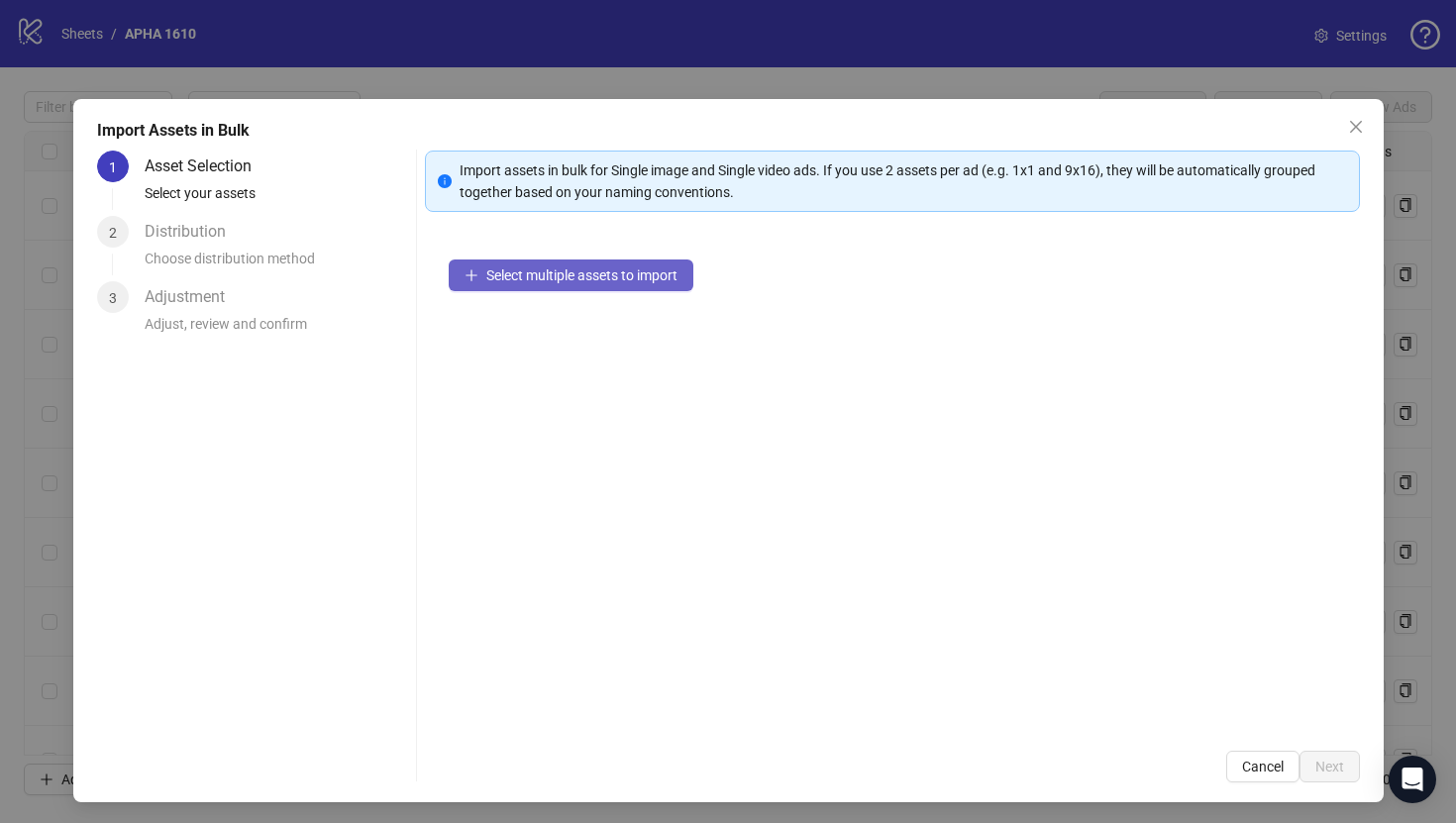 click on "Select multiple assets to import" at bounding box center [581, 275] 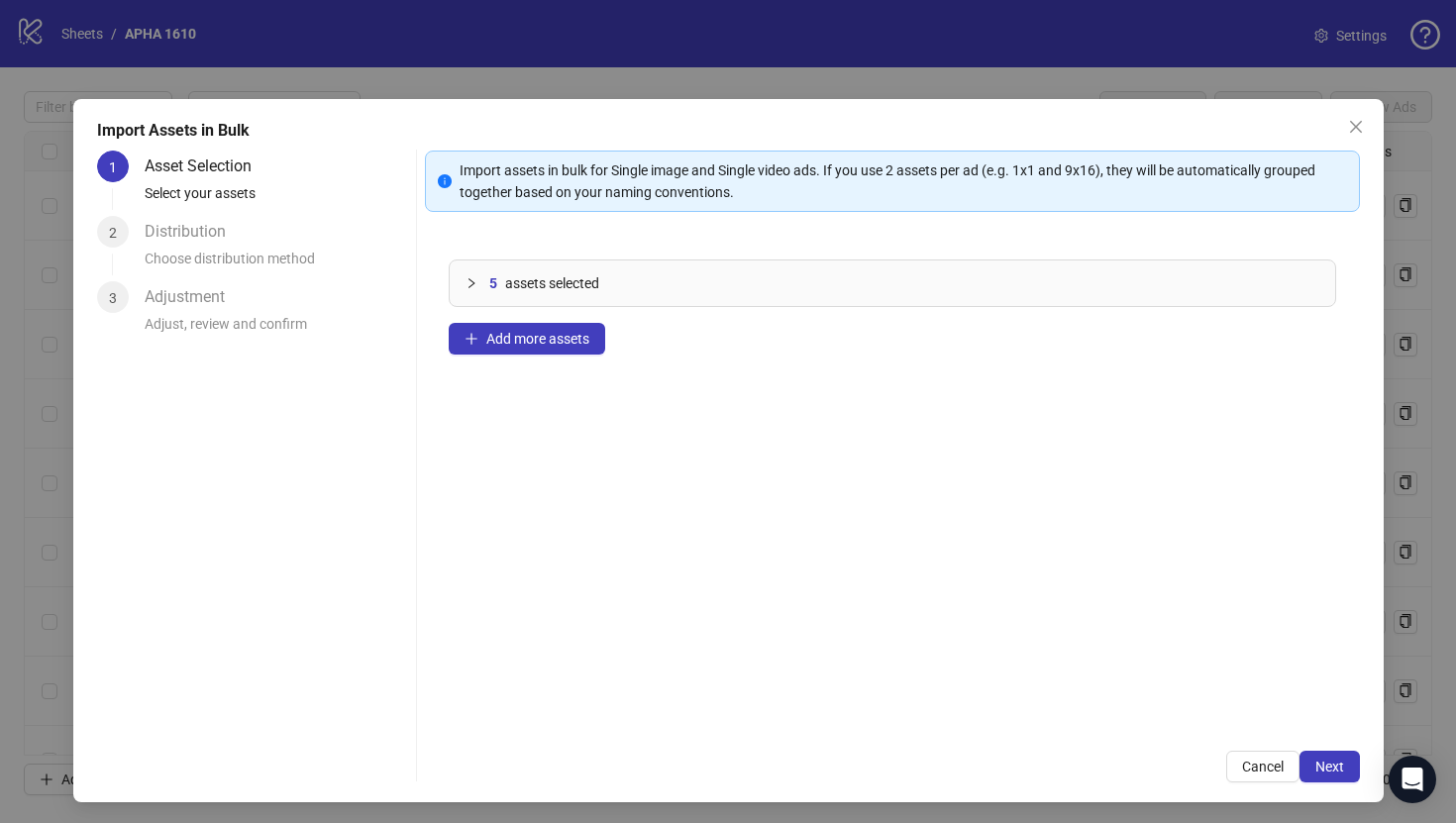 type 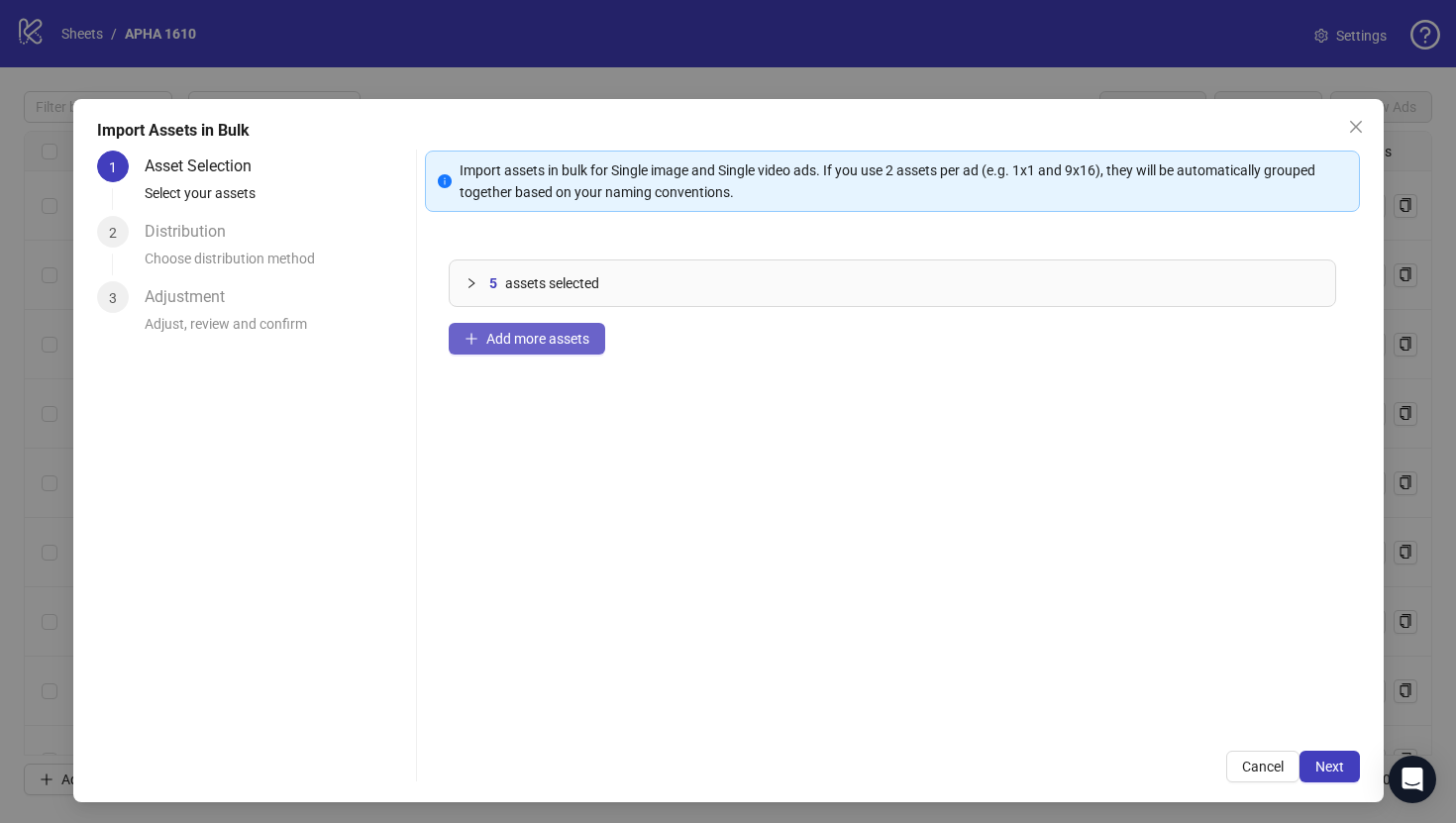 click on "Add more assets" at bounding box center (538, 339) 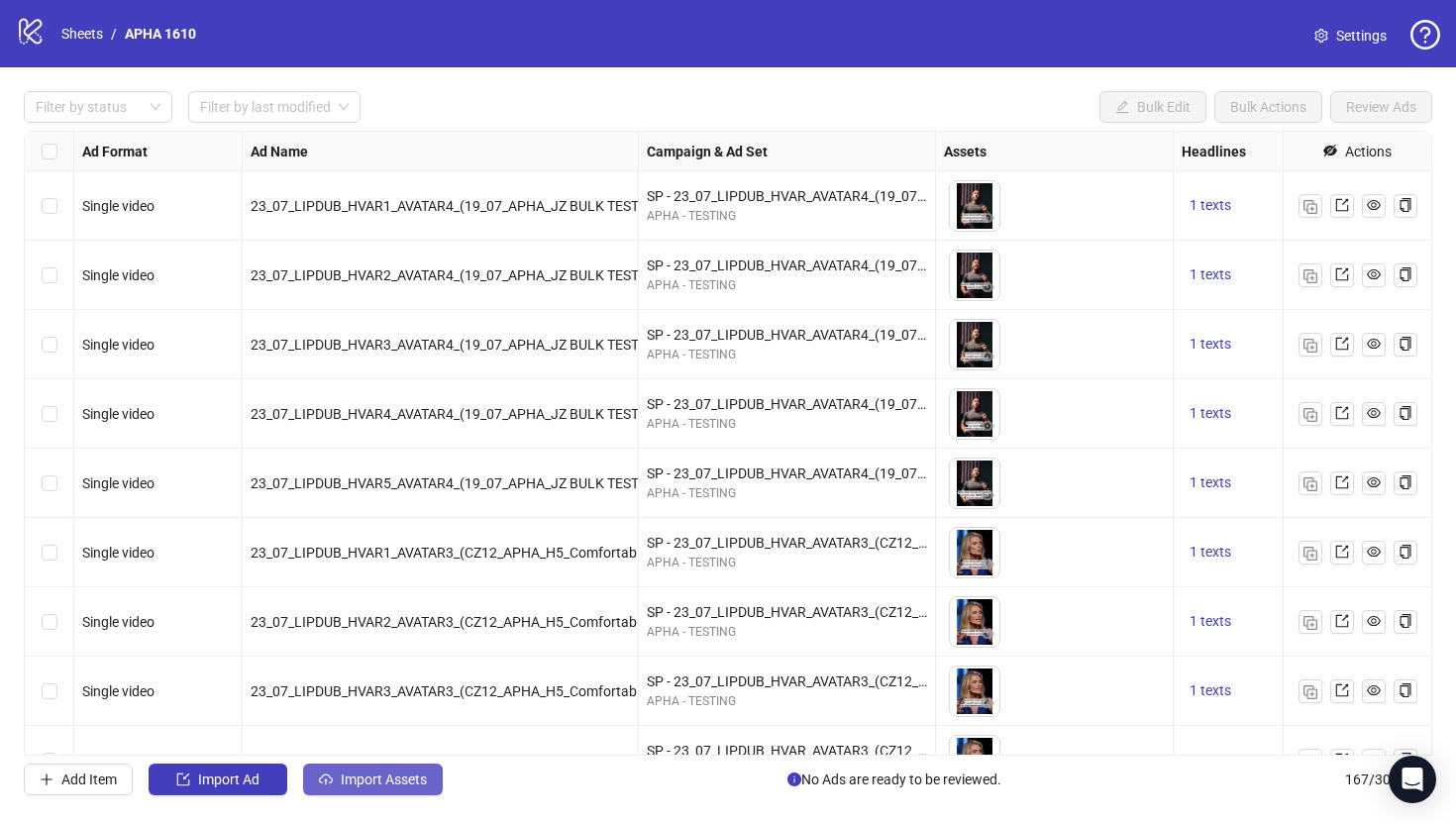click on "Import Assets" at bounding box center (383, 779) 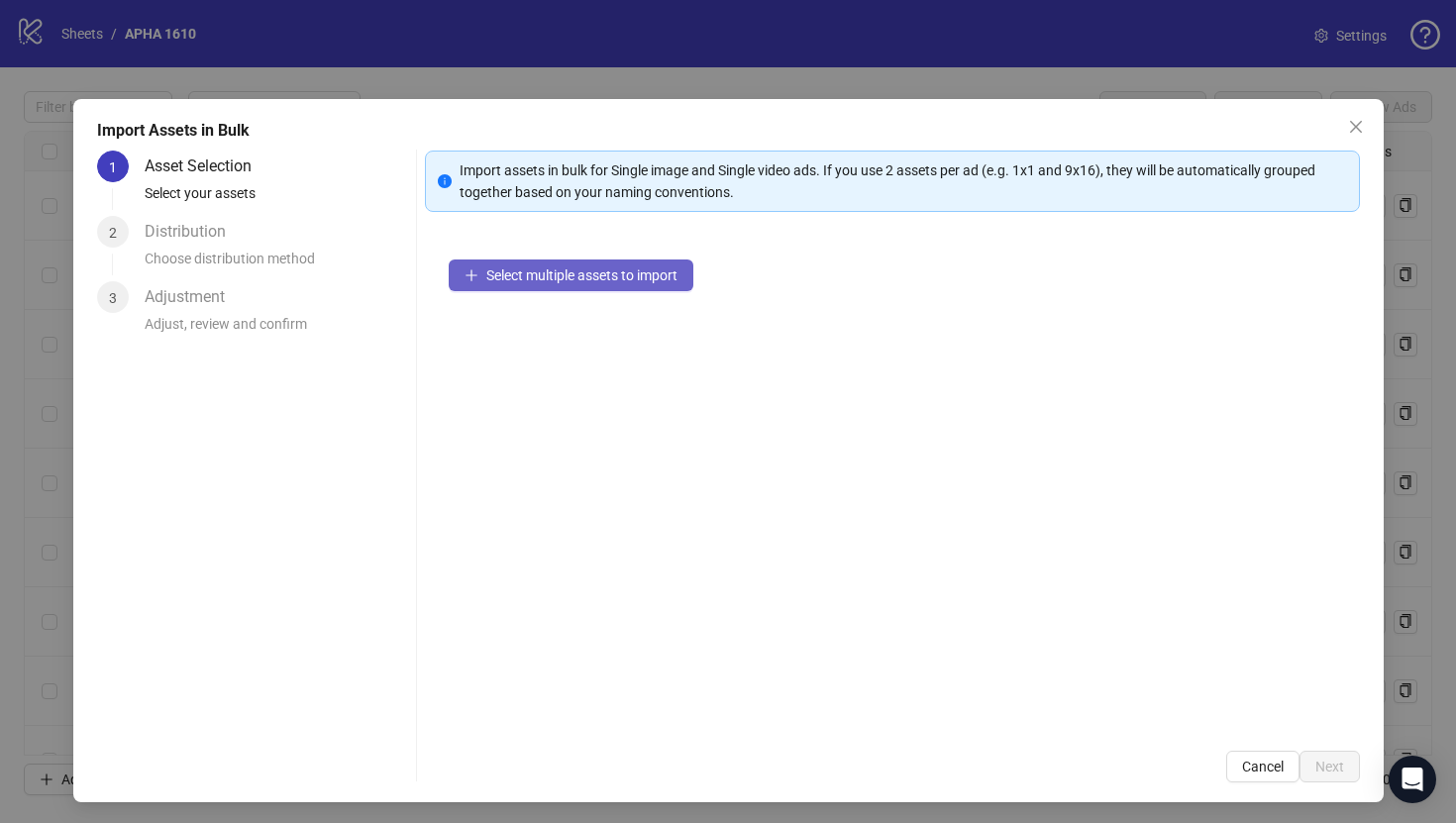 click on "Select multiple assets to import" at bounding box center (581, 275) 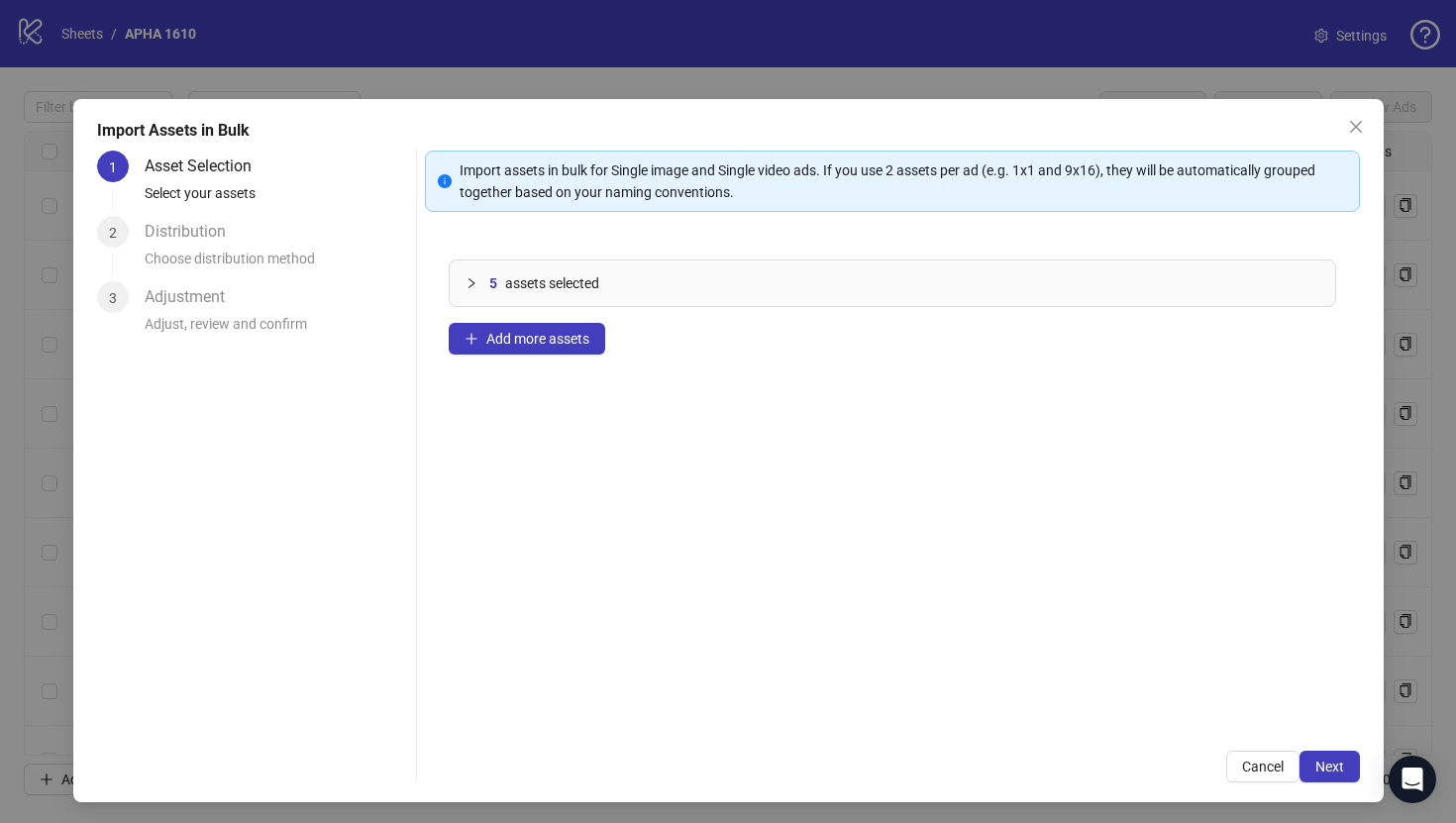 type 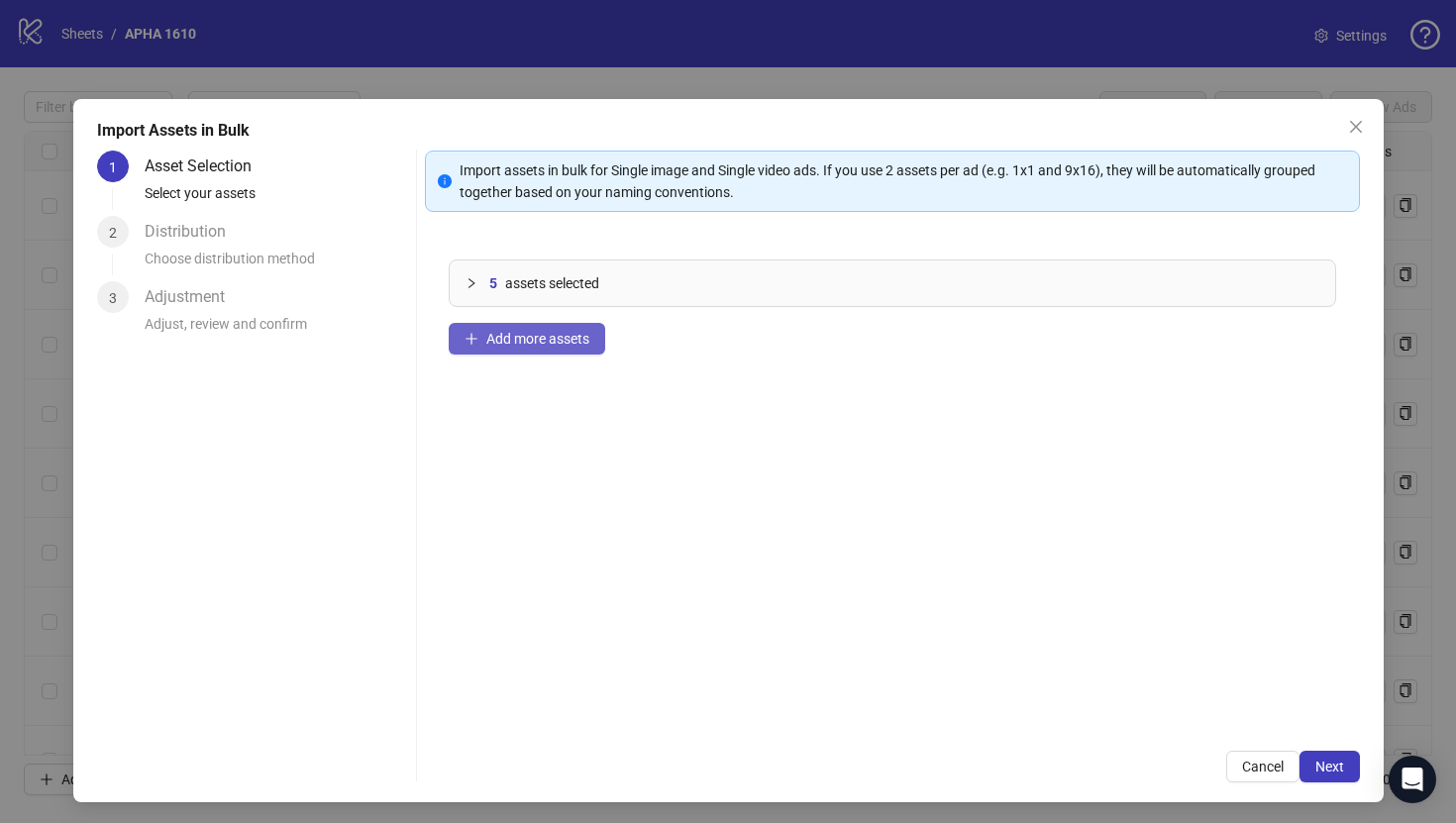 click on "Add more assets" at bounding box center (527, 339) 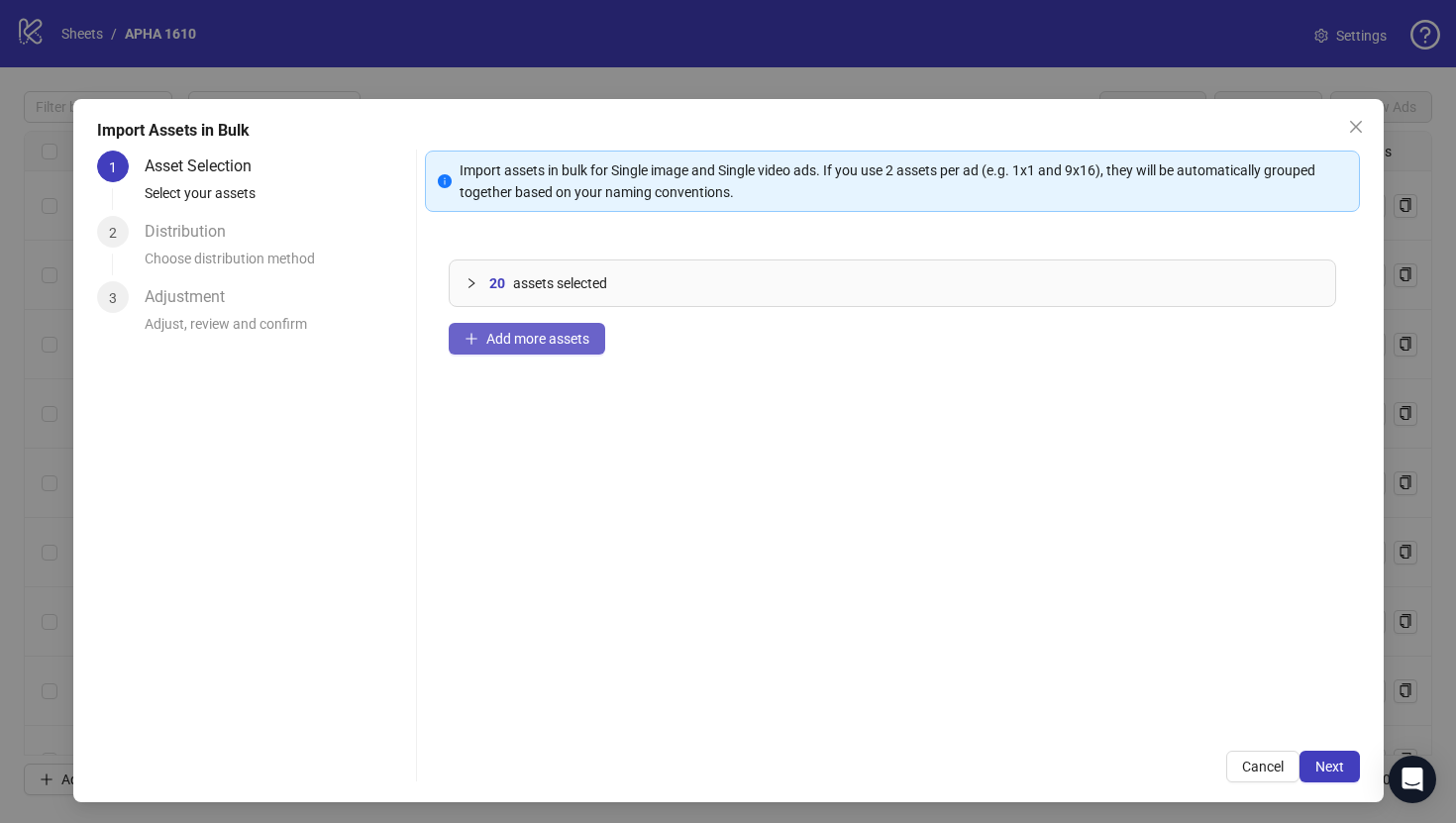 click on "Add more assets" at bounding box center (538, 339) 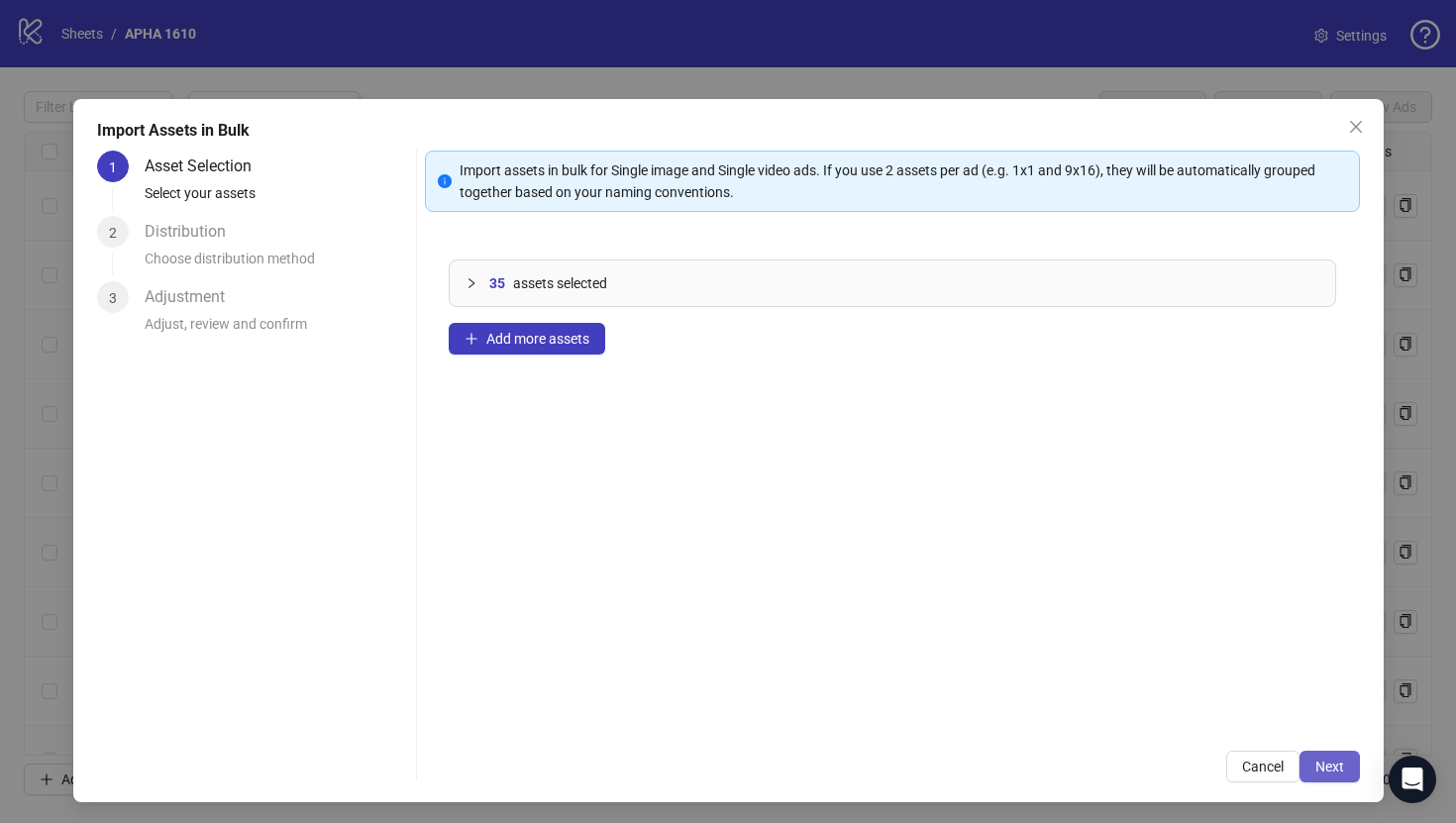 click on "Next" at bounding box center [1329, 767] 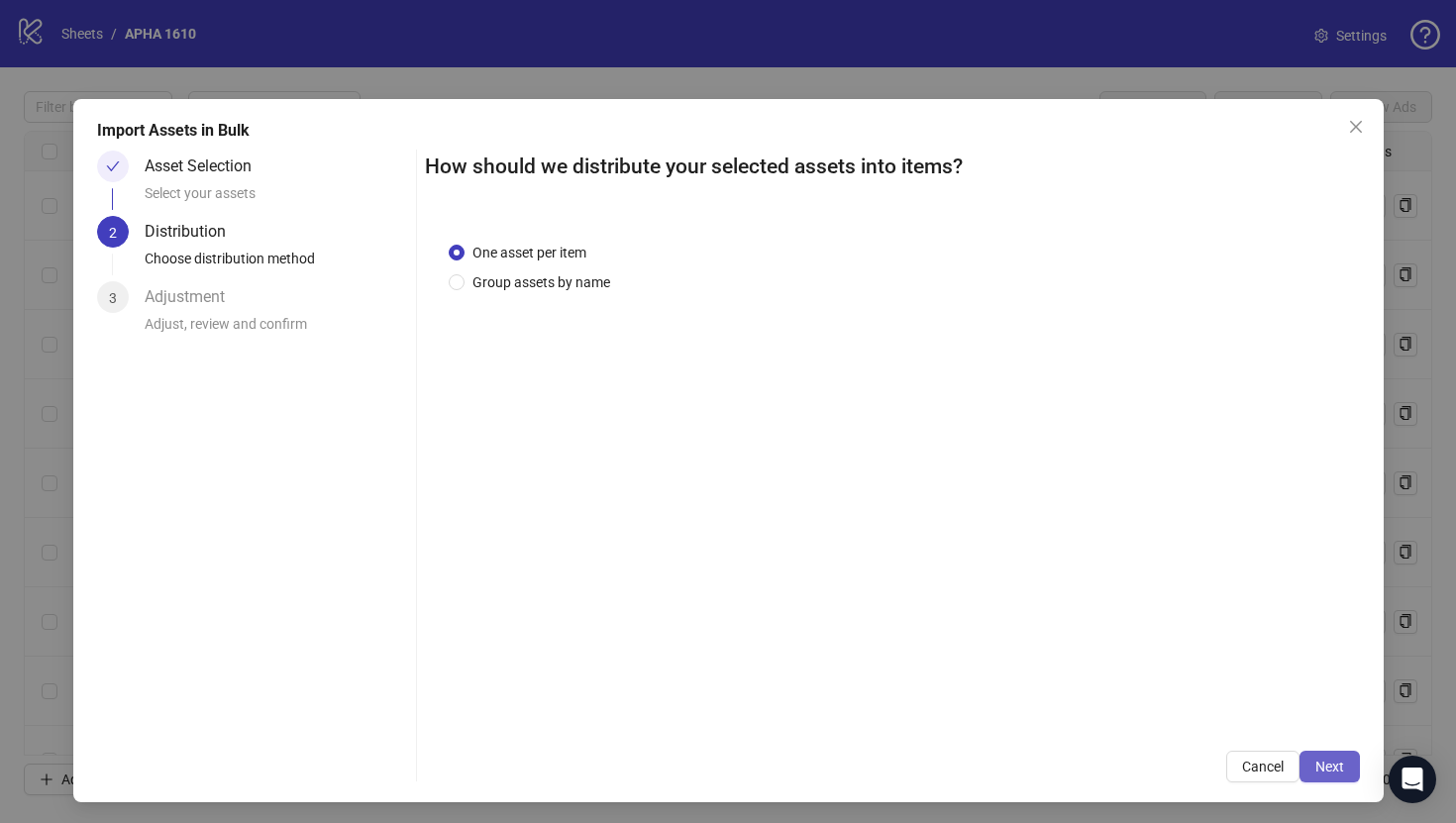 click on "Next" at bounding box center (1329, 767) 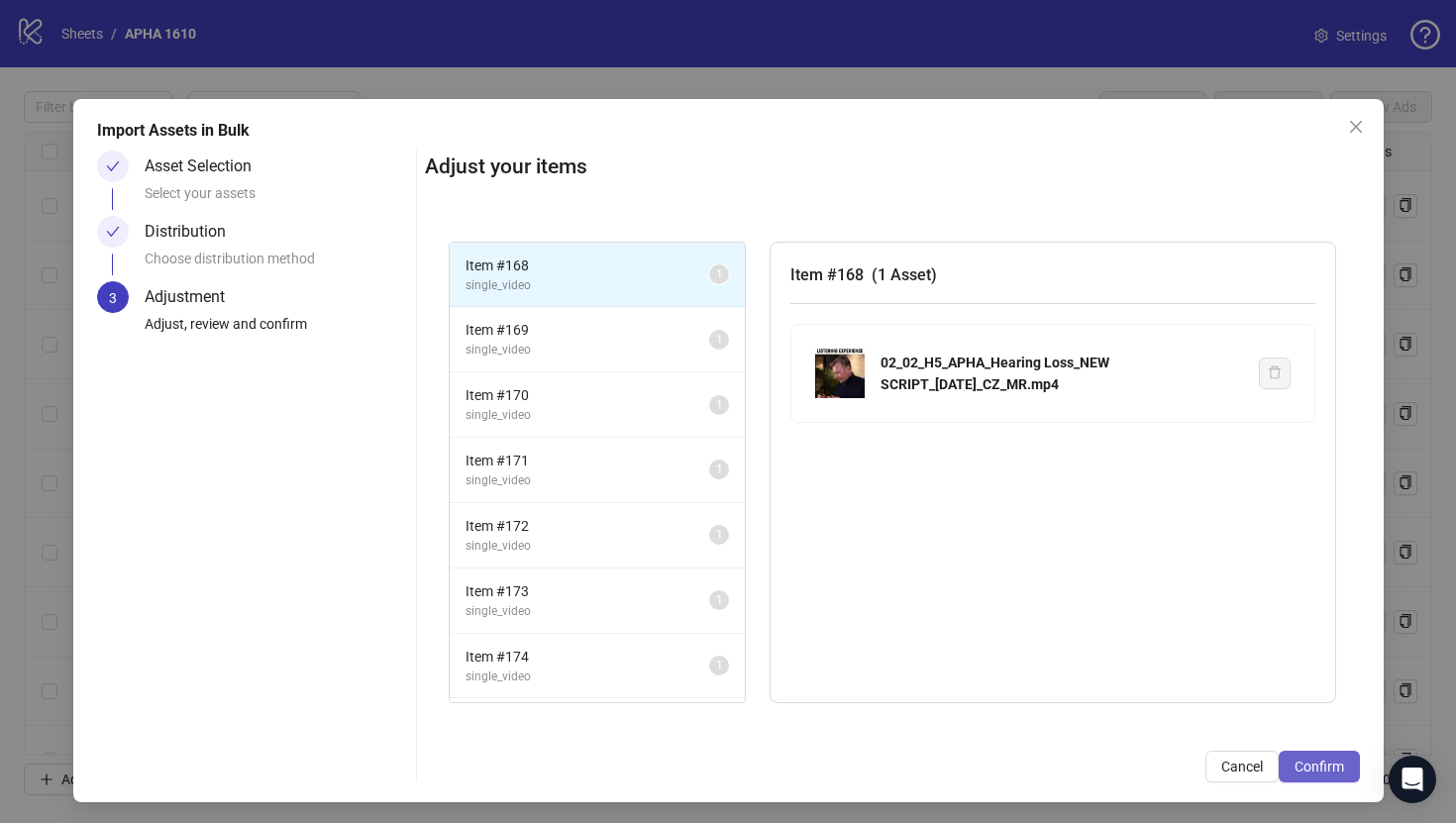 click on "Confirm" at bounding box center [1319, 767] 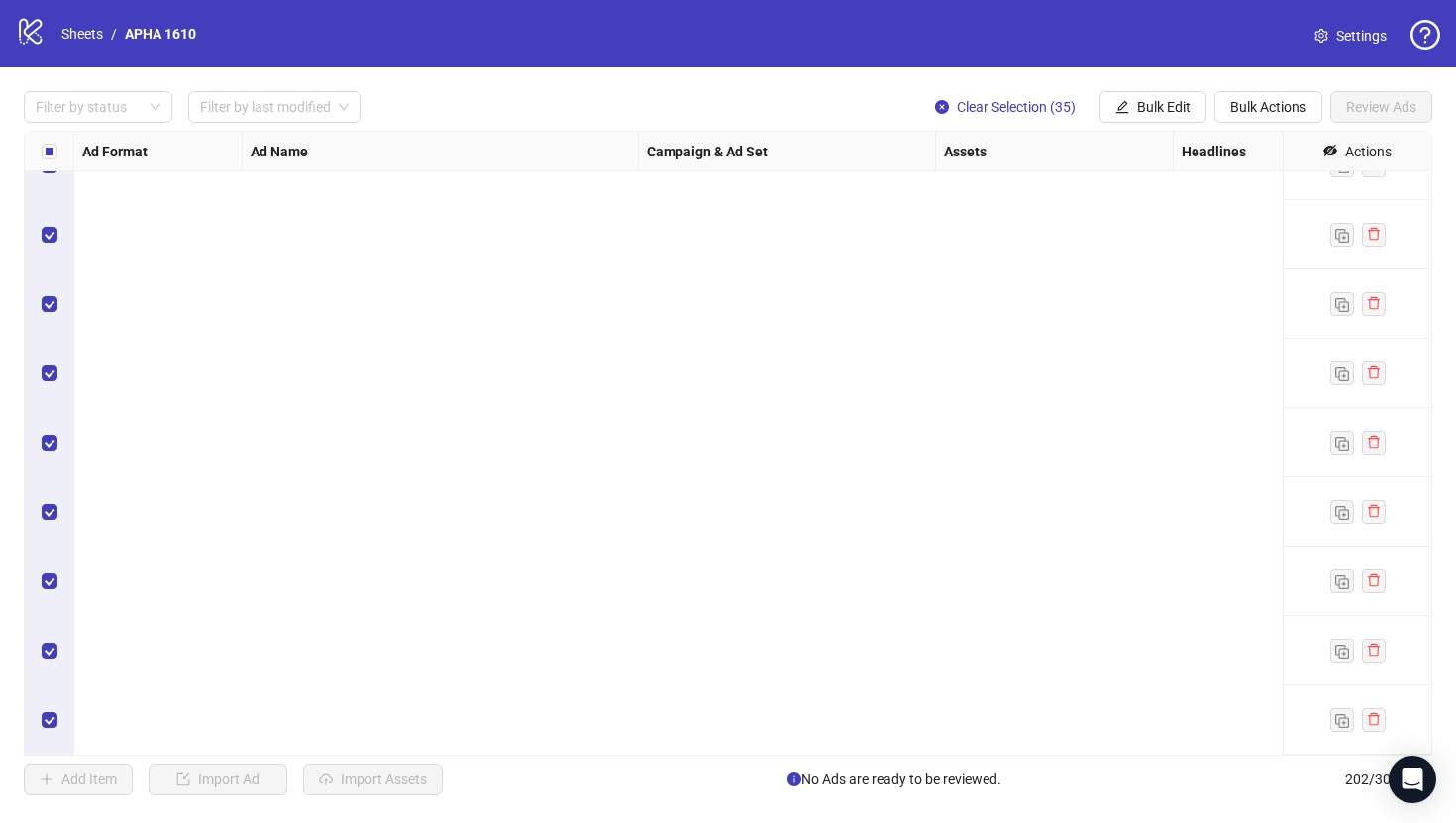 scroll, scrollTop: 11581, scrollLeft: 0, axis: vertical 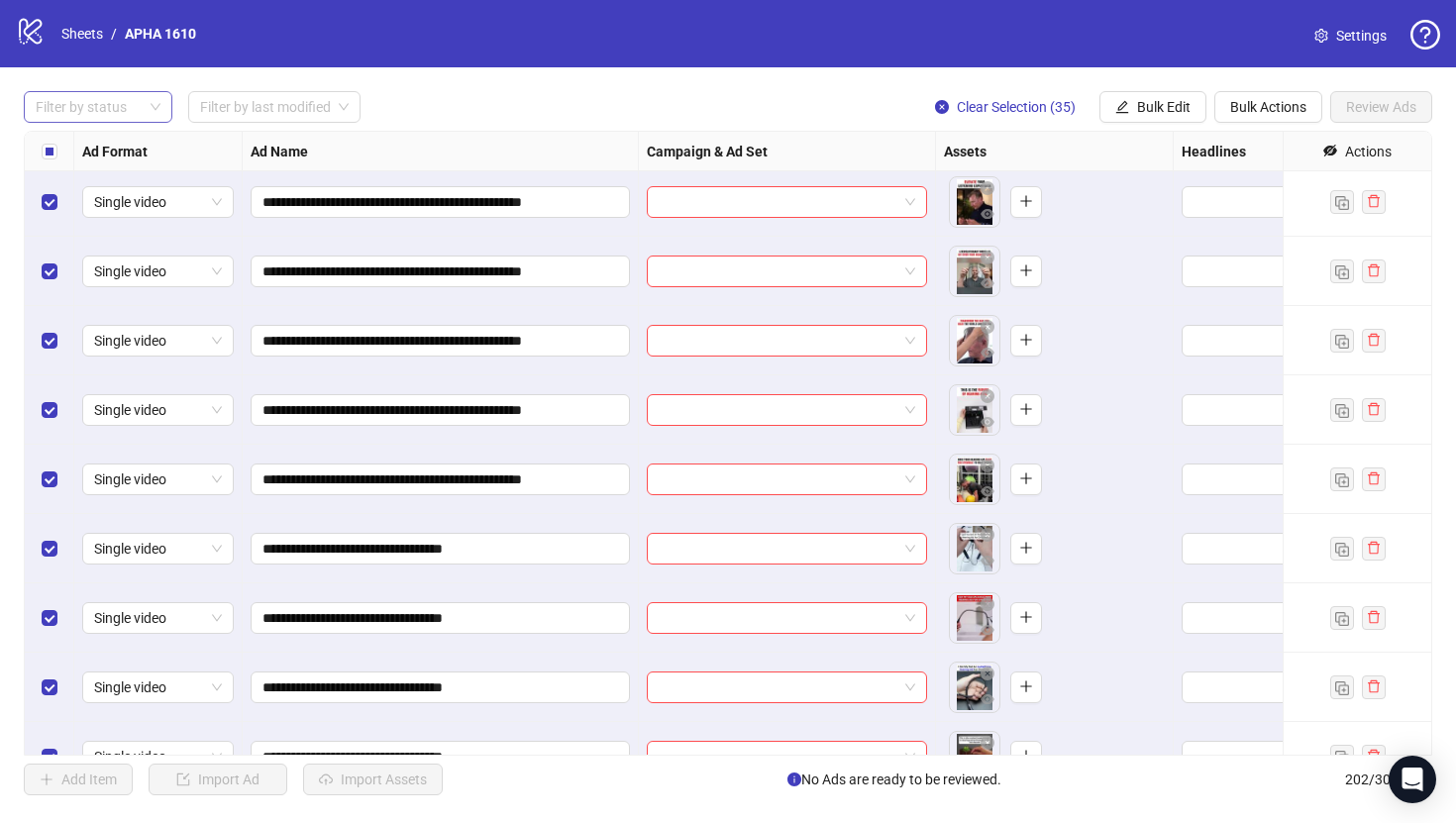 click at bounding box center (87, 107) 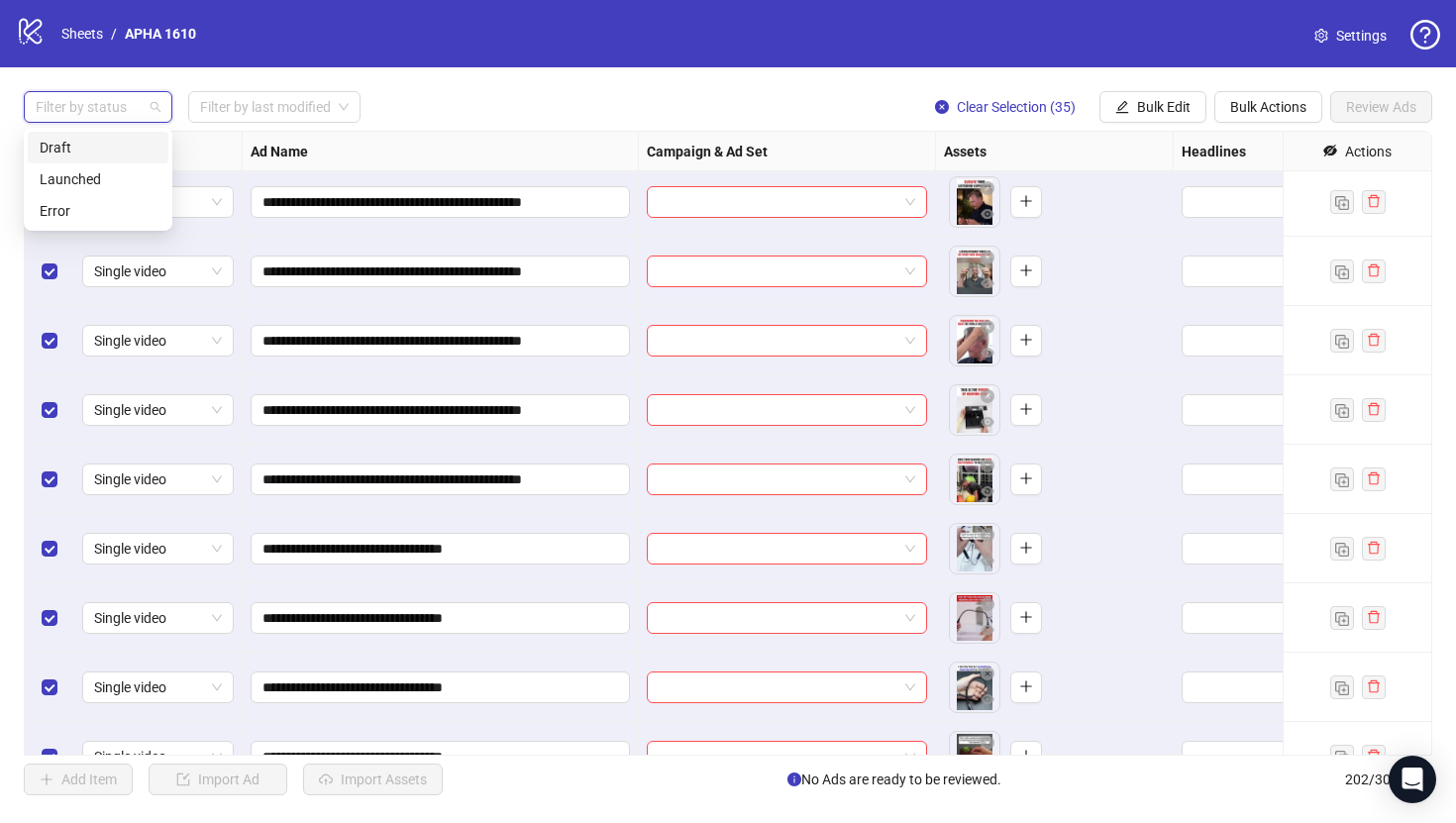 click on "Draft" at bounding box center [98, 148] 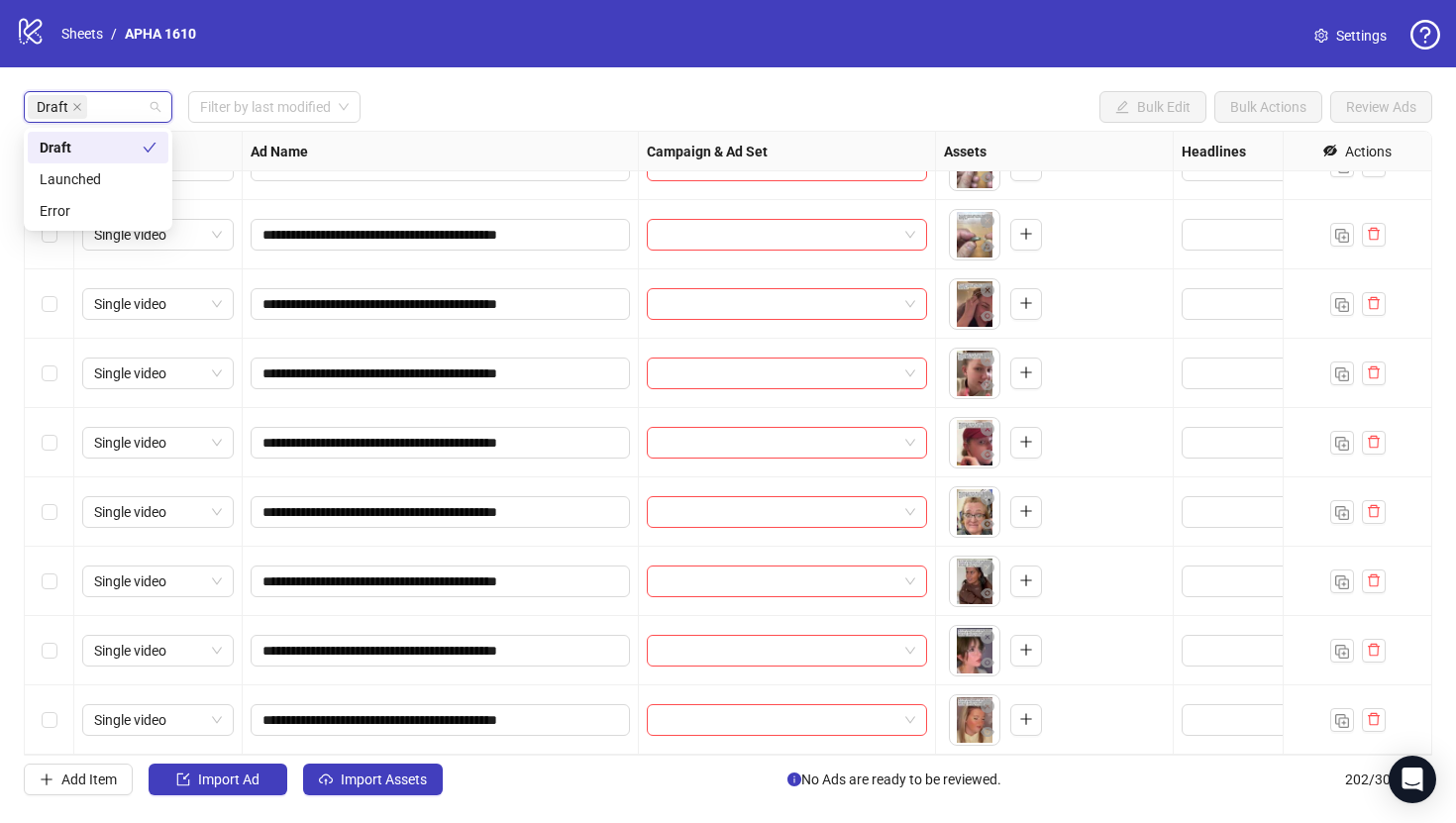 click on "Draft   Filter by last modified Bulk Edit Bulk Actions Review Ads" at bounding box center (728, 107) 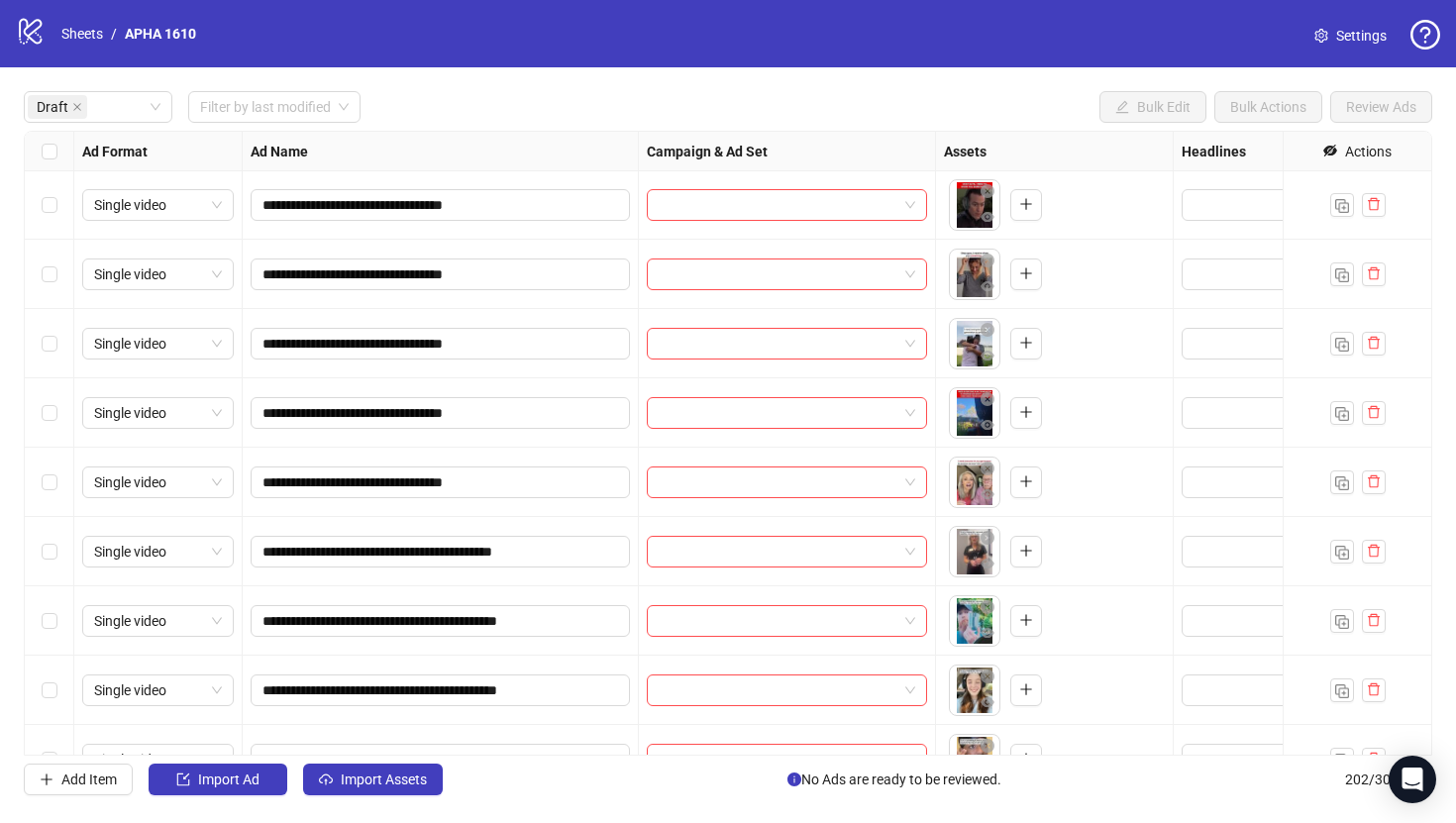 scroll, scrollTop: 0, scrollLeft: 0, axis: both 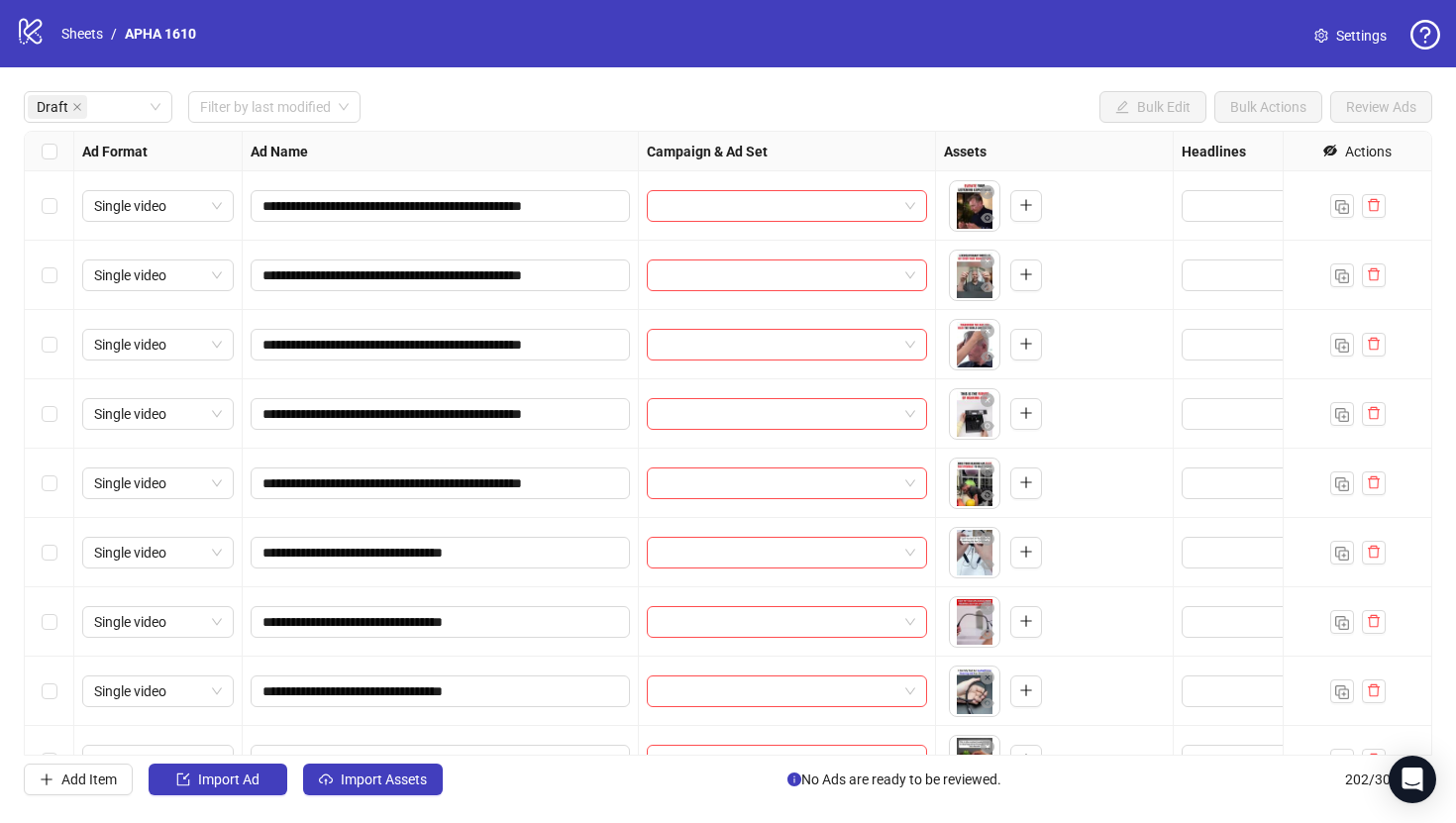 click at bounding box center (50, 152) 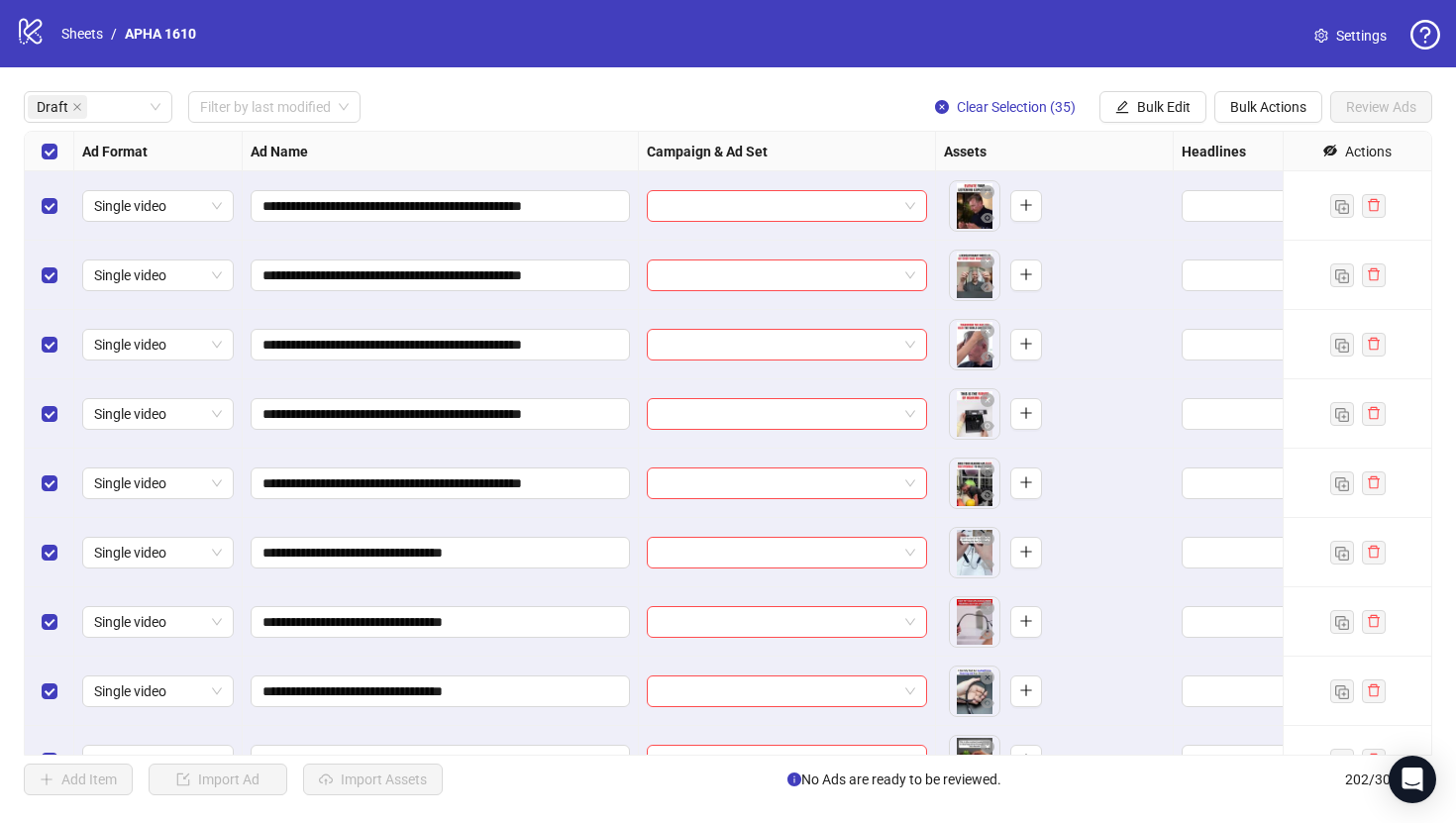 click at bounding box center (50, 152) 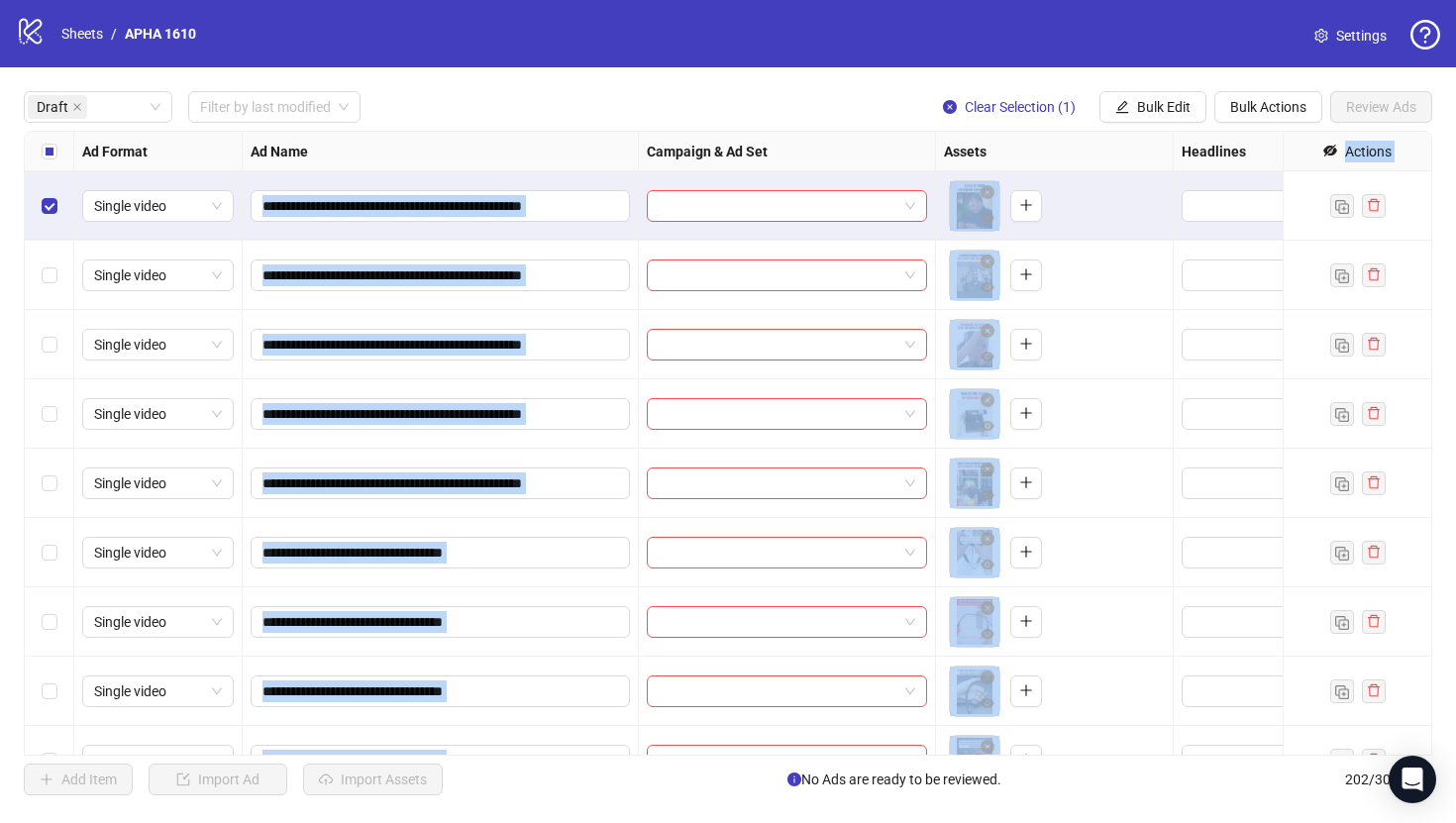click at bounding box center (50, 483) 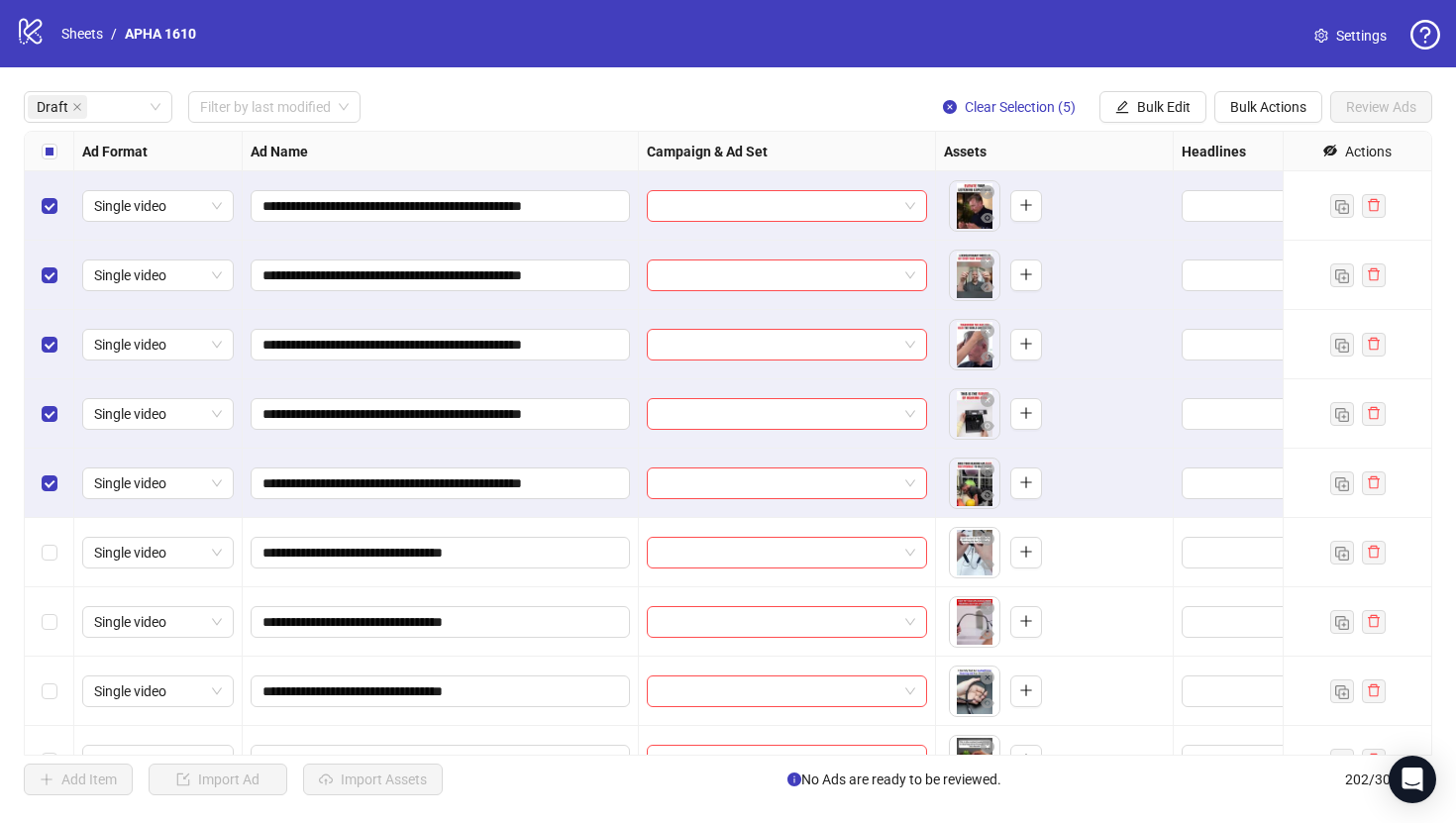 click on "**********" at bounding box center (728, 443) 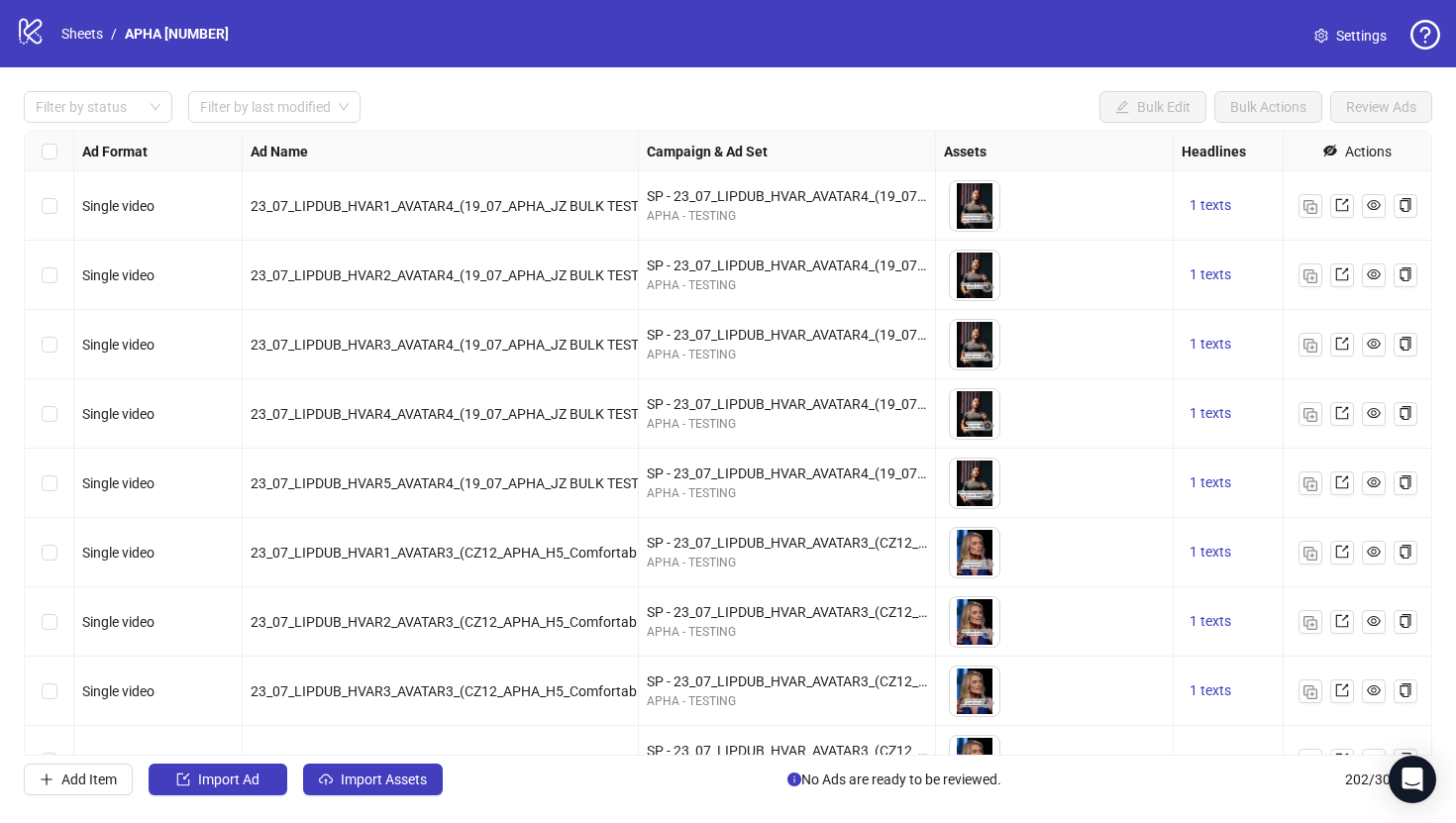 scroll, scrollTop: 0, scrollLeft: 0, axis: both 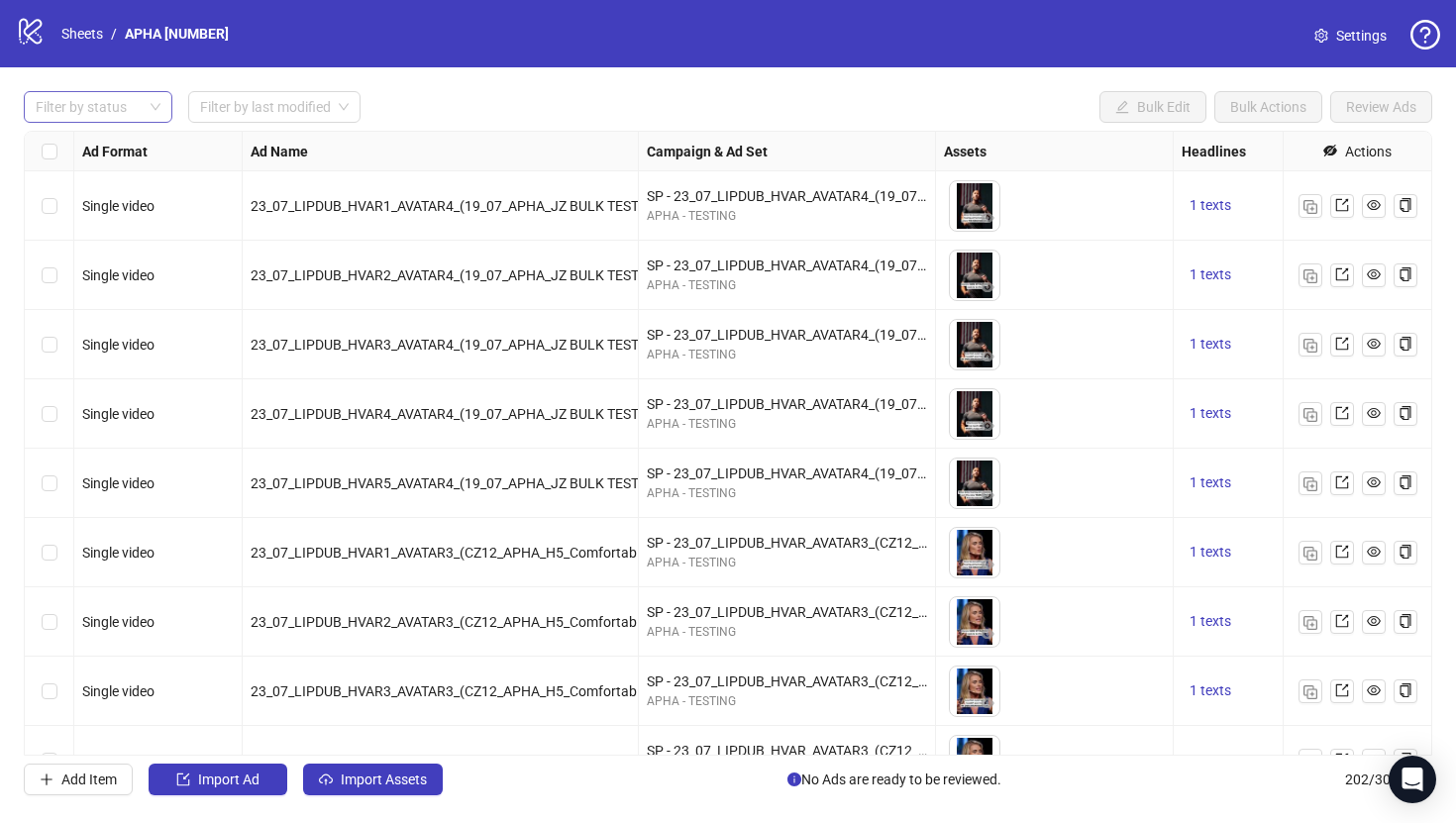 click at bounding box center [87, 107] 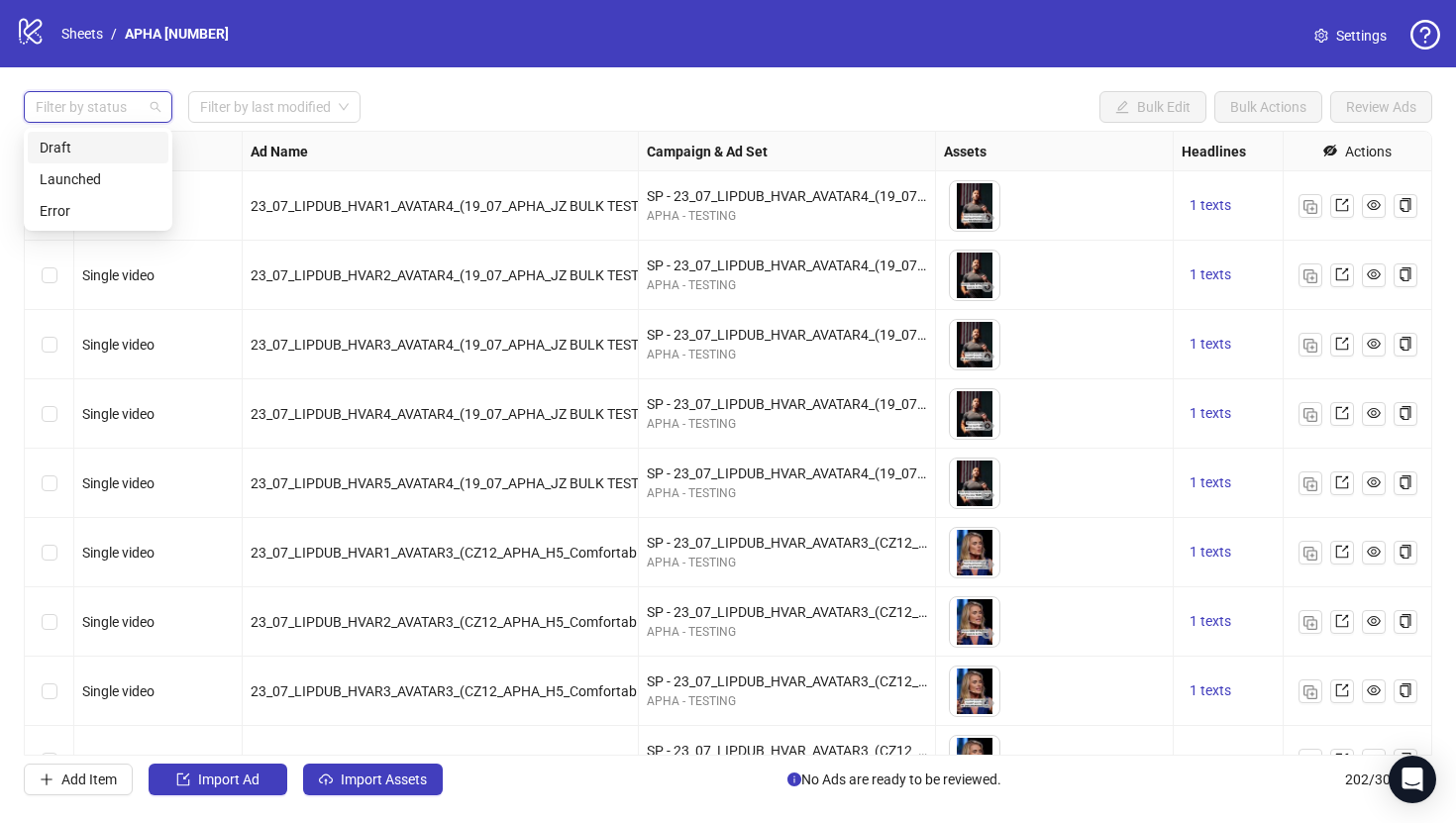 click on "Draft" at bounding box center (98, 148) 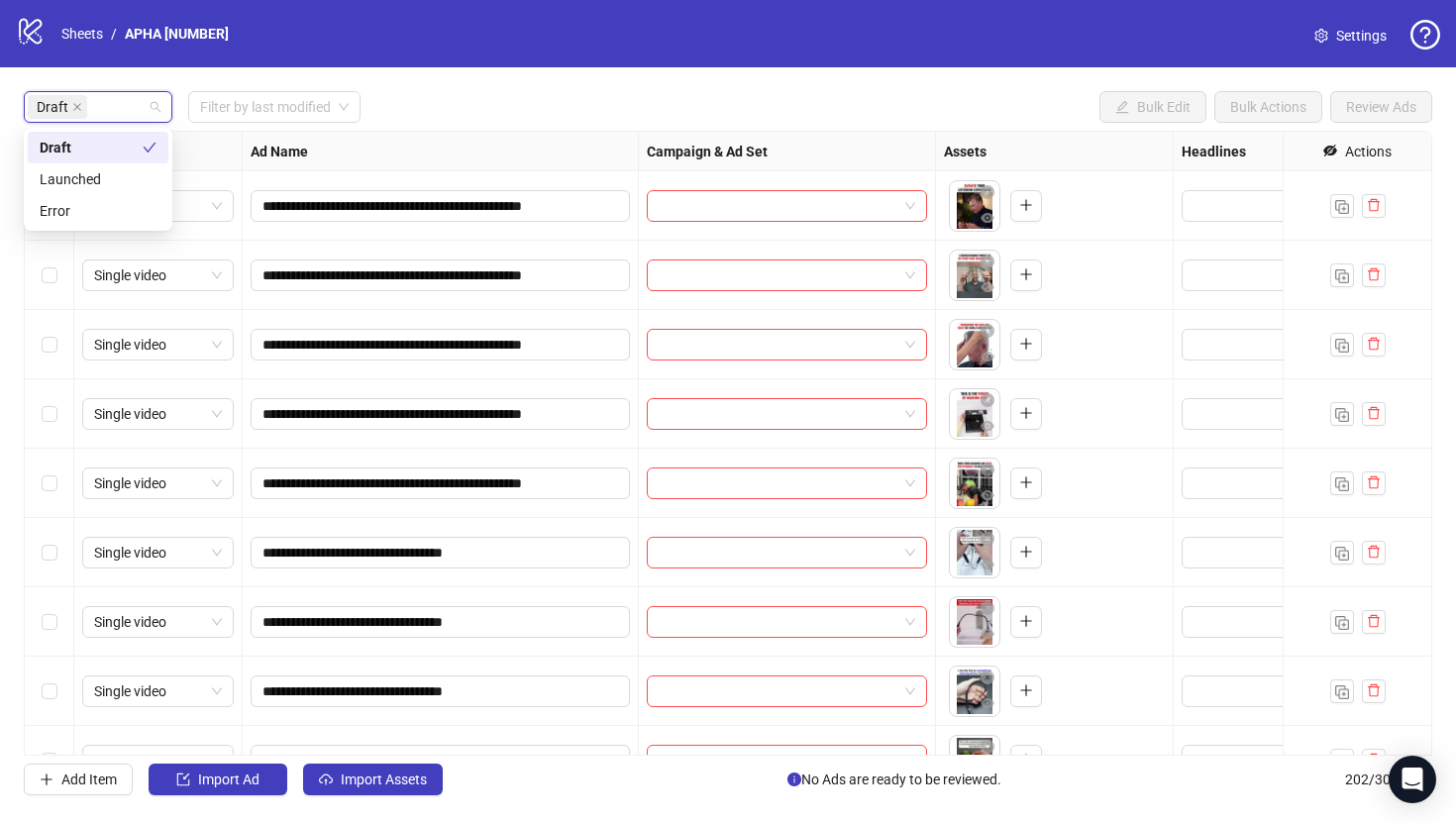 click on "Draft   Filter by last modified Bulk Edit Bulk Actions Review Ads" at bounding box center [728, 107] 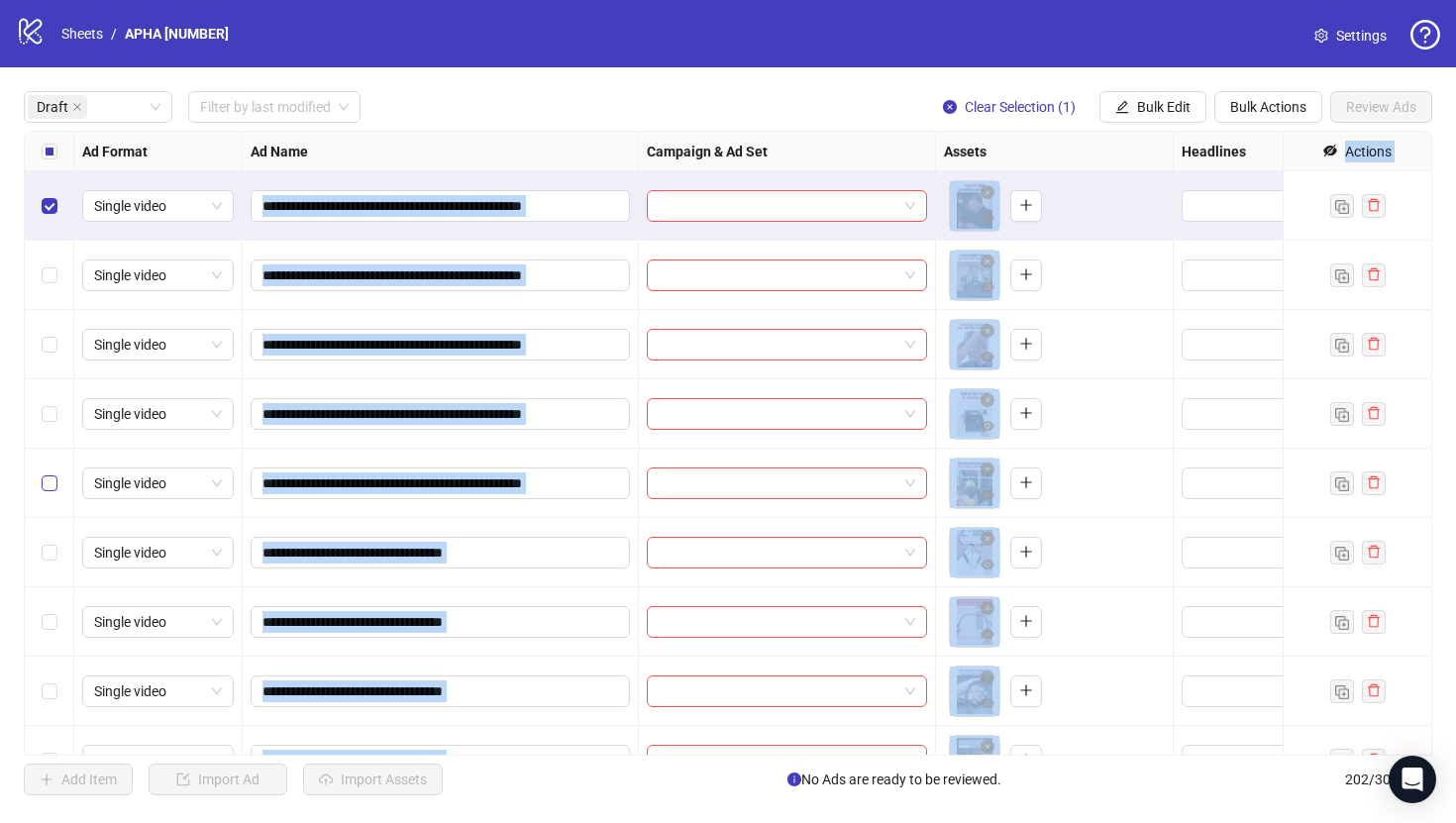 click at bounding box center (50, 483) 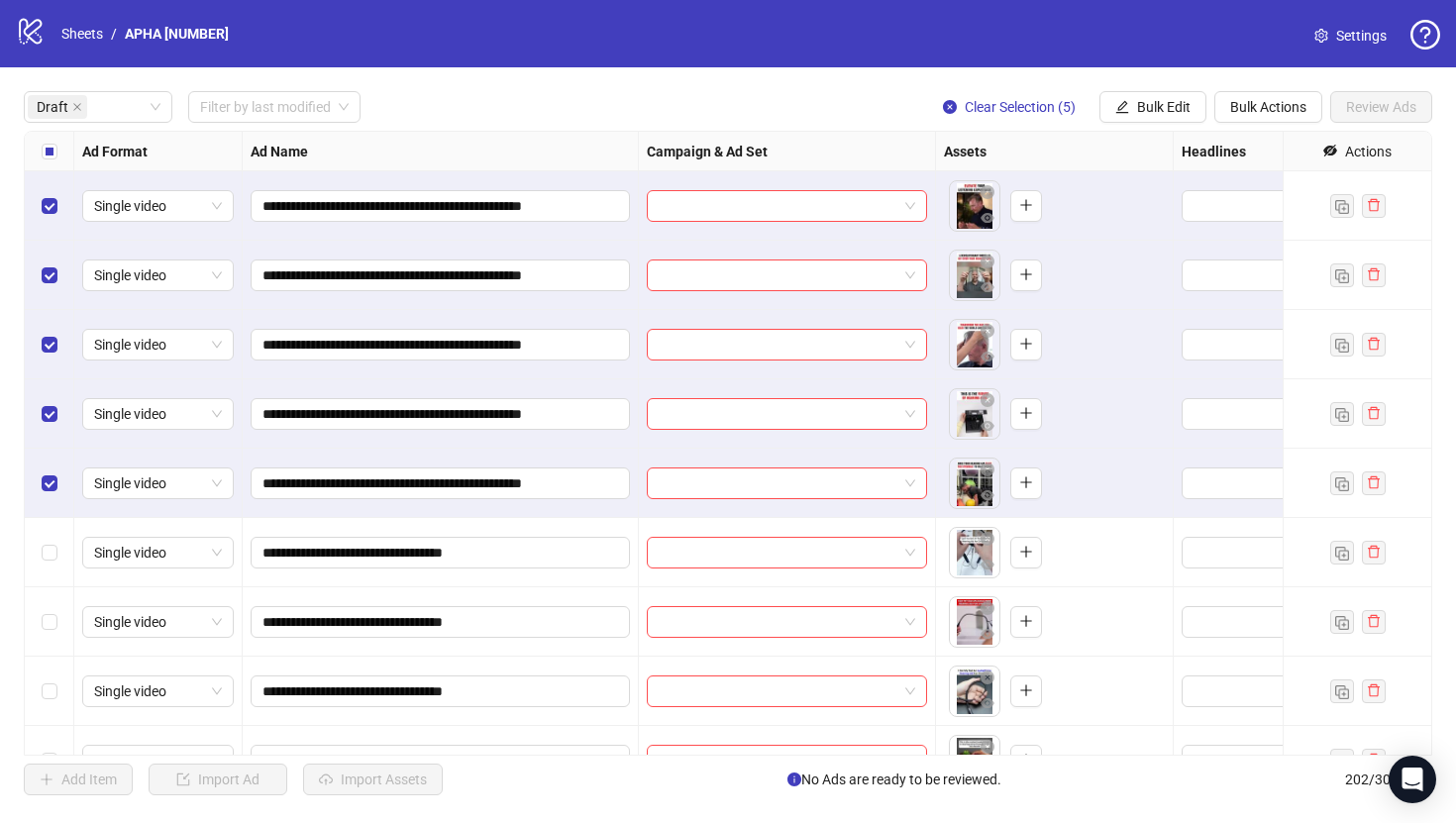click on "Draft   Filter by last modified Clear Selection (5) Bulk Edit Bulk Actions Review Ads" at bounding box center (728, 107) 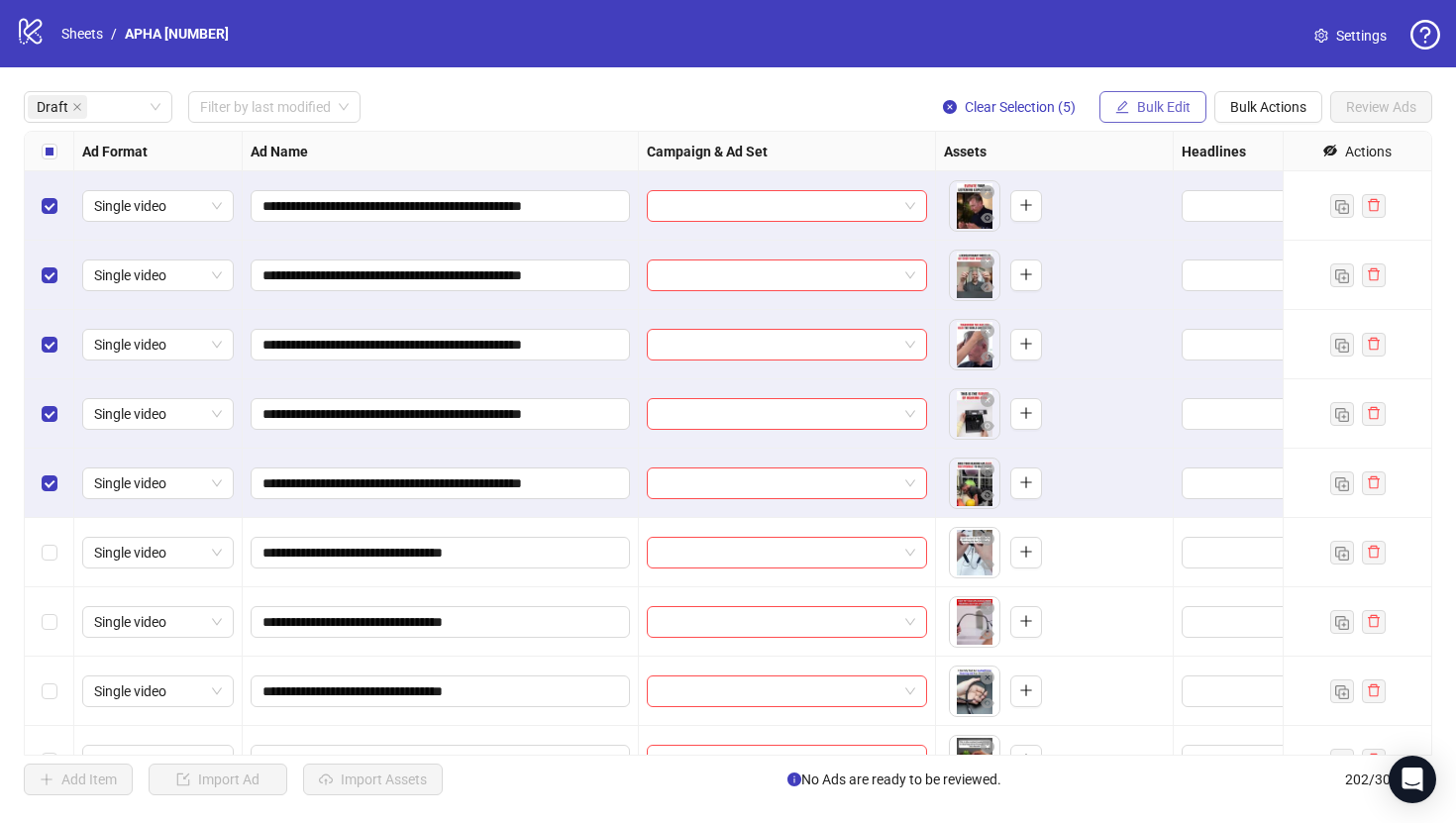 click on "Bulk Edit" at bounding box center [1164, 107] 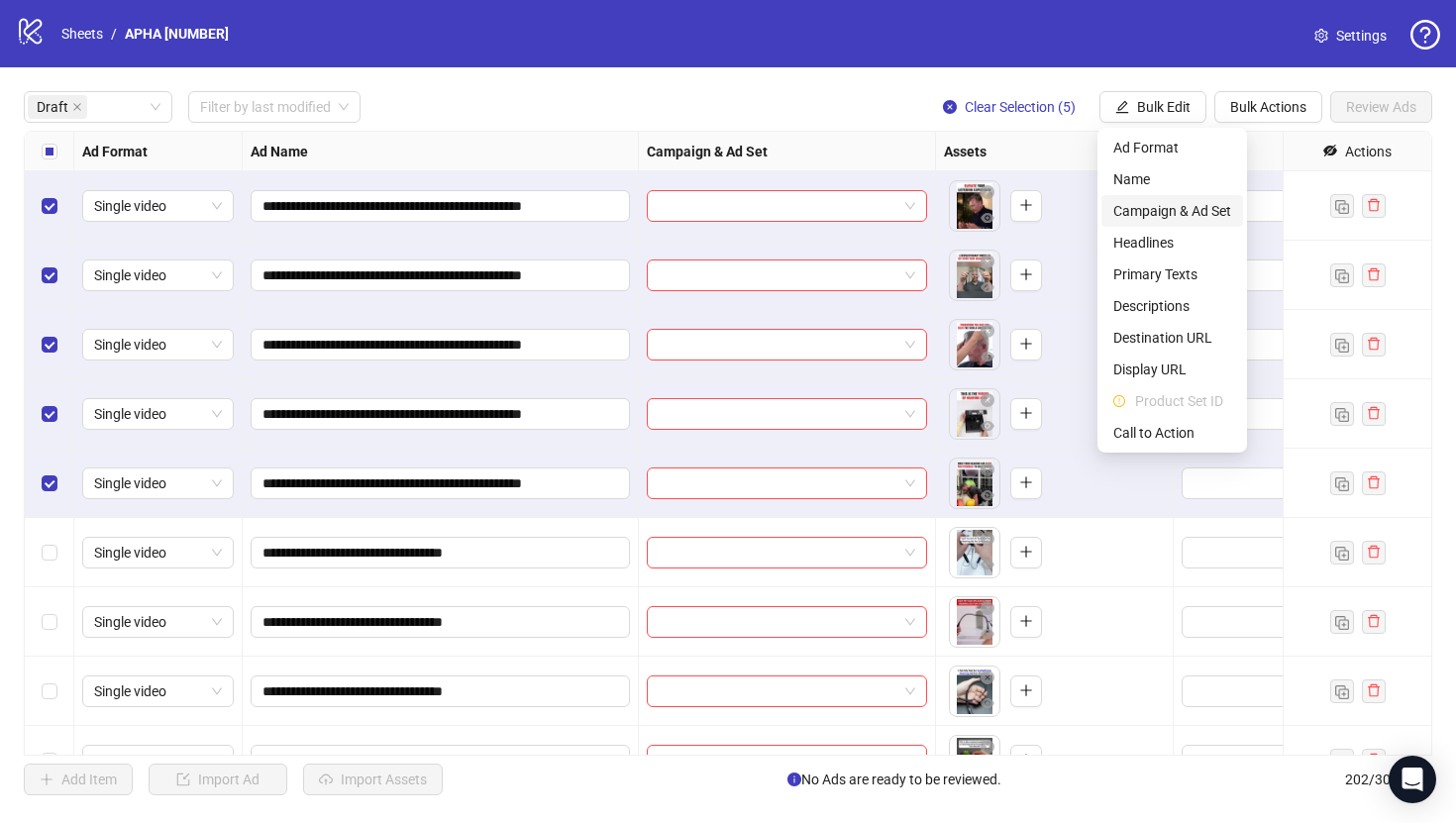 click on "Campaign & Ad Set" at bounding box center [1172, 211] 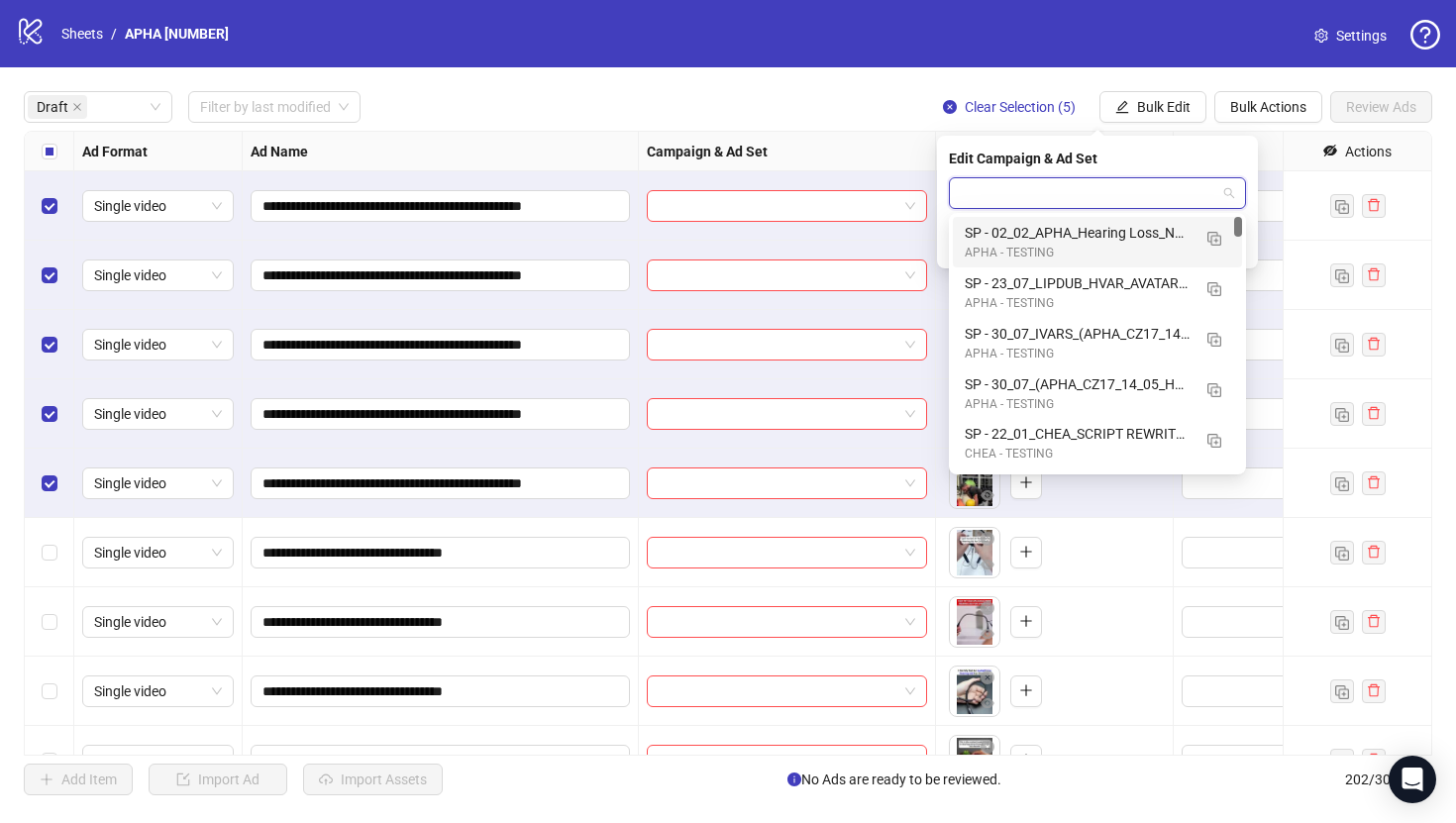 click at bounding box center (1089, 193) 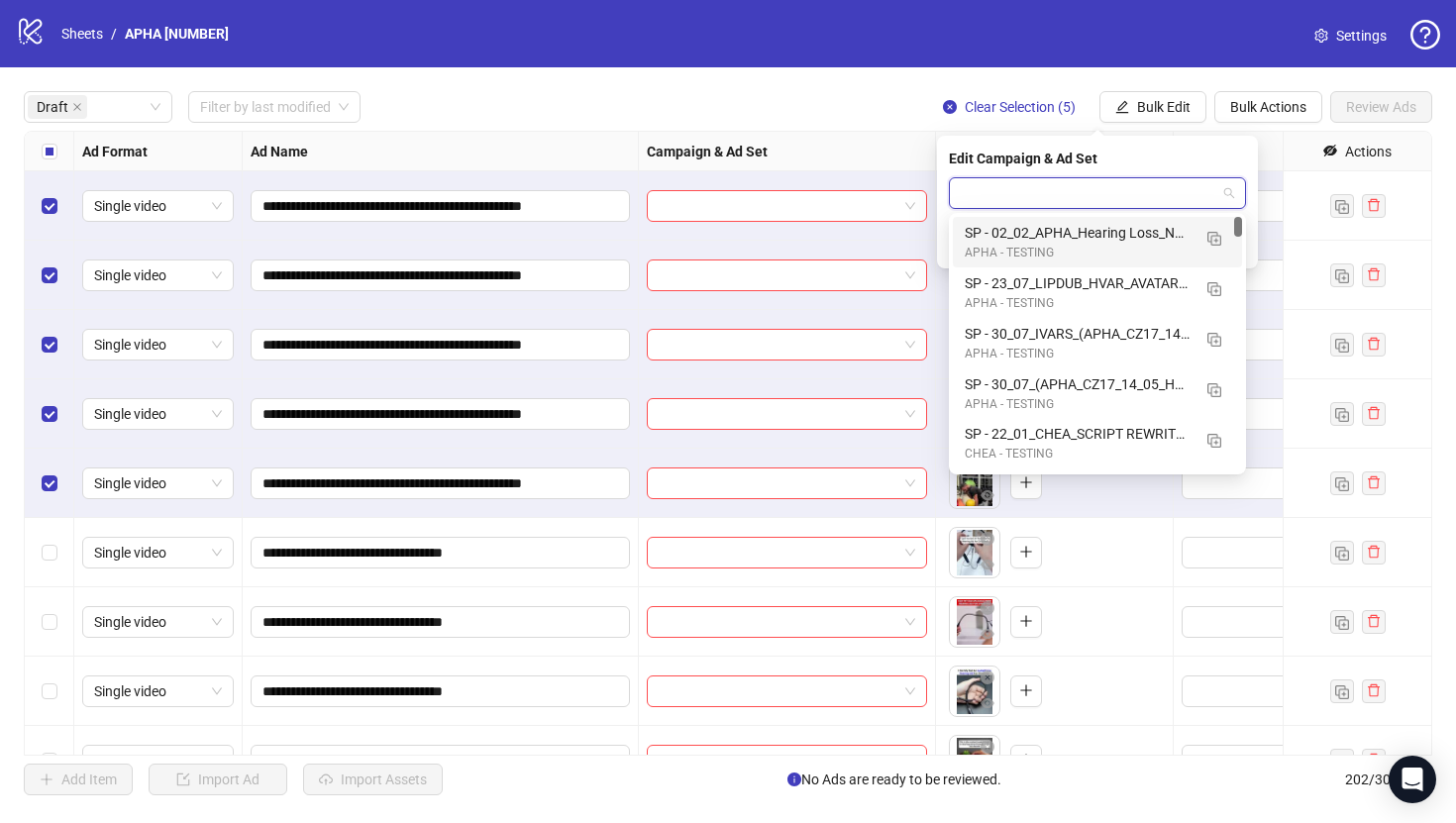 paste on "**********" 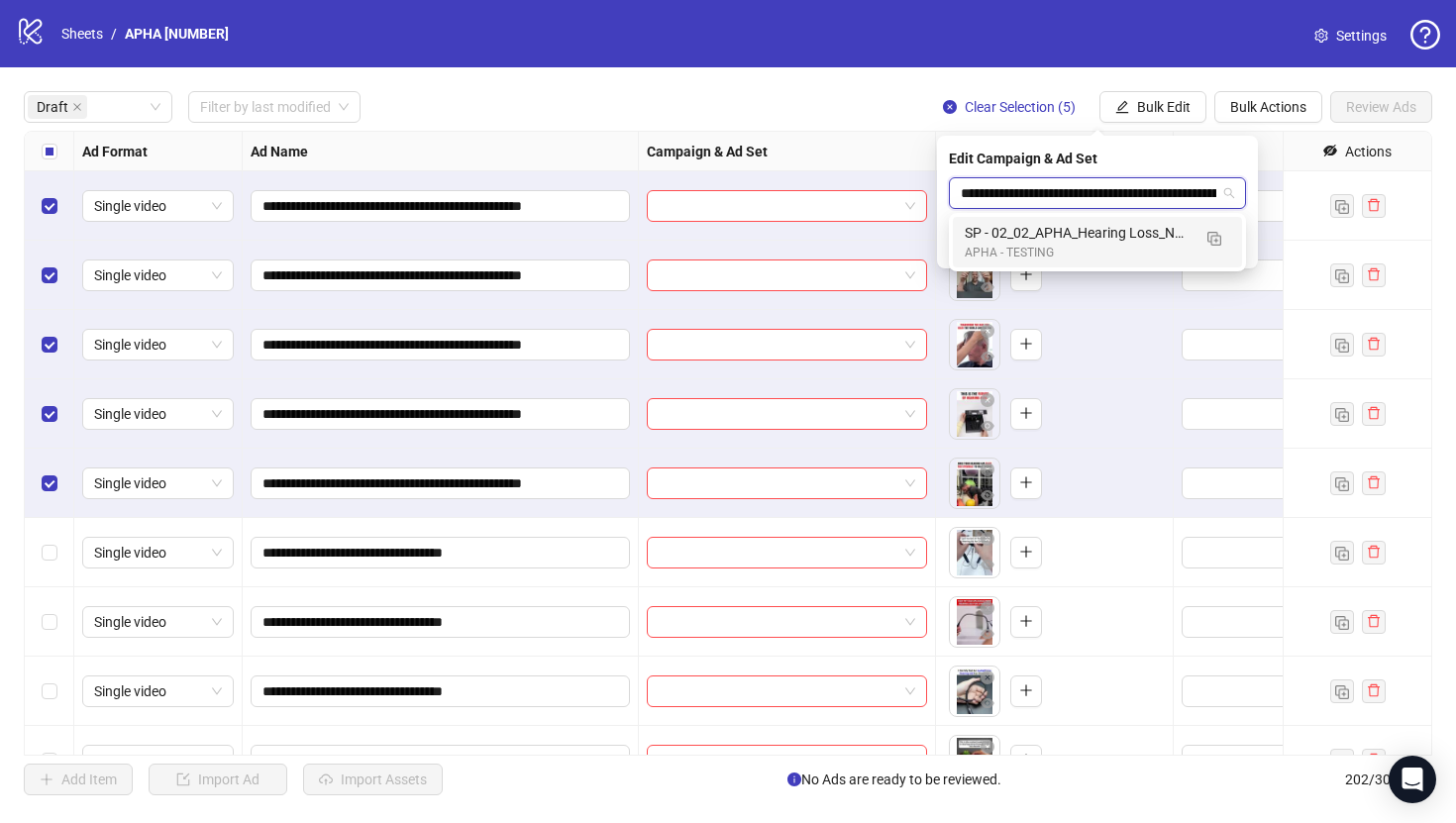 scroll, scrollTop: 0, scrollLeft: 137, axis: horizontal 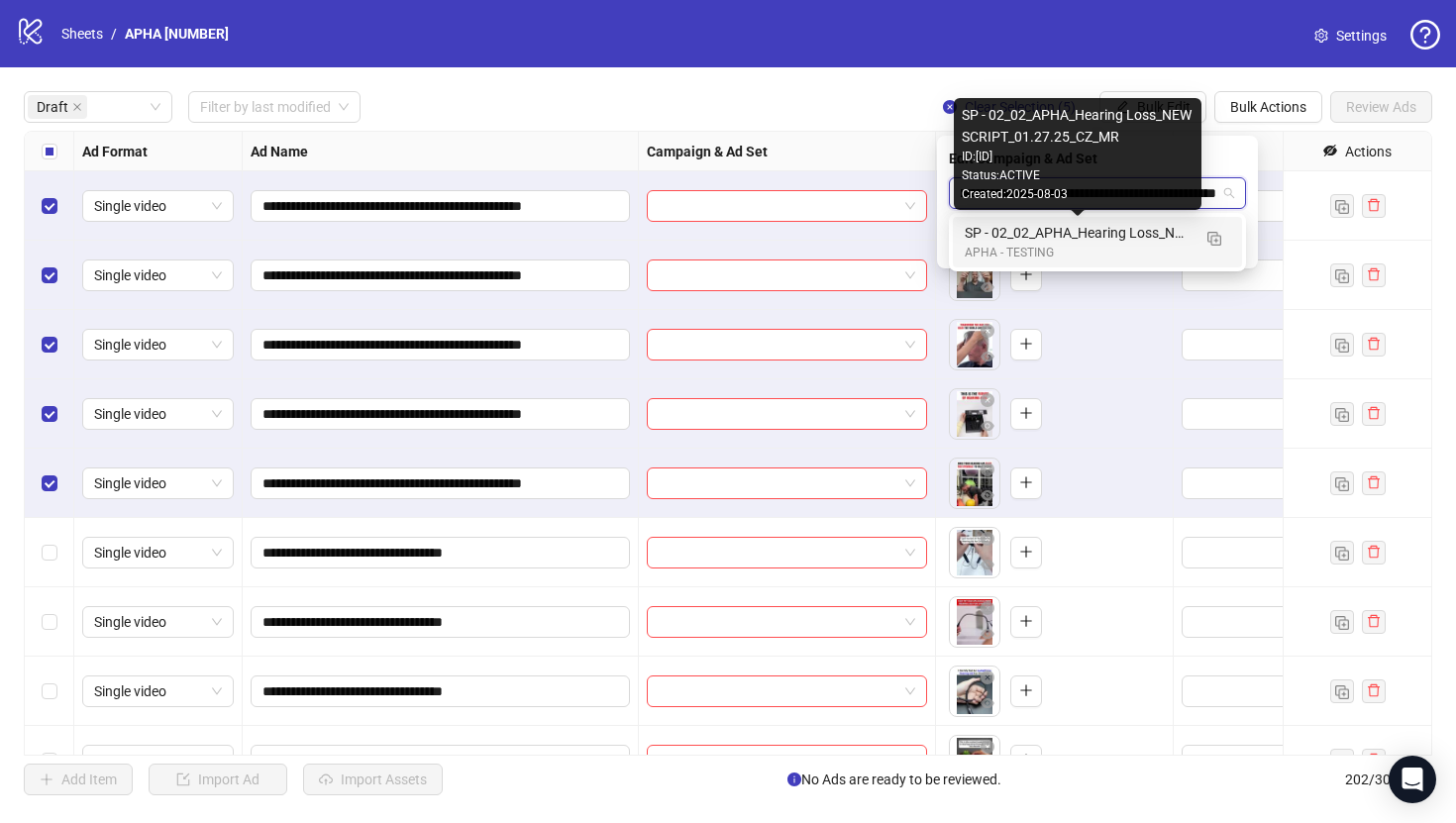 click on "SP - 02_02_APHA_Hearing Loss_NEW SCRIPT_01.27.25_CZ_MR" at bounding box center [1078, 233] 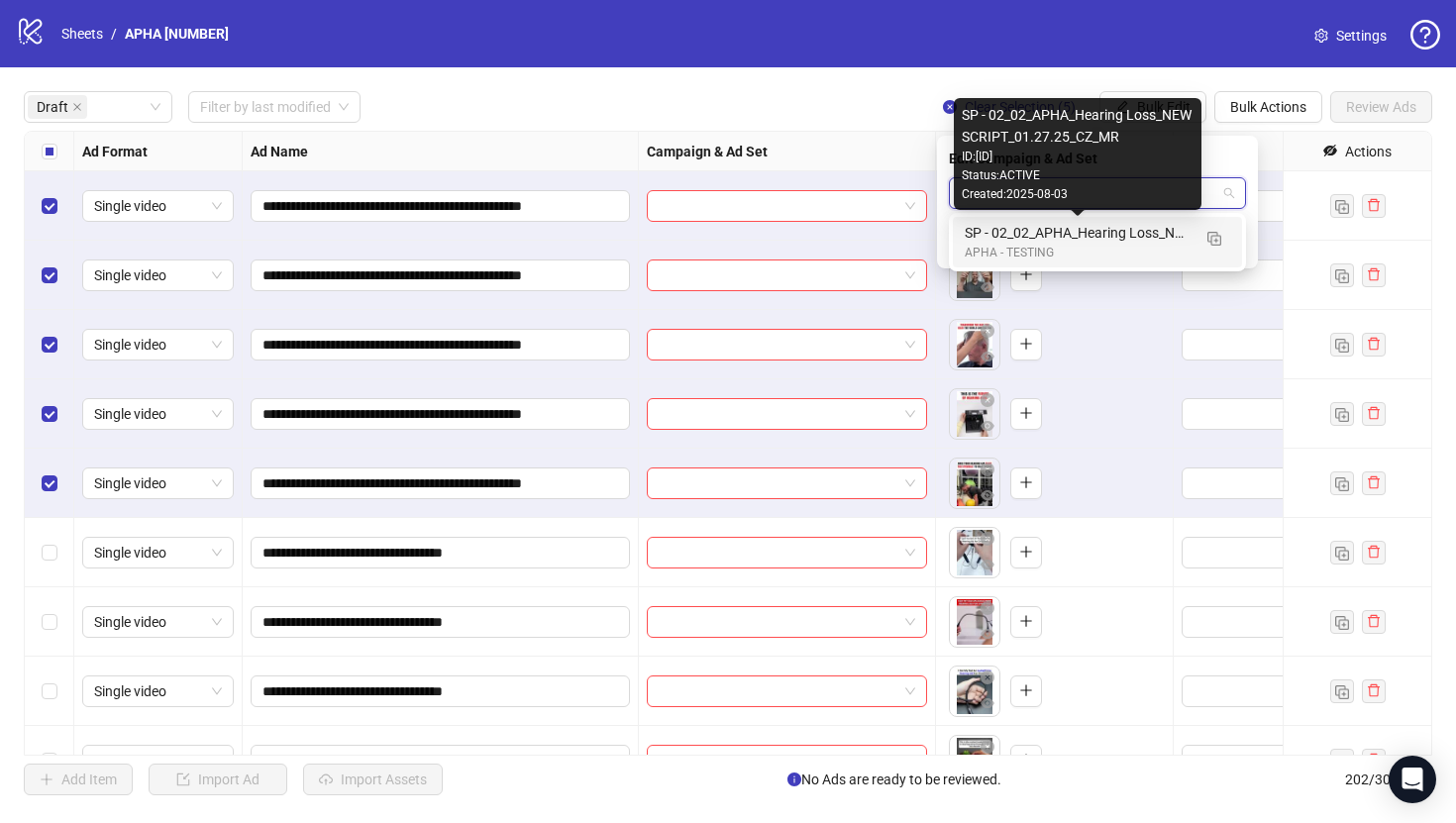 scroll, scrollTop: 0, scrollLeft: 0, axis: both 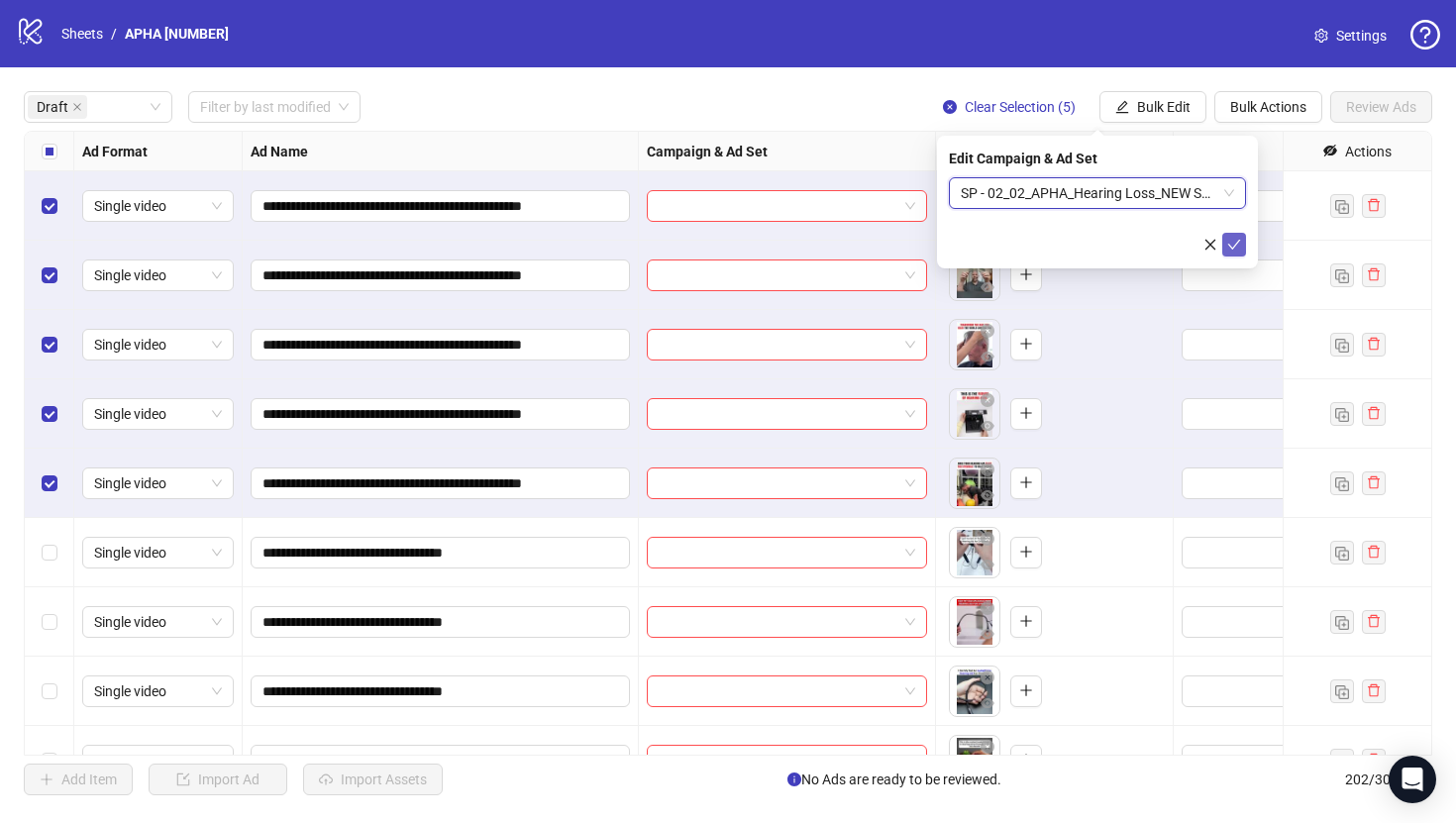 click 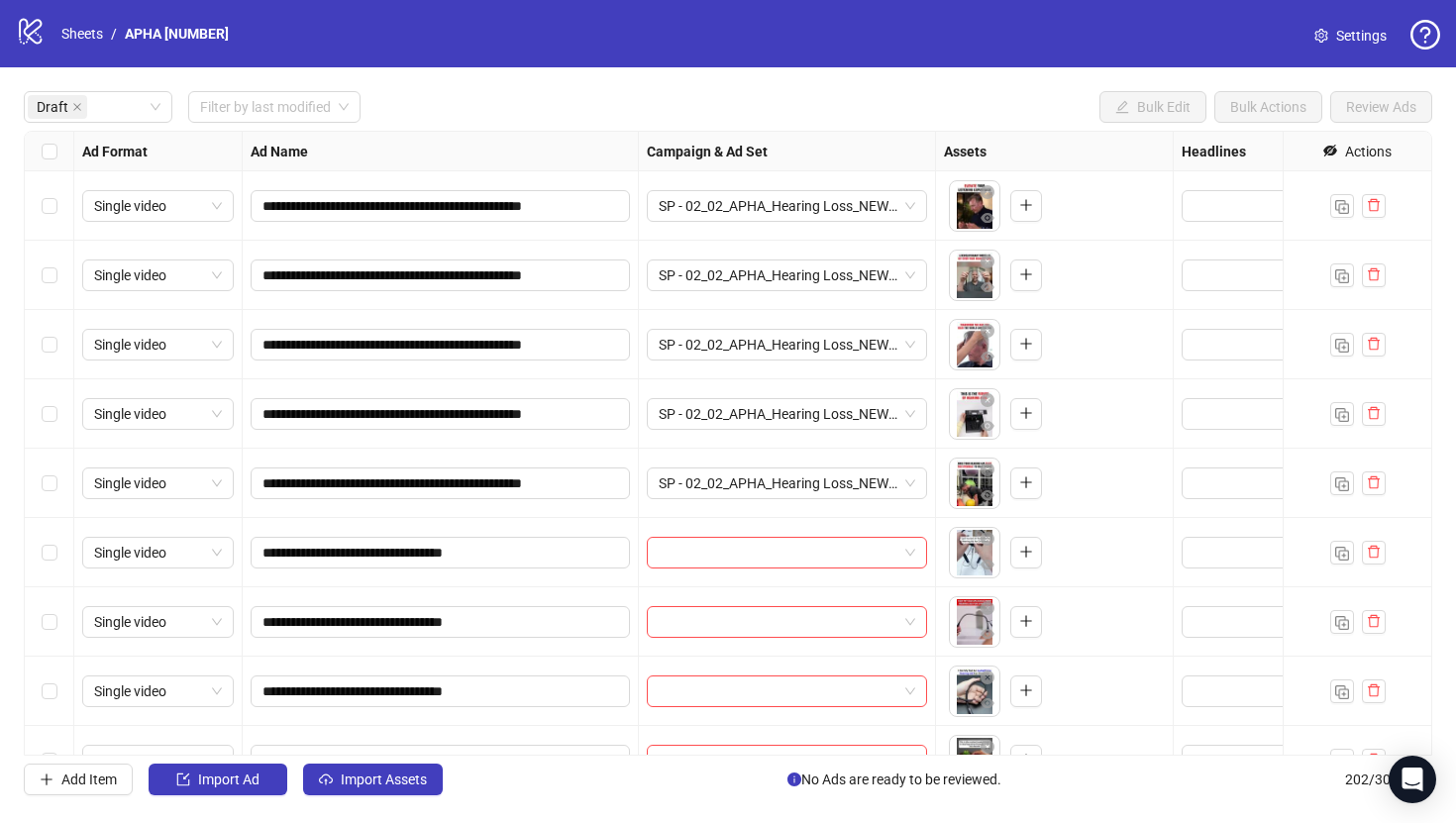 scroll, scrollTop: 191, scrollLeft: 0, axis: vertical 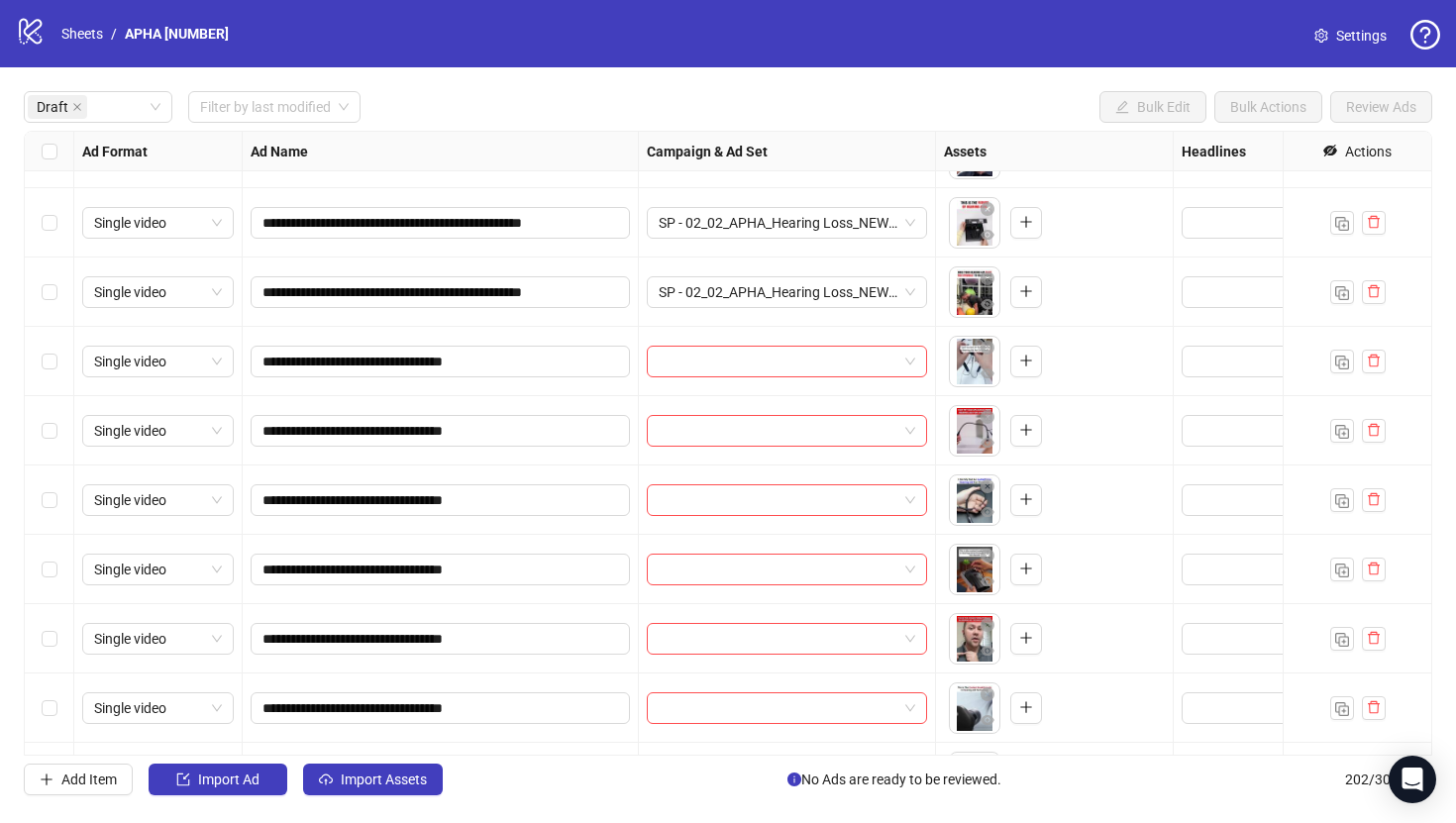 click at bounding box center (50, 361) 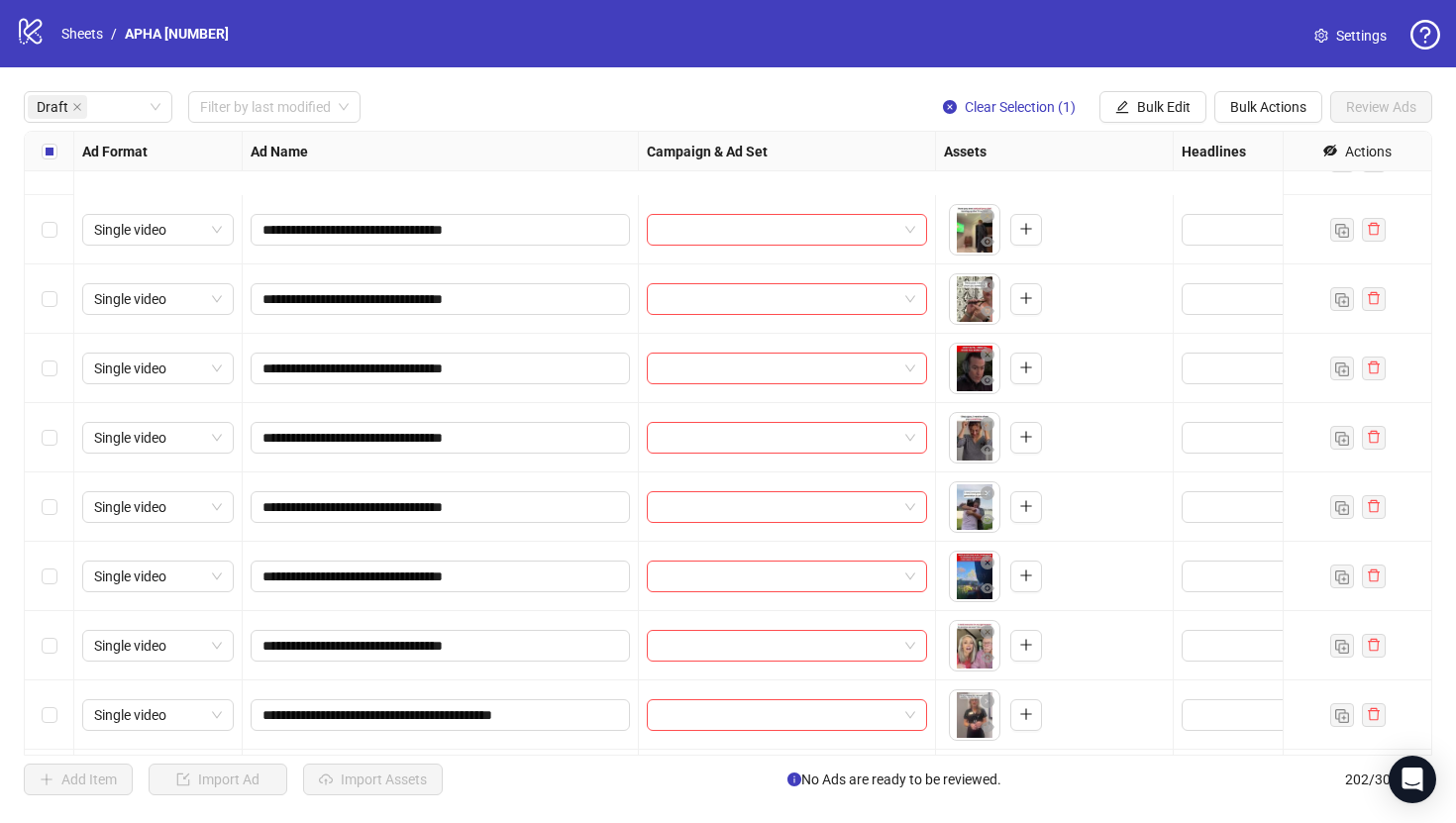 scroll, scrollTop: 1077, scrollLeft: 0, axis: vertical 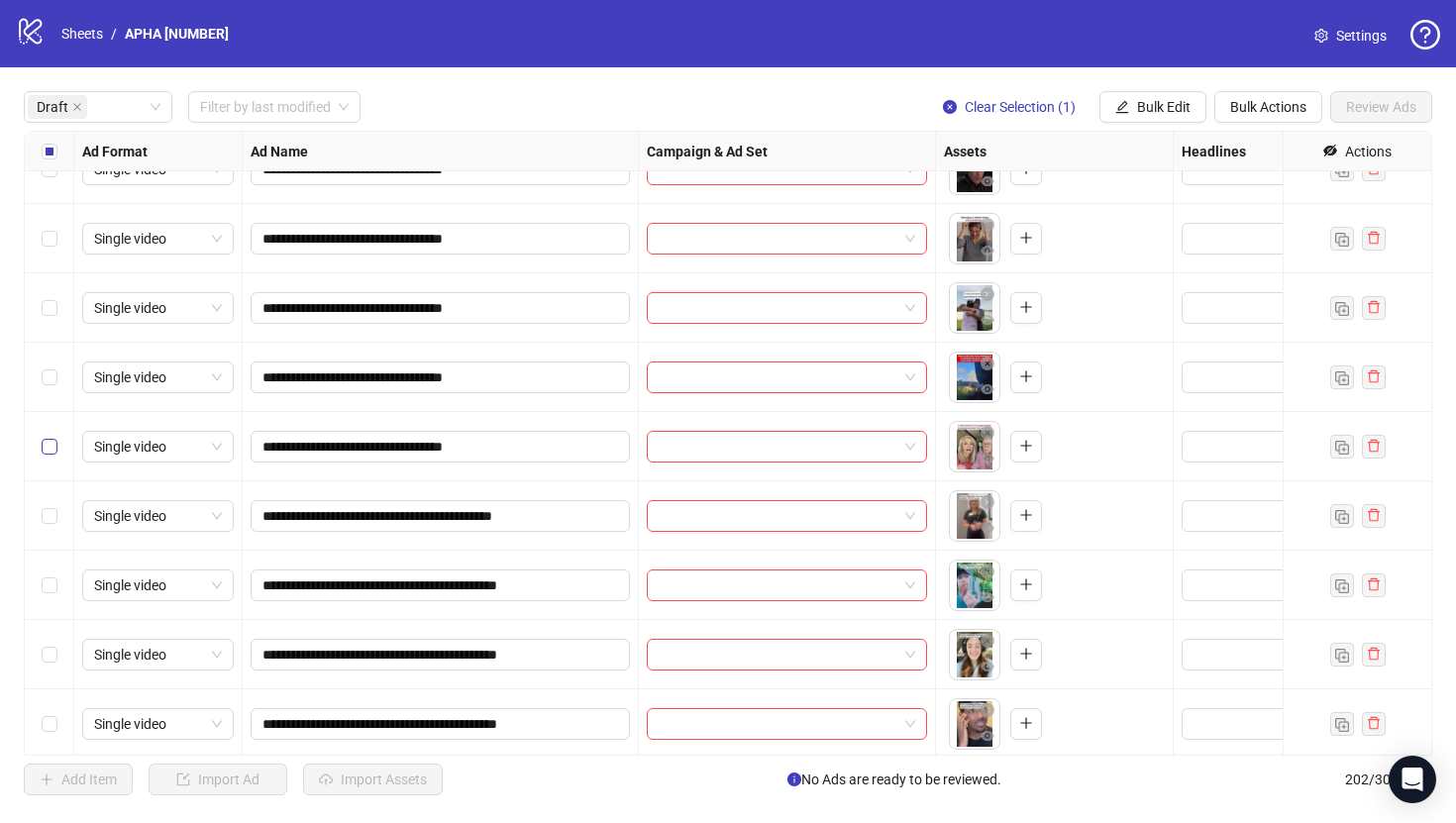 click at bounding box center (50, 447) 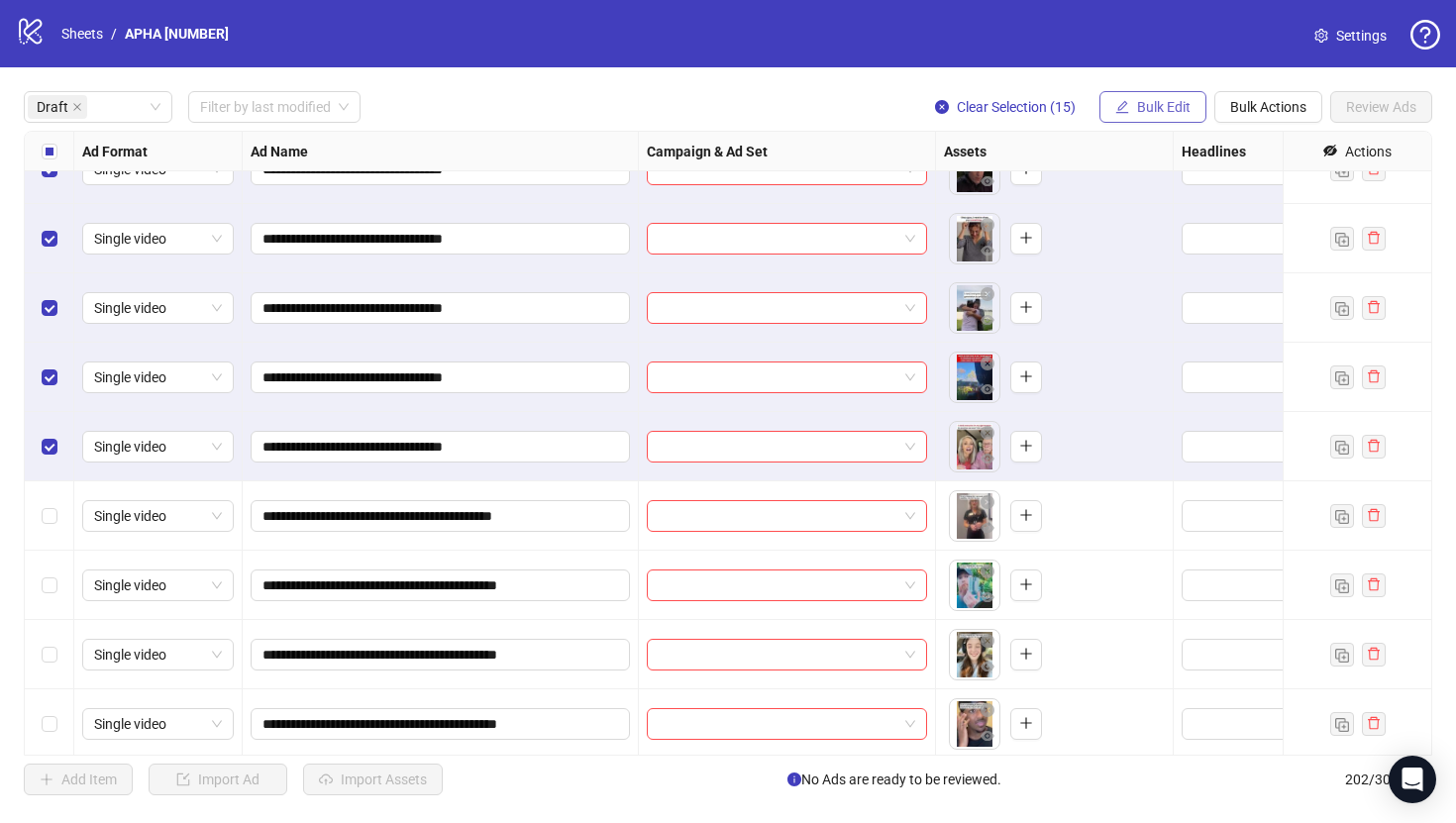 click on "Bulk Edit" at bounding box center (1164, 107) 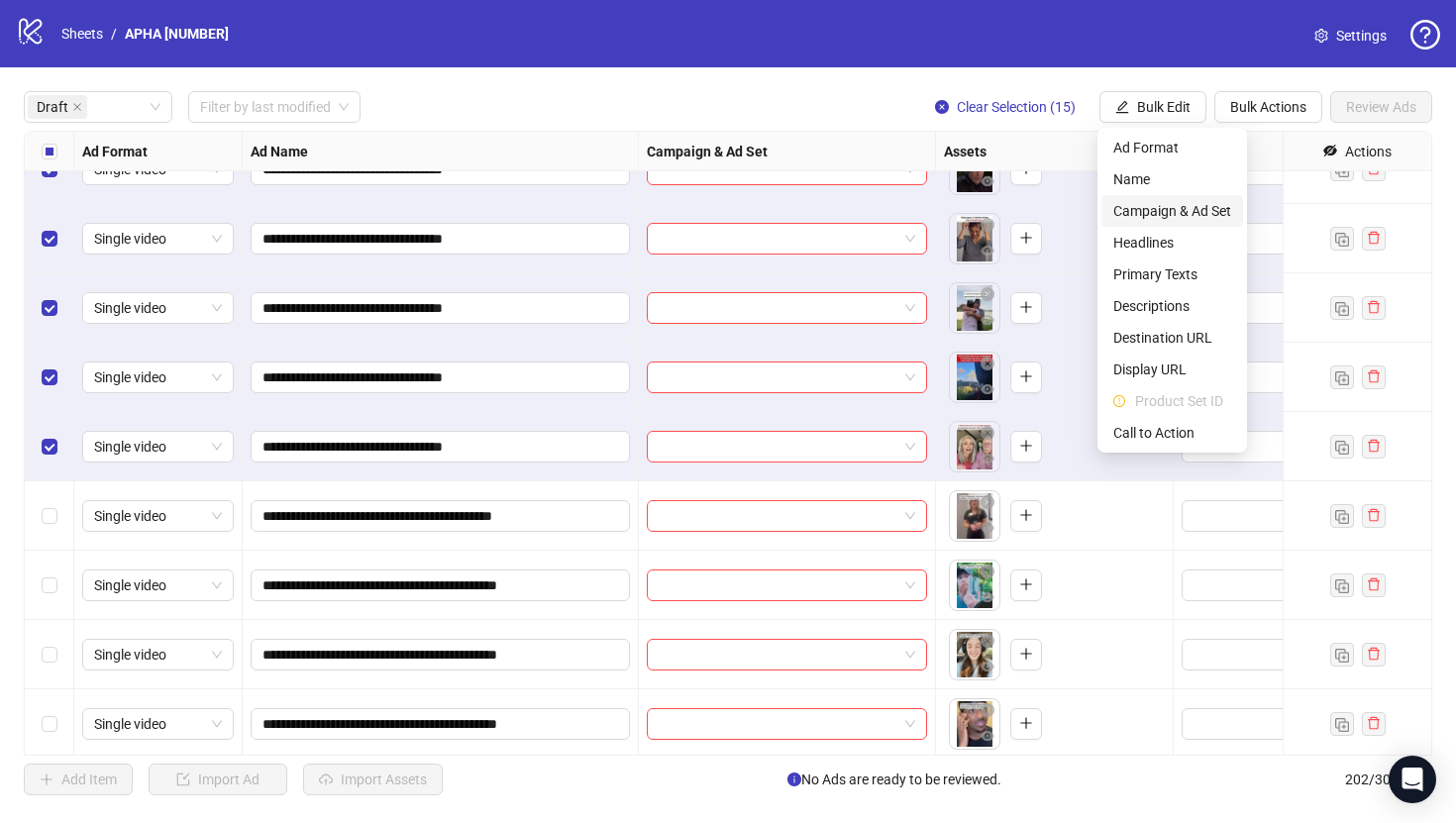 click on "Campaign & Ad Set" at bounding box center [1172, 211] 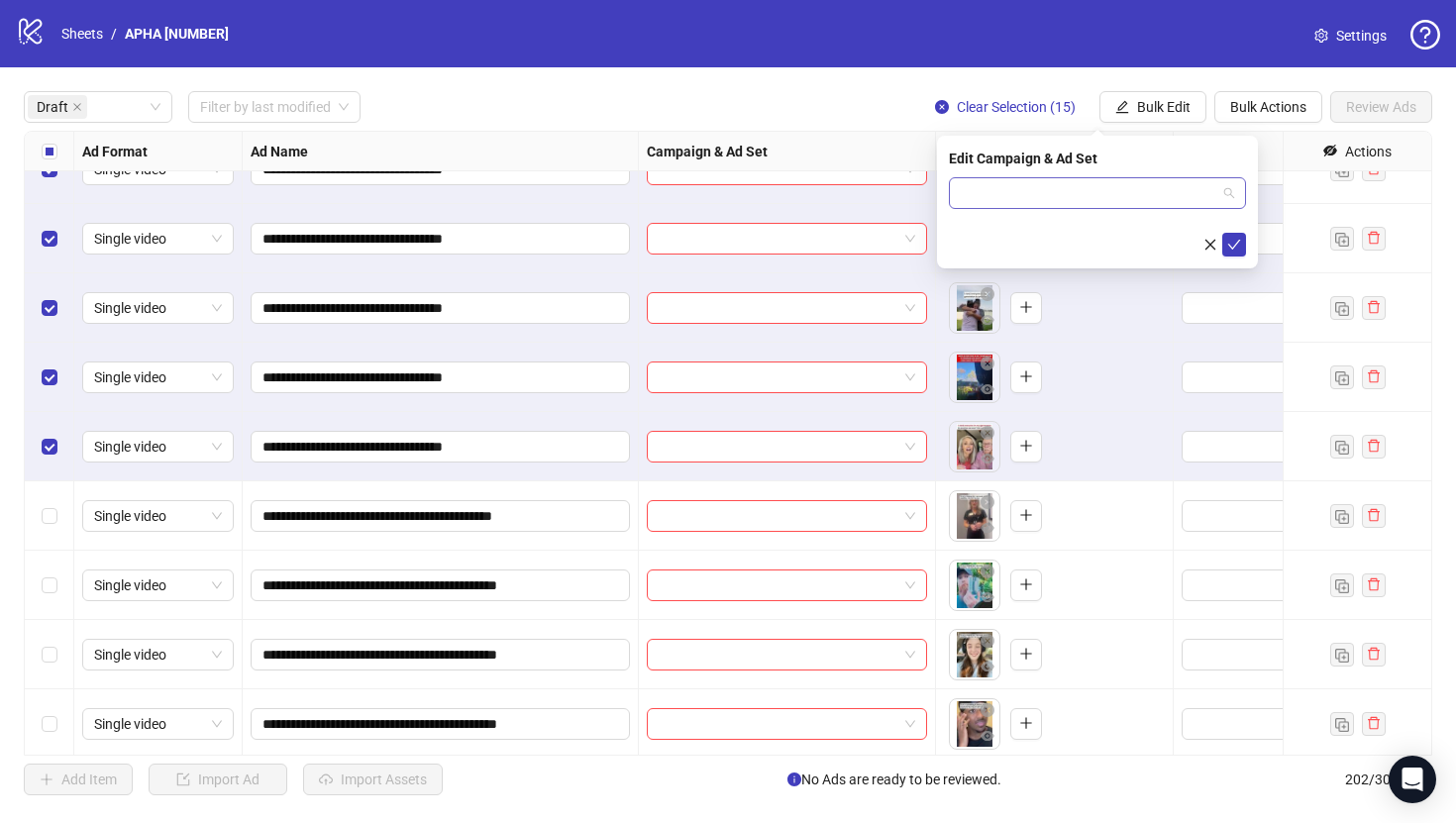 click at bounding box center [1089, 193] 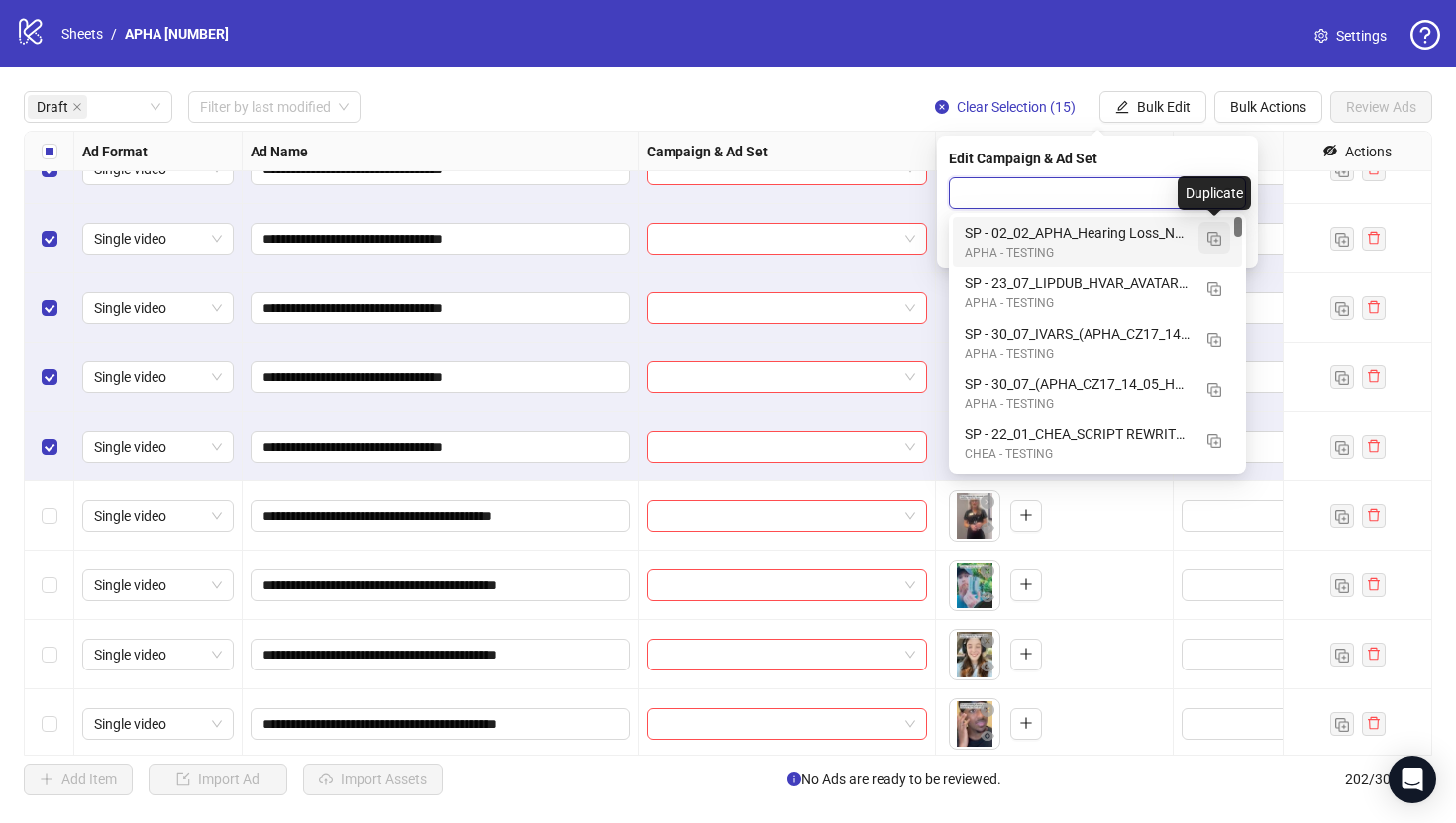click at bounding box center (1214, 238) 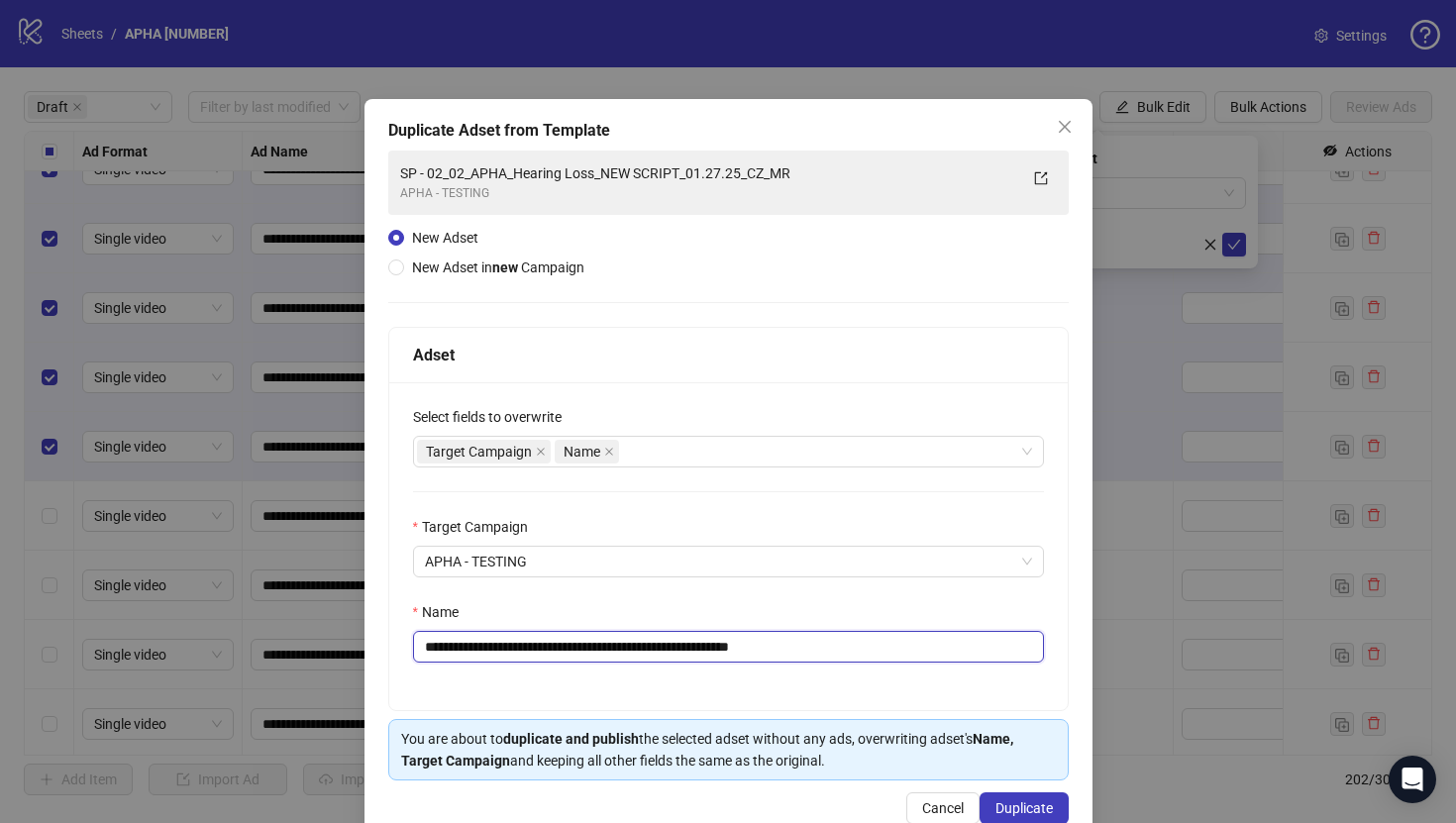click on "**********" at bounding box center [728, 647] 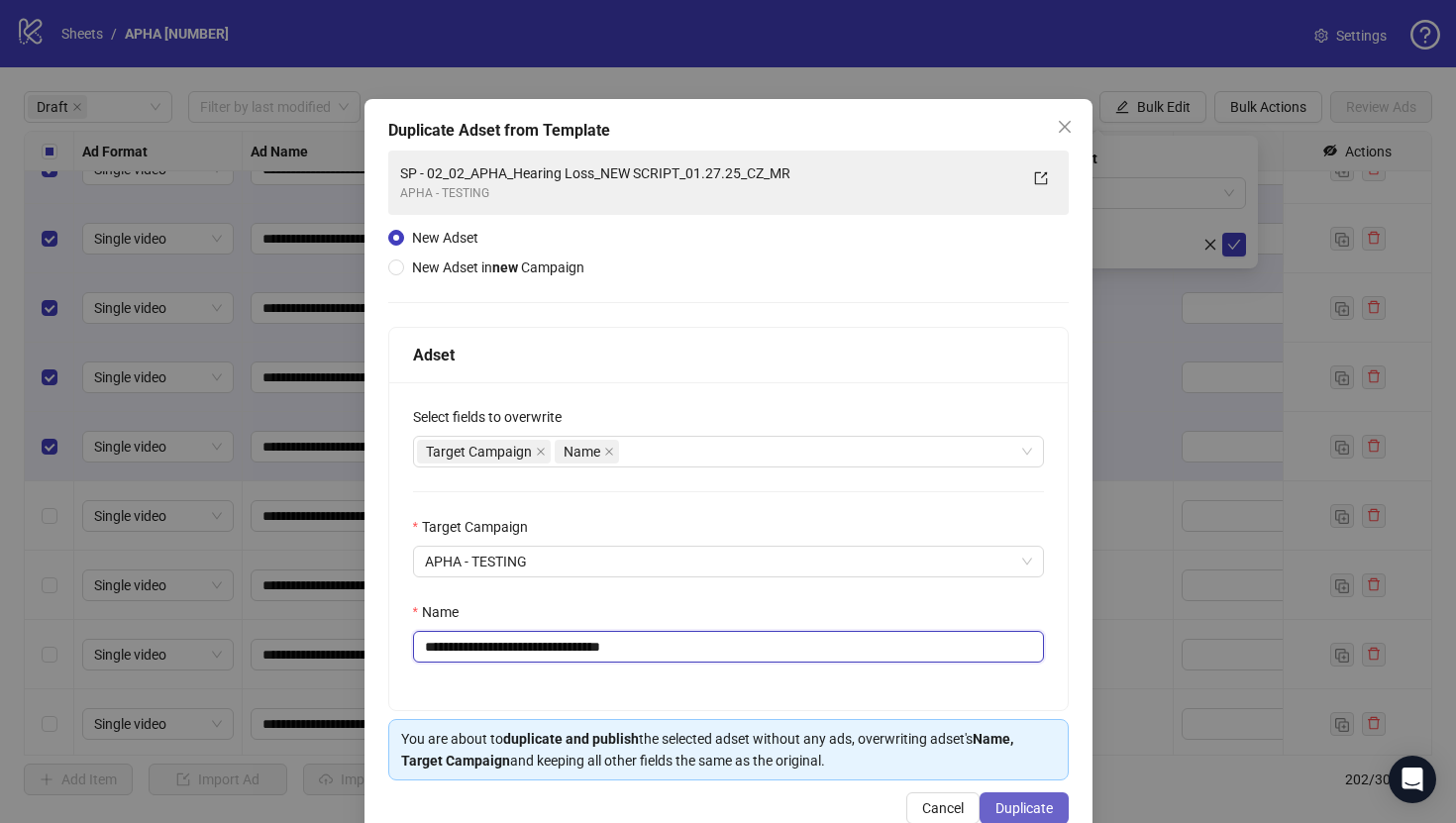 type on "**********" 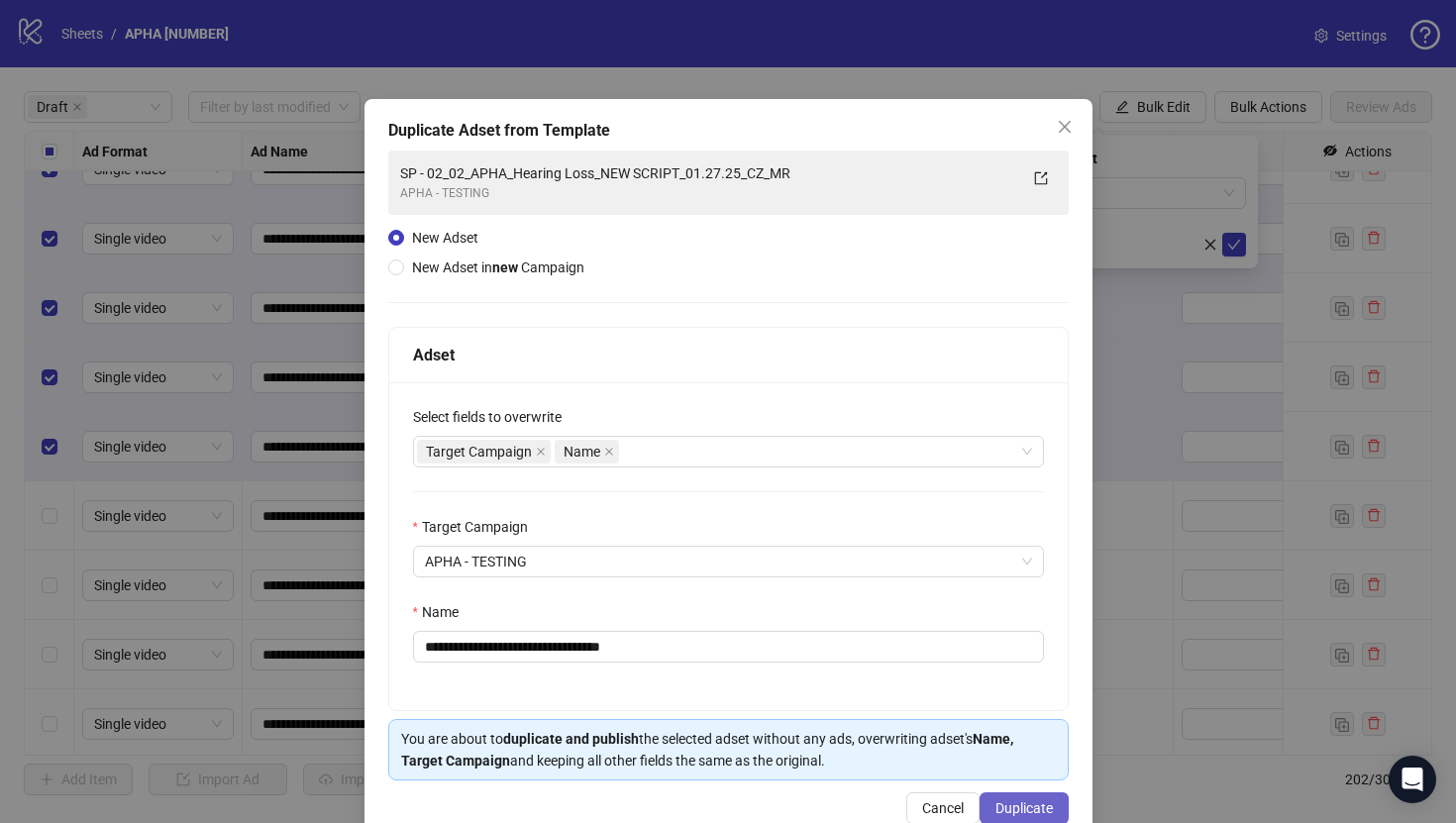 click on "Duplicate" at bounding box center (1024, 808) 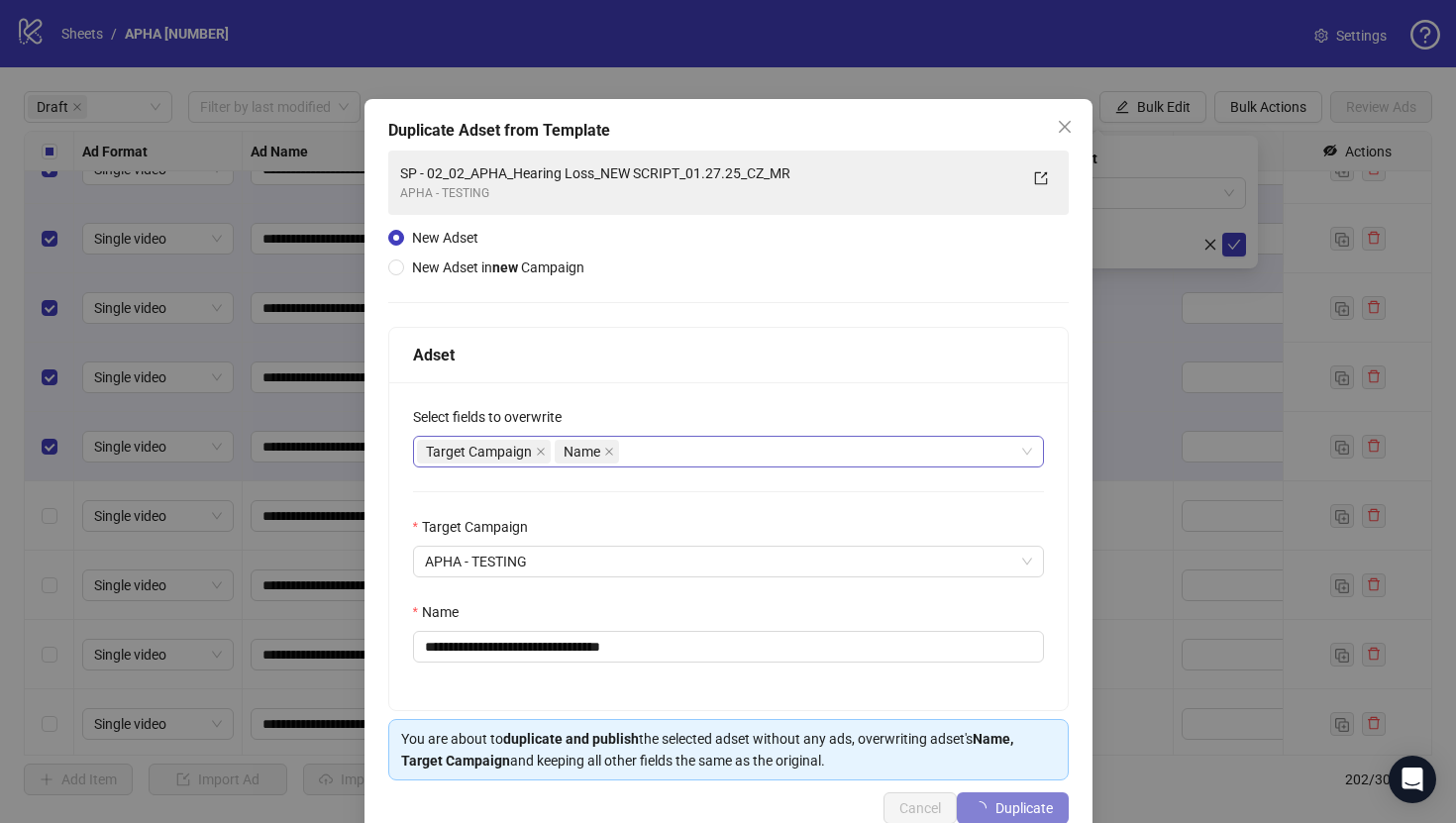 type 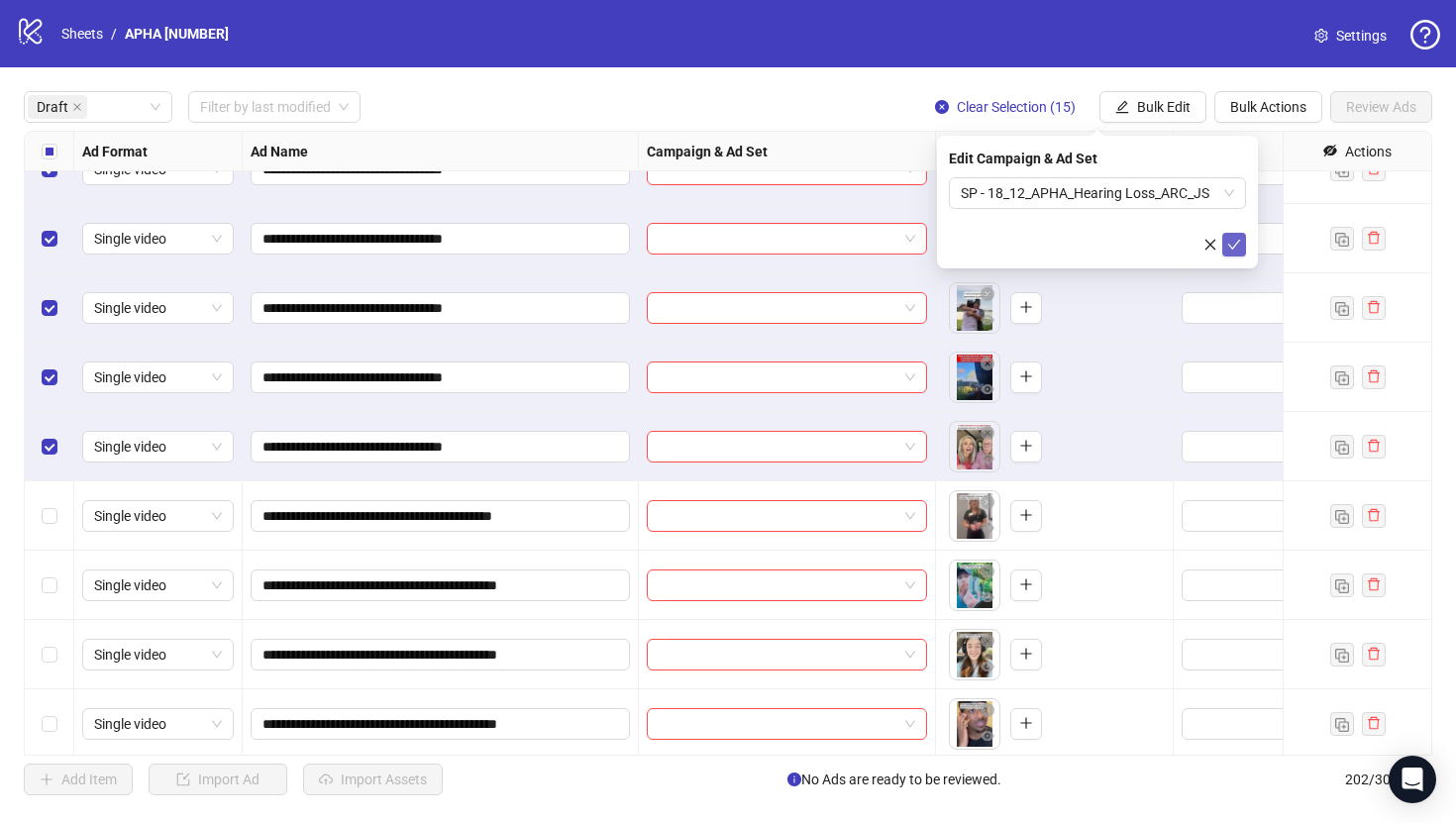 click 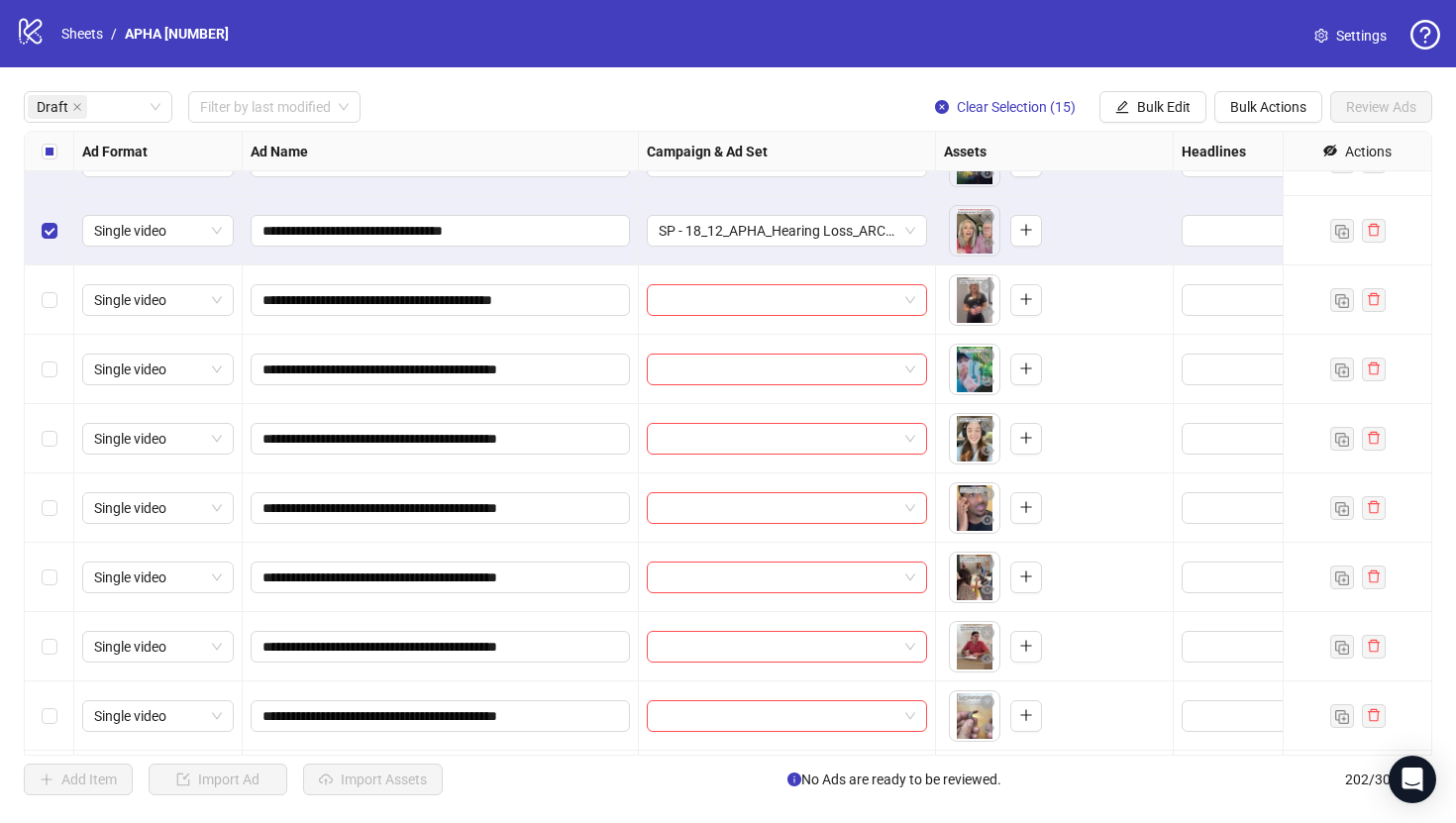 scroll, scrollTop: 1403, scrollLeft: 0, axis: vertical 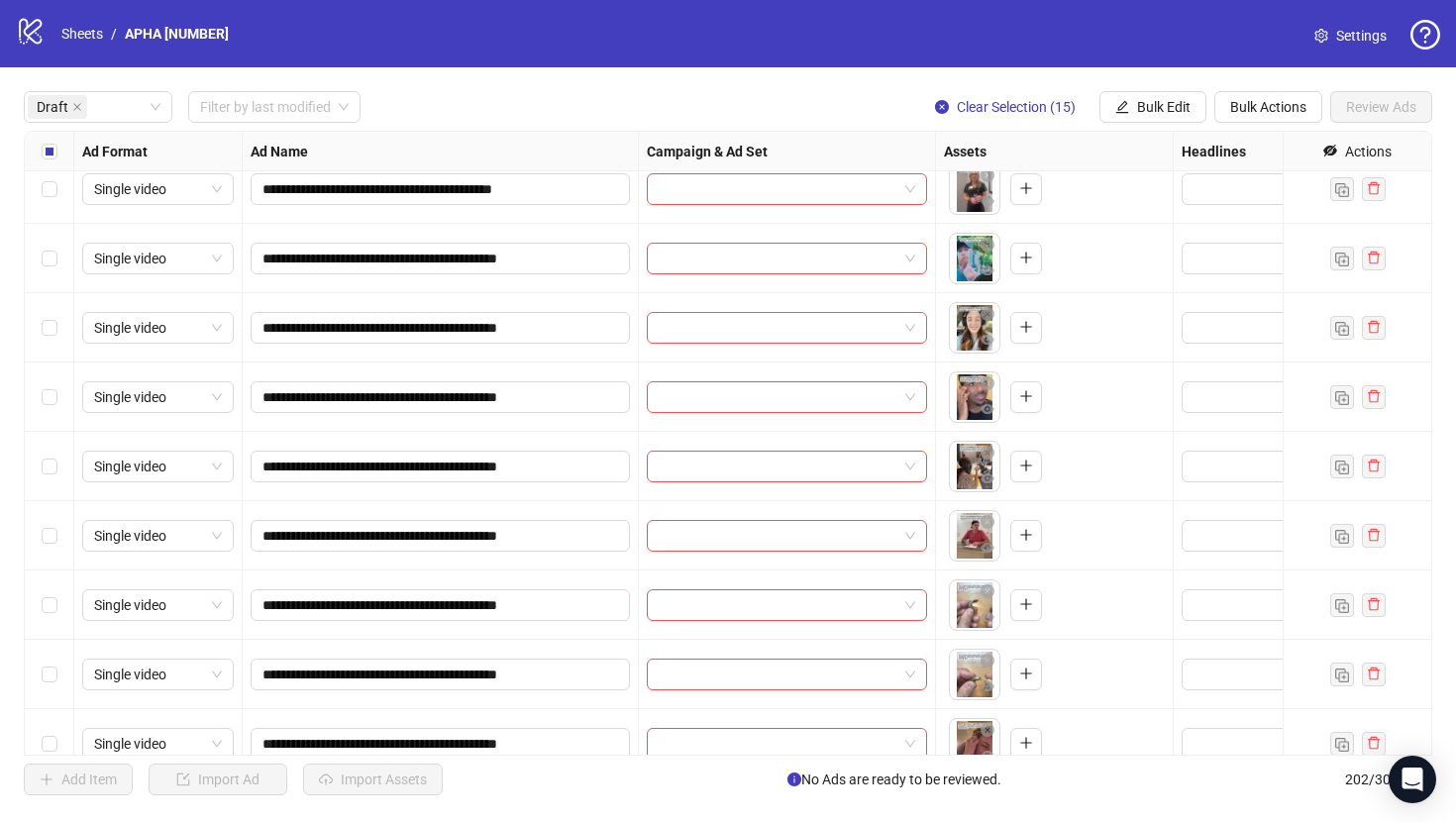 click at bounding box center (50, 152) 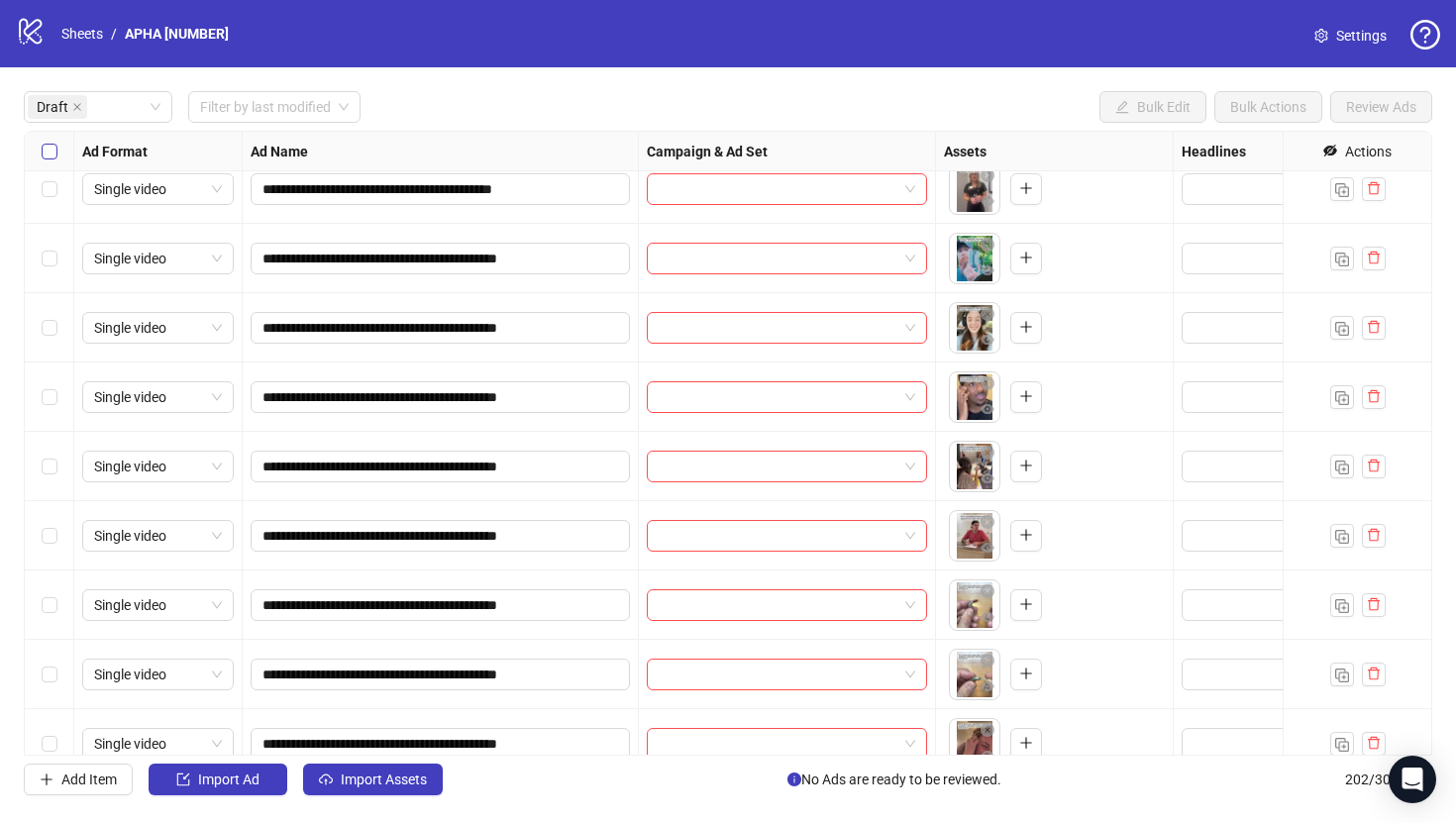 click at bounding box center (50, 152) 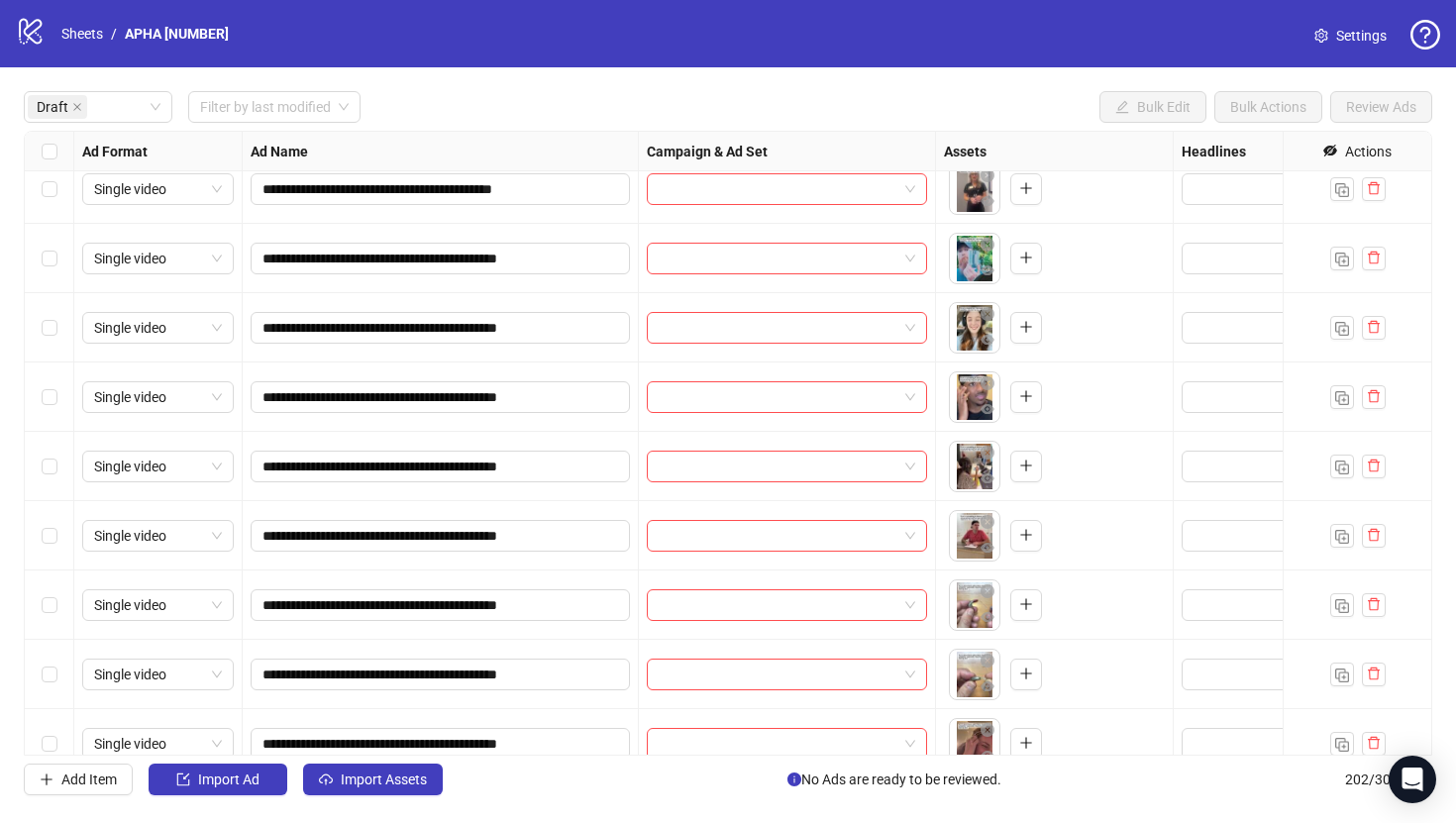 scroll, scrollTop: 1299, scrollLeft: 0, axis: vertical 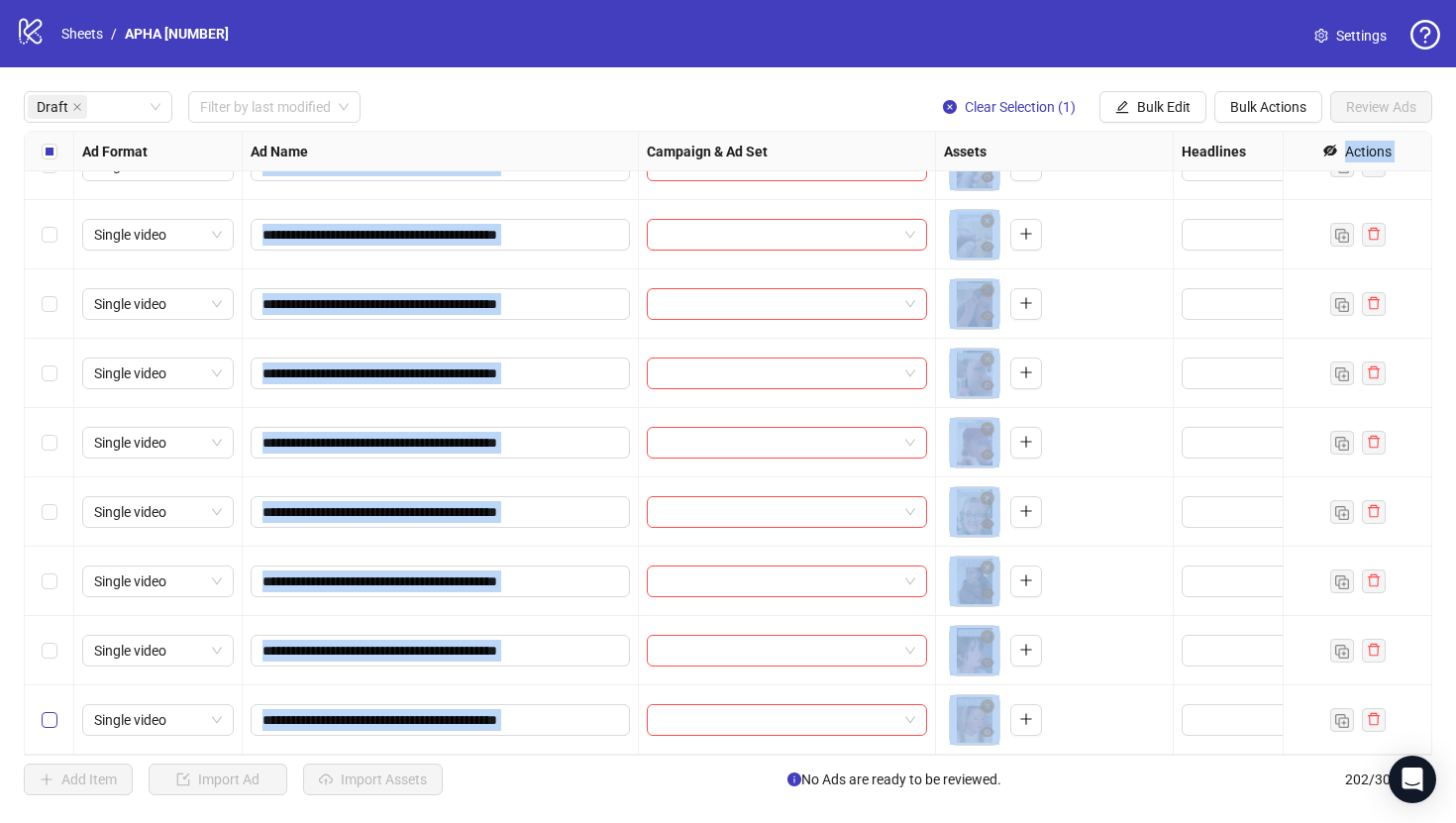 click at bounding box center (50, 720) 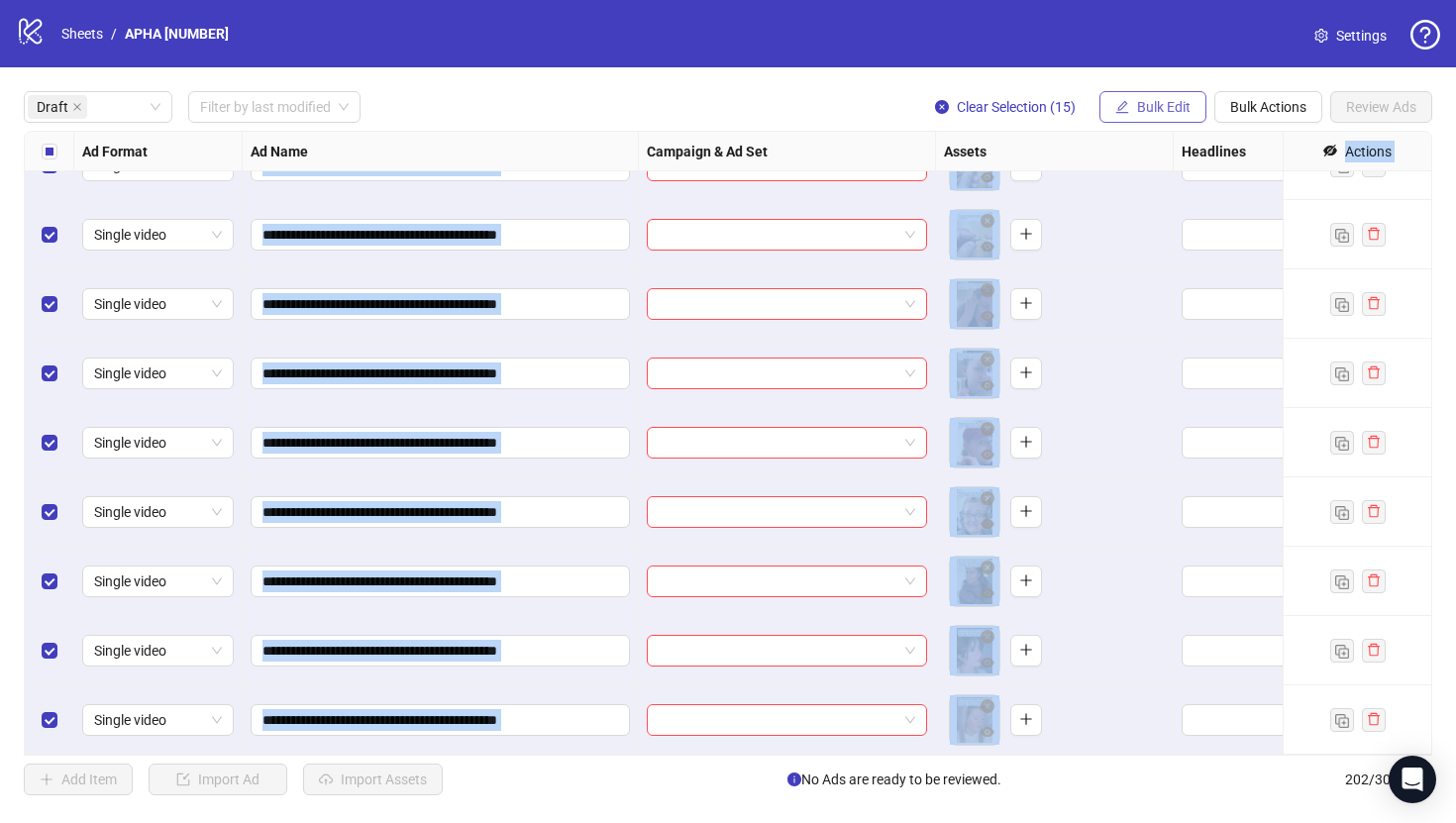 click on "Bulk Edit" at bounding box center [1153, 107] 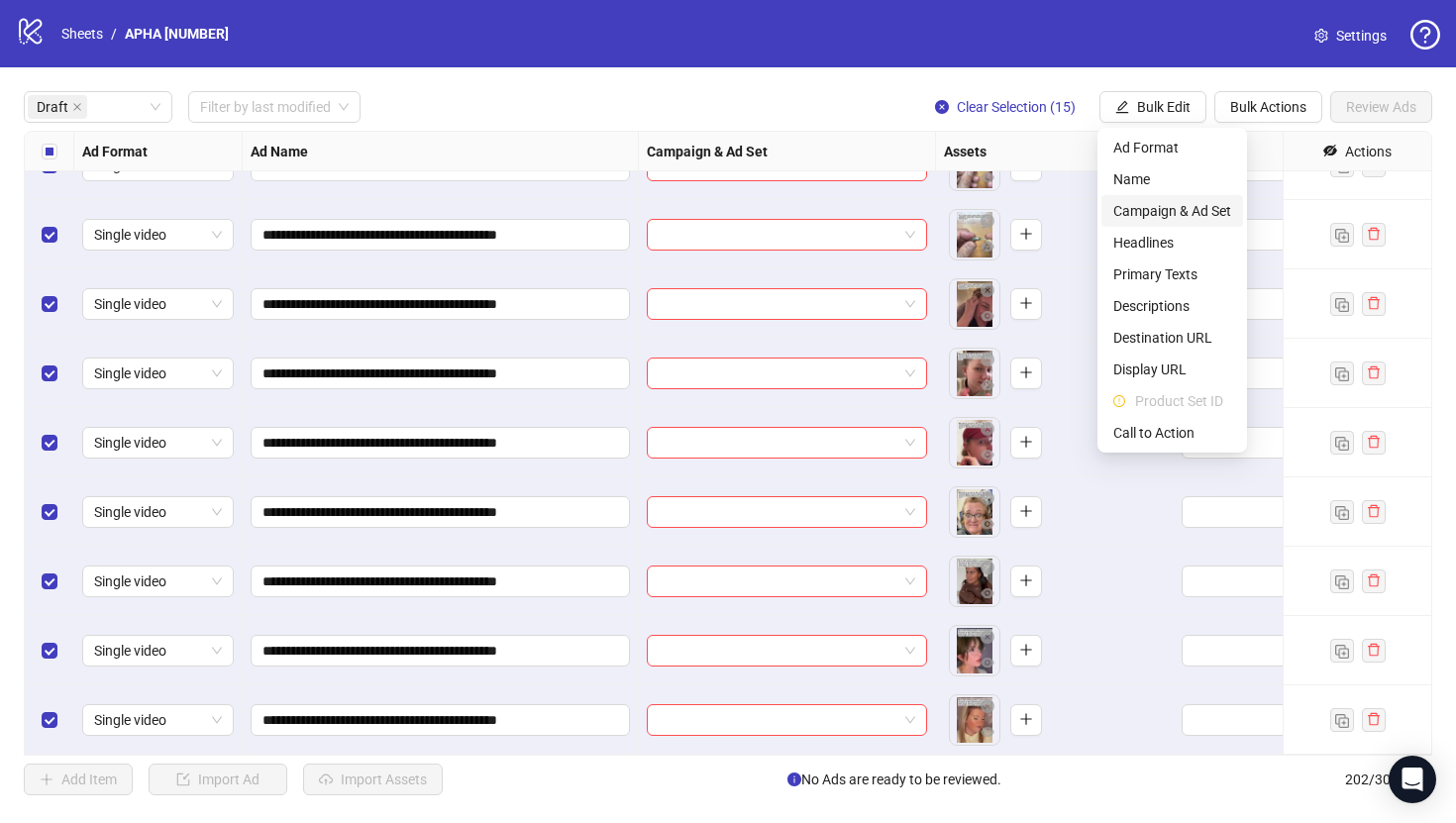 click on "Campaign & Ad Set" at bounding box center [1172, 211] 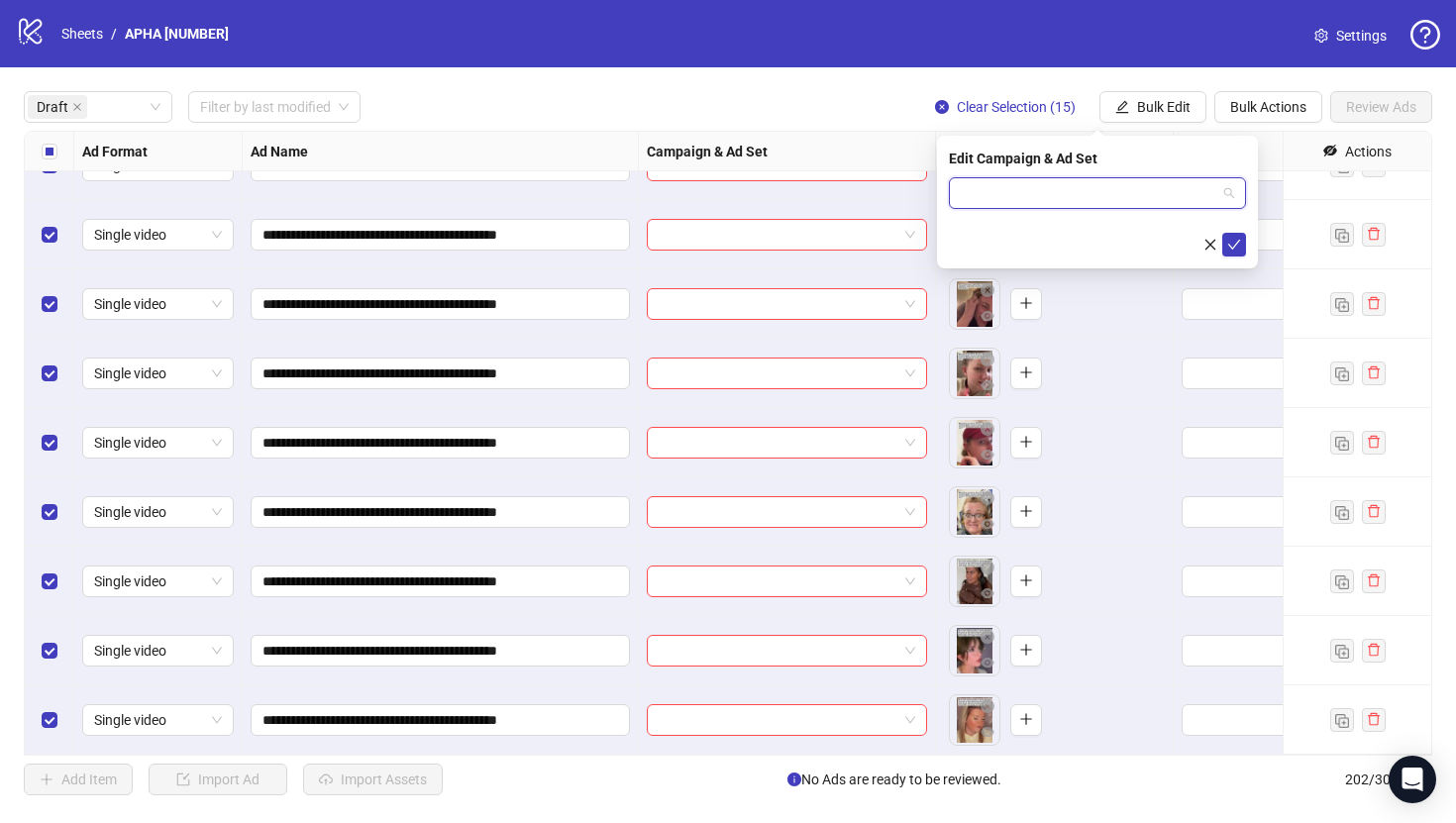 click at bounding box center [1089, 193] 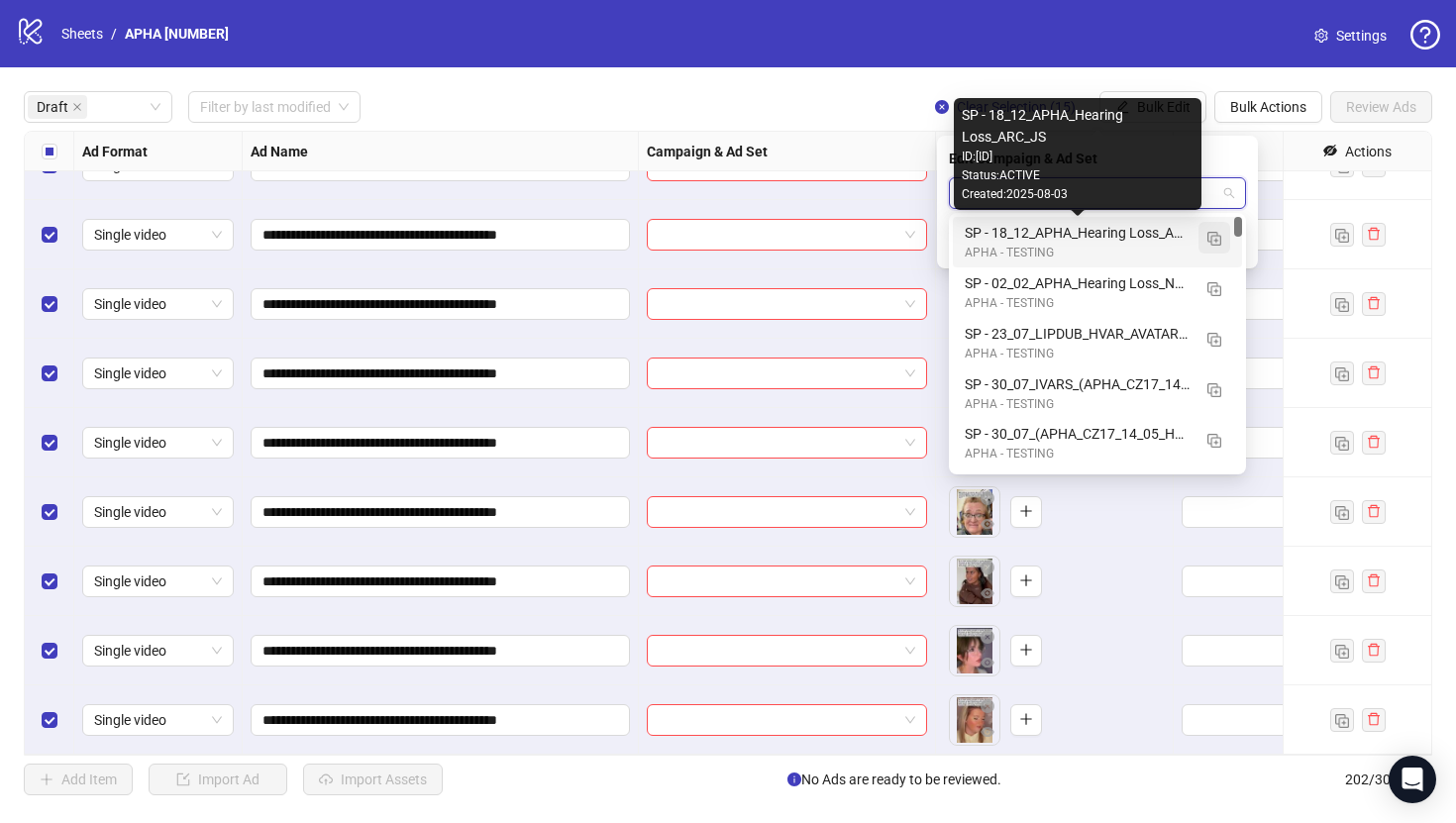 click at bounding box center (1214, 239) 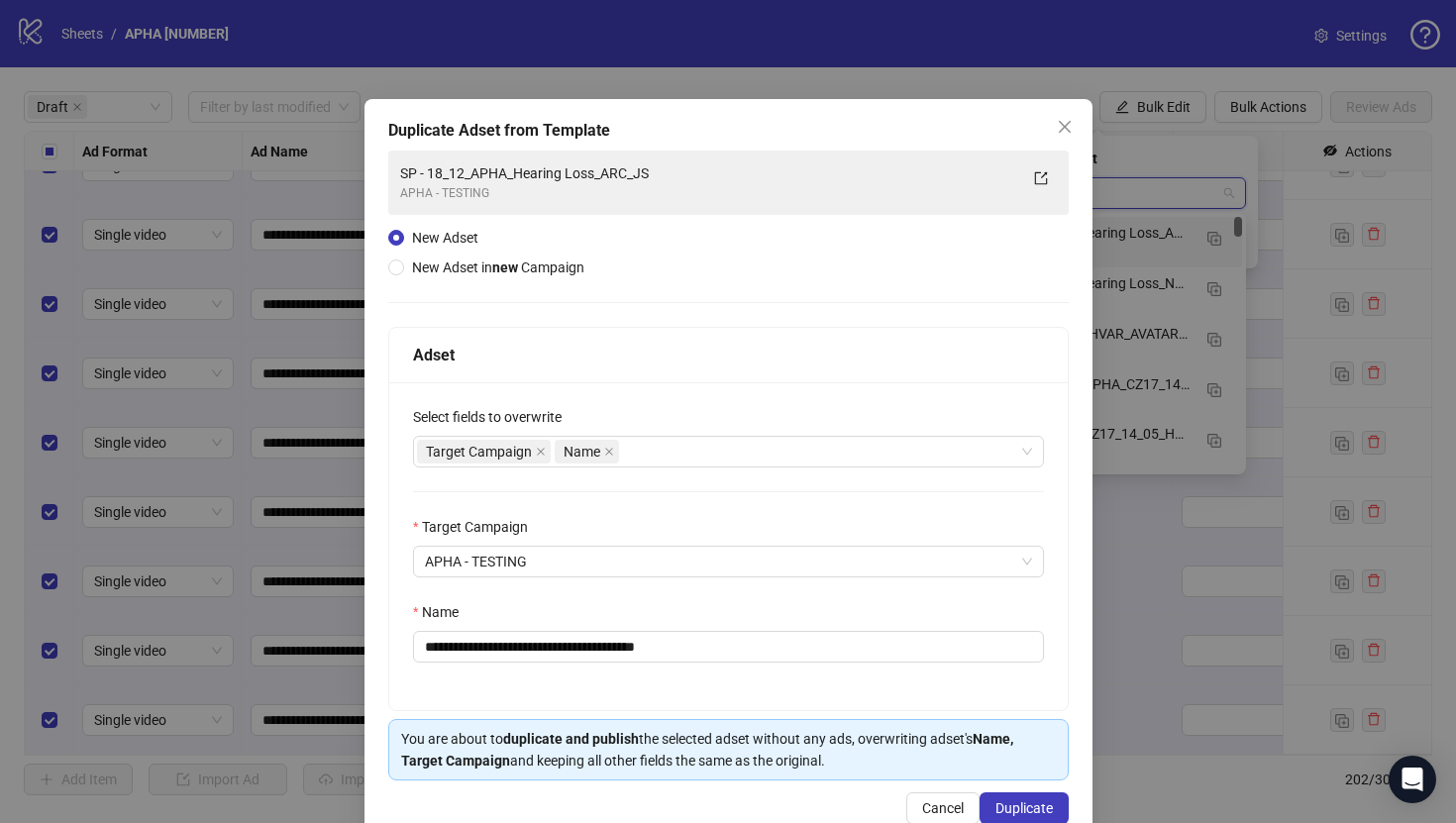 scroll, scrollTop: 46, scrollLeft: 0, axis: vertical 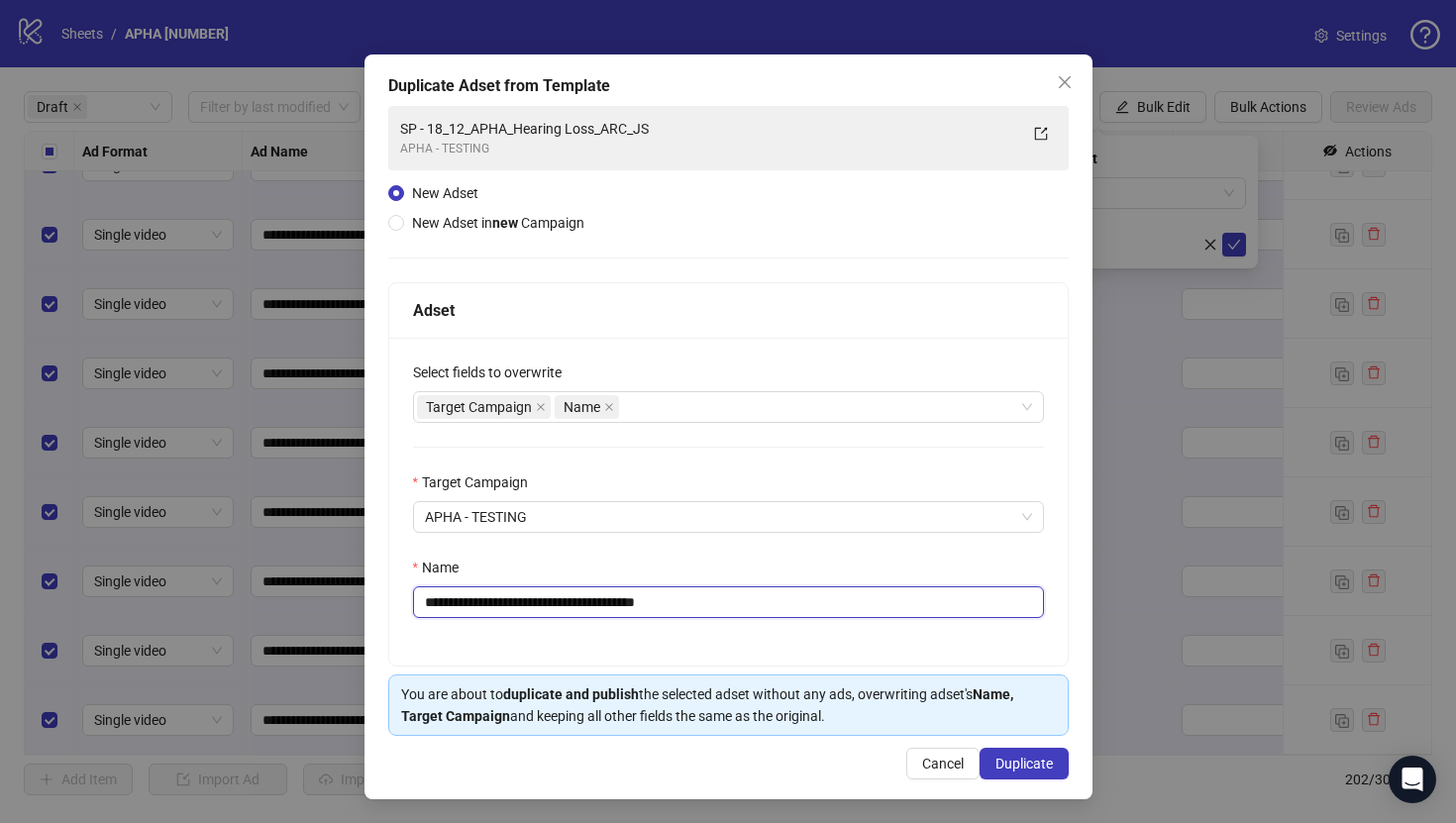 click on "**********" at bounding box center [728, 602] 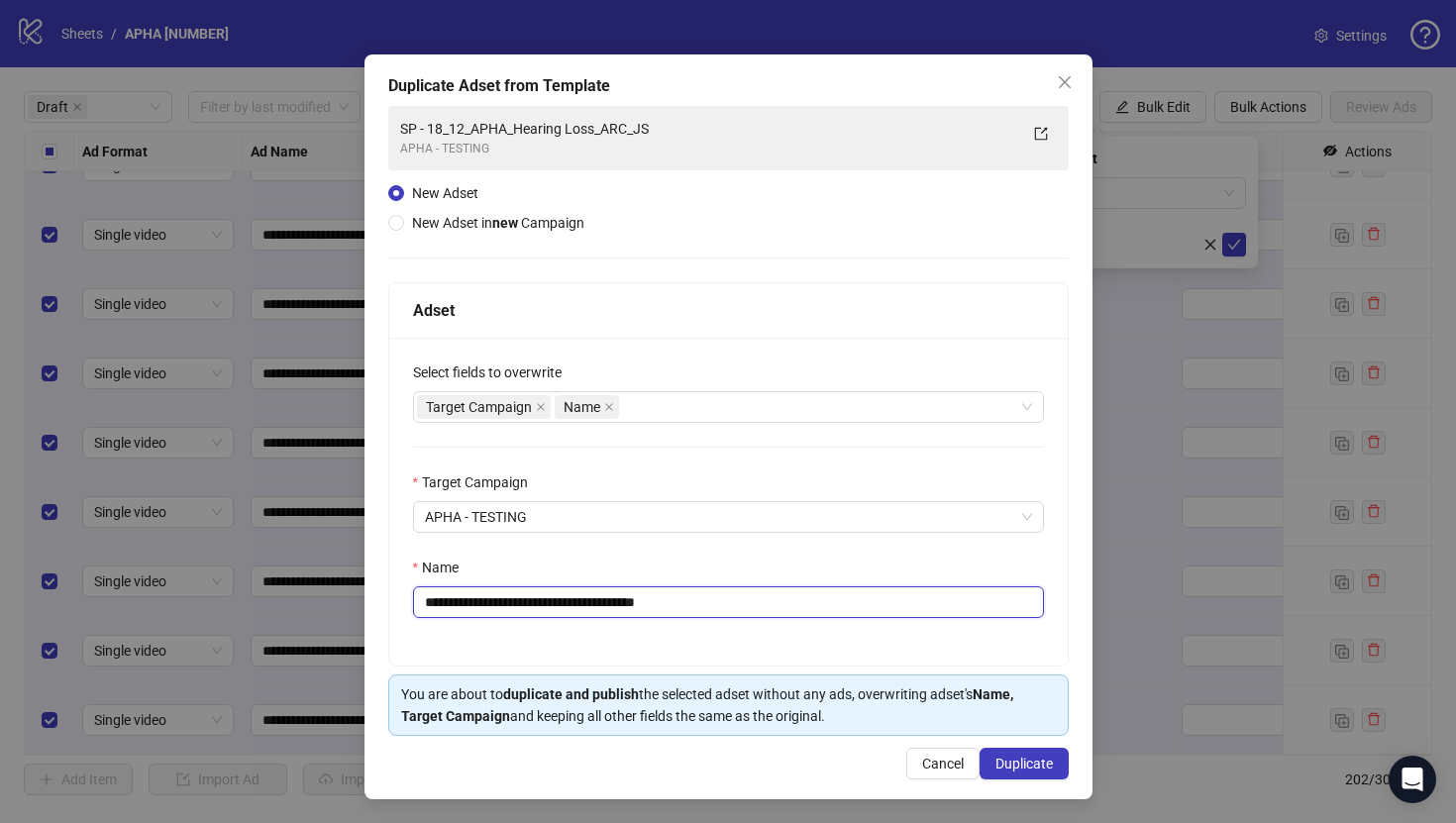 click on "**********" at bounding box center (728, 602) 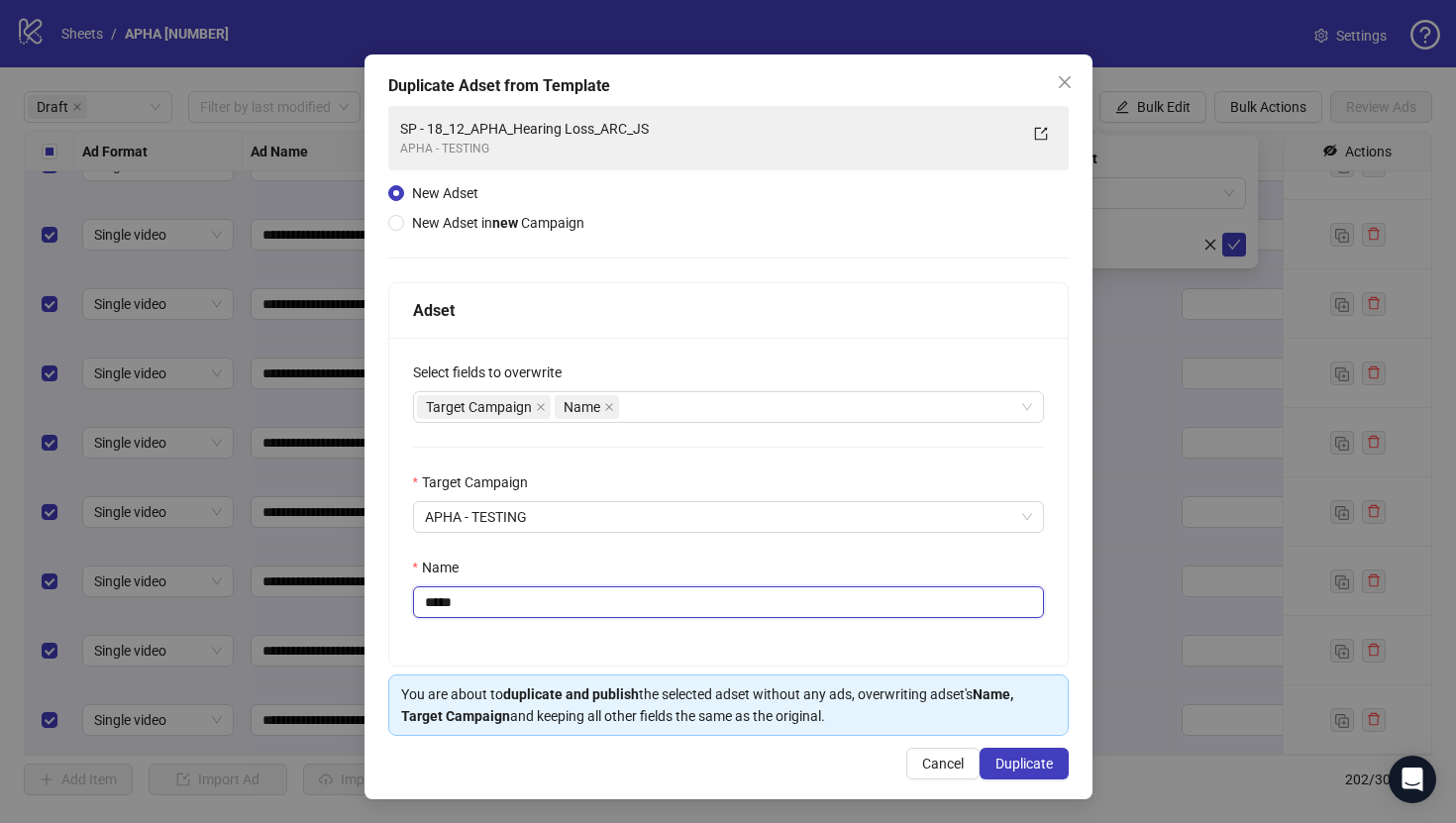 paste on "**********" 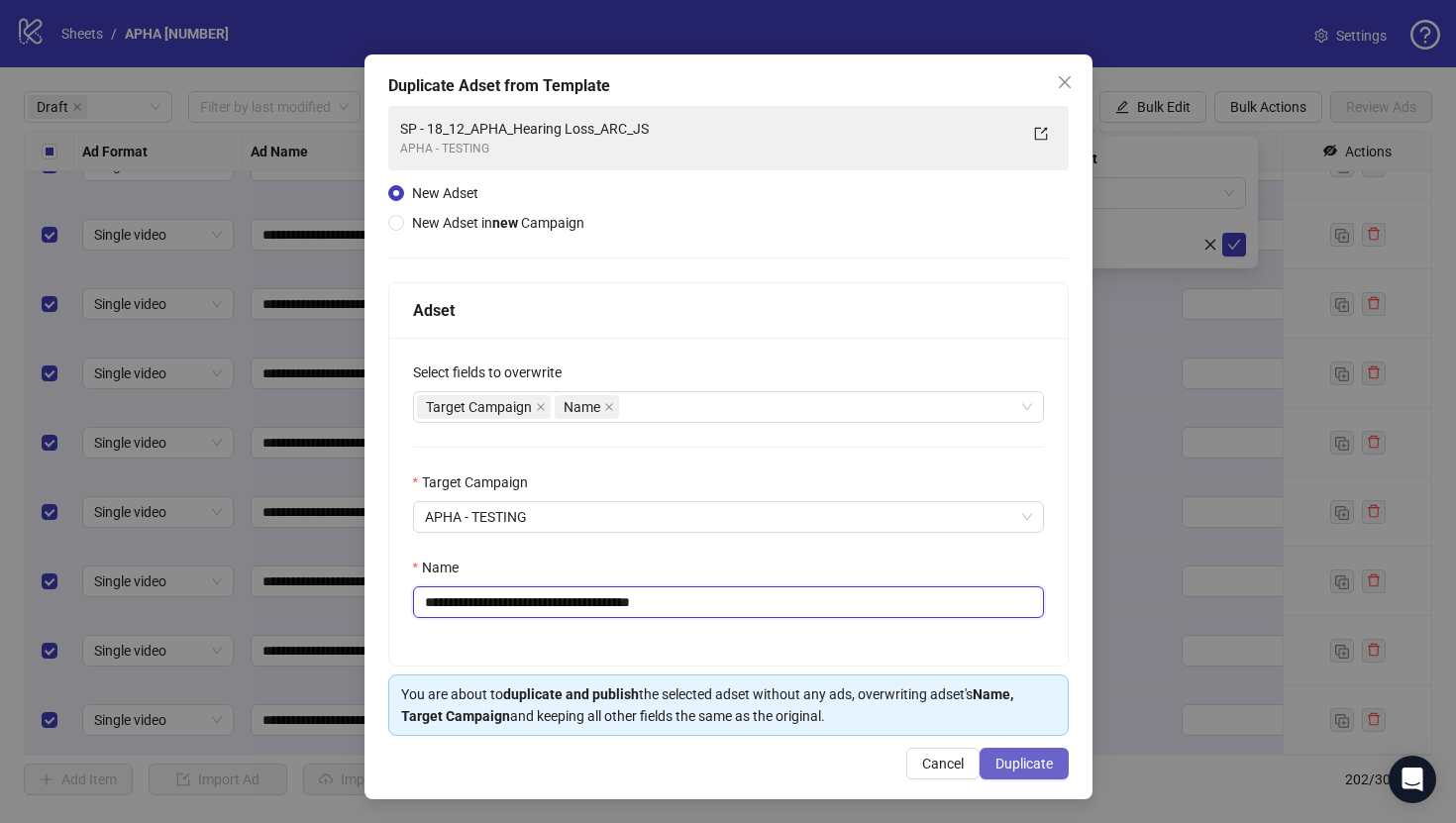 type on "**********" 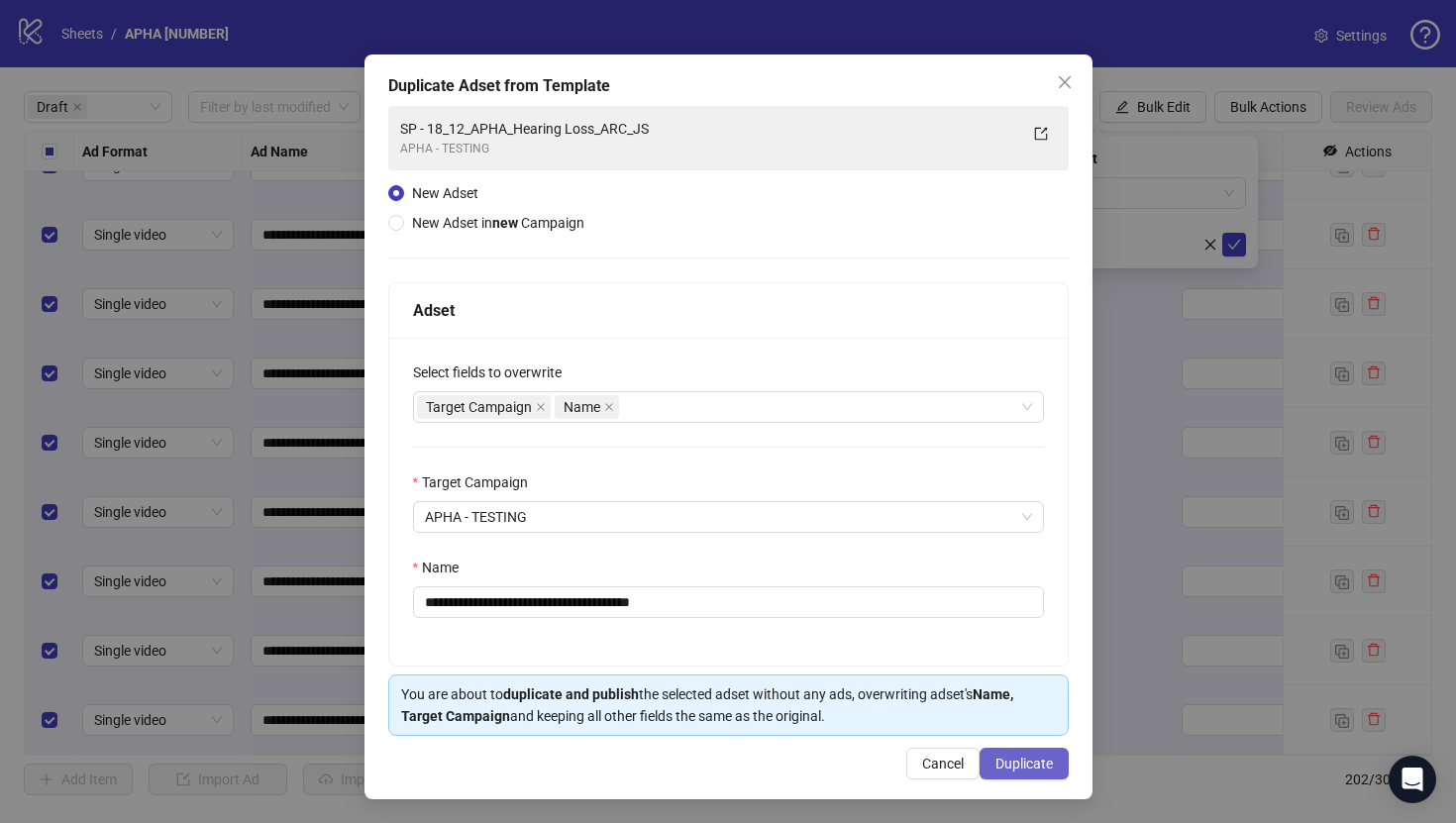 click on "Duplicate" at bounding box center (1024, 764) 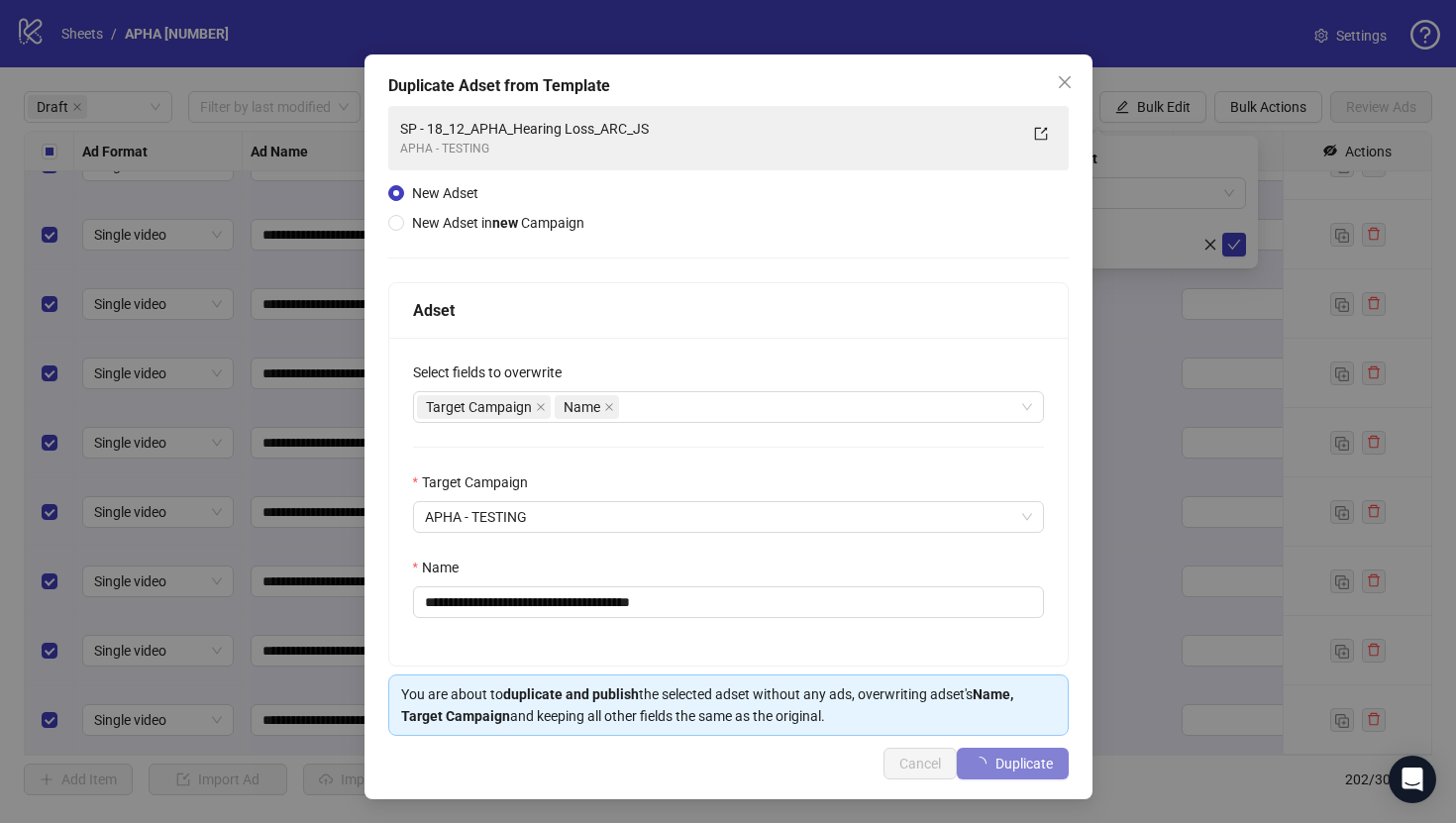 type 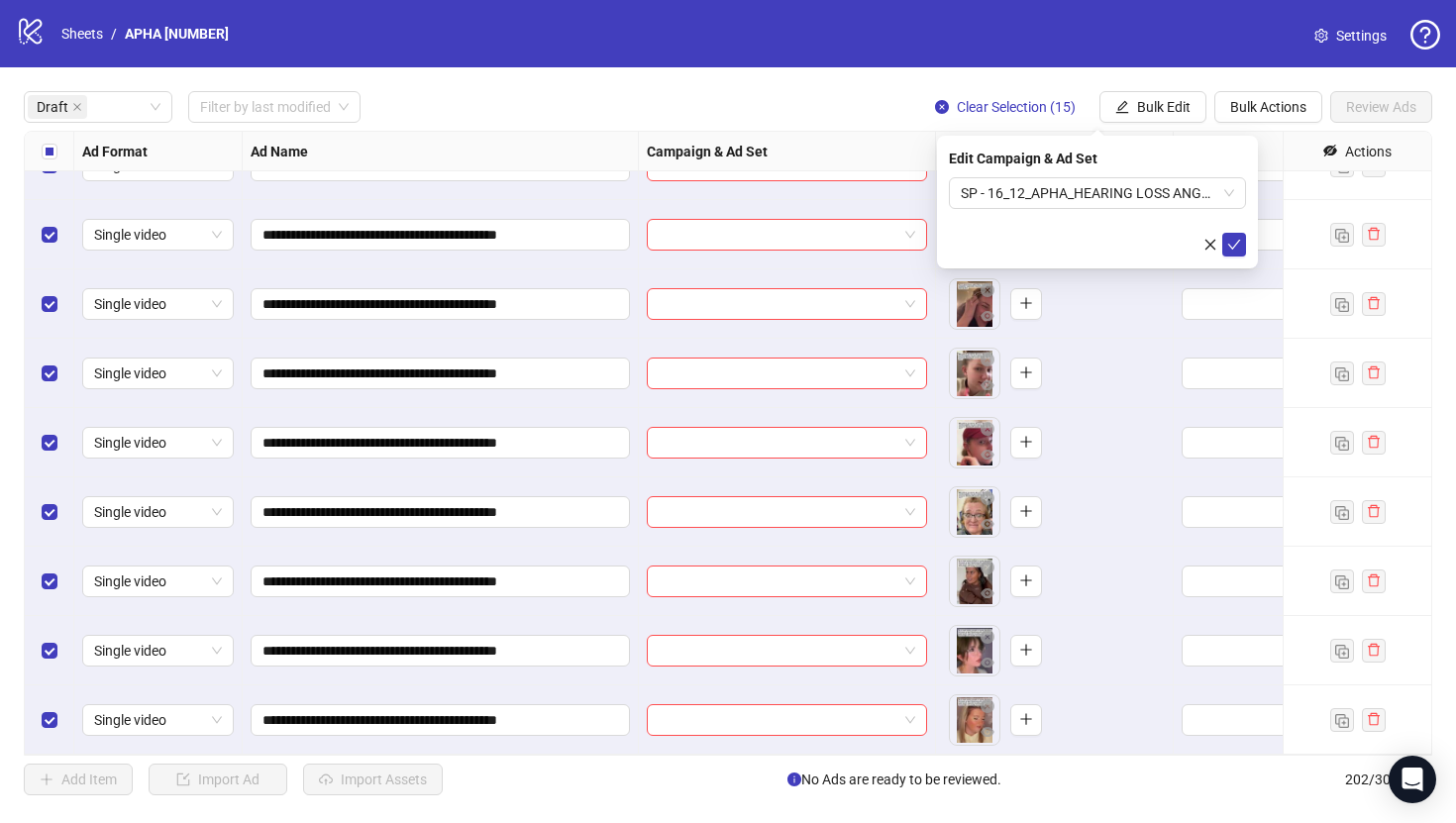 click 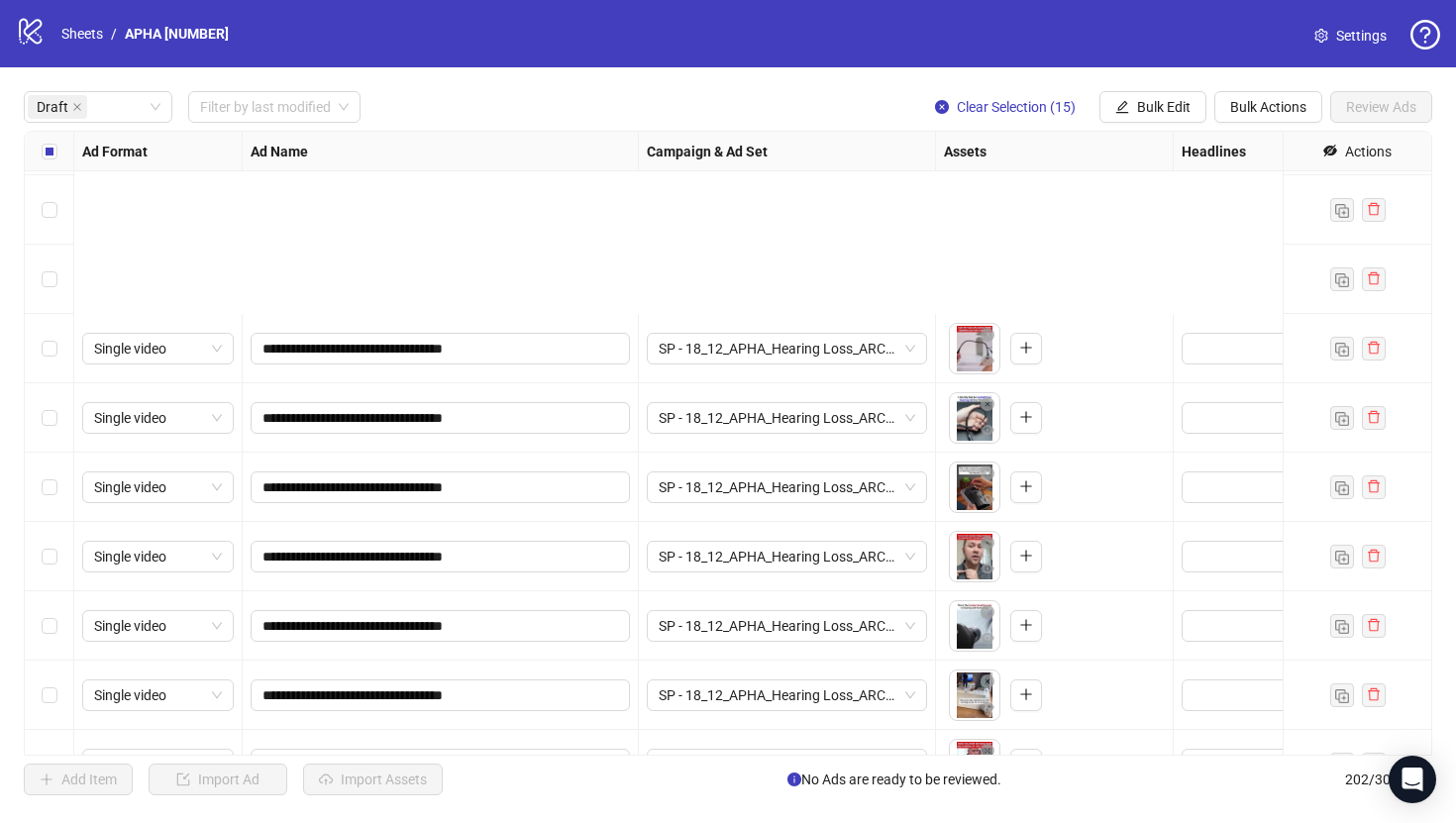 scroll, scrollTop: 0, scrollLeft: 0, axis: both 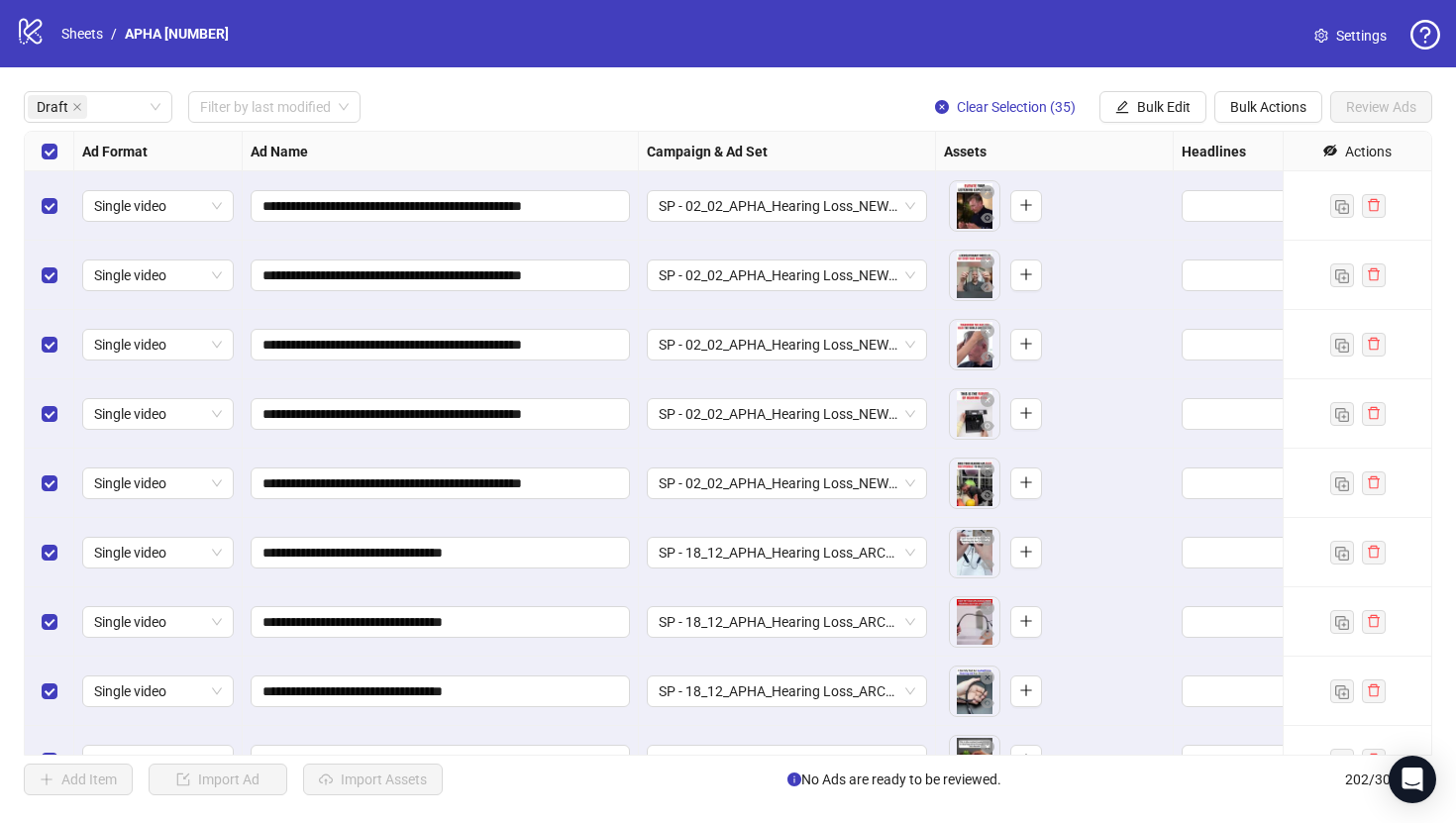click on "**********" at bounding box center [728, 443] 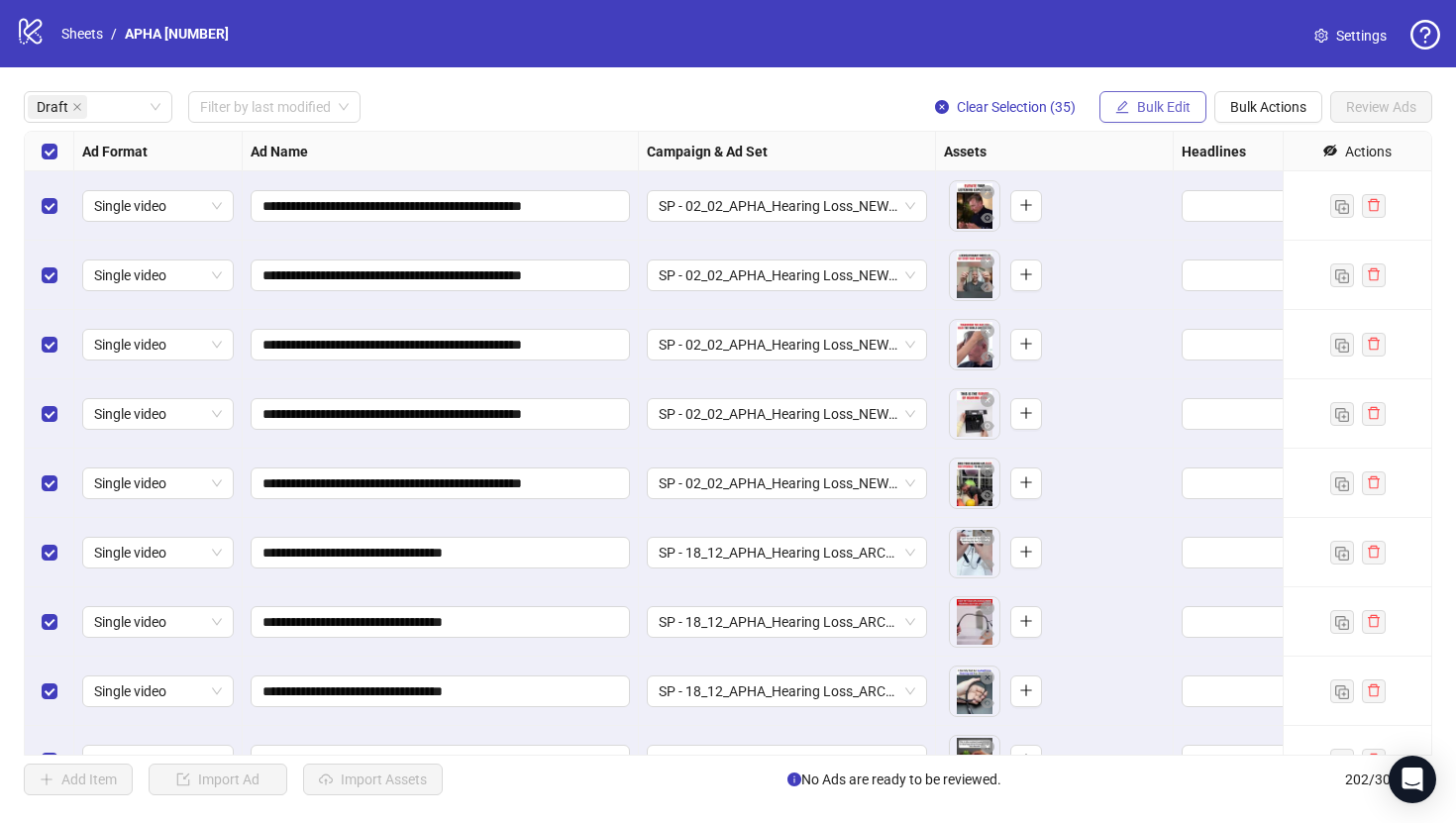 click on "Bulk Edit" at bounding box center (1153, 107) 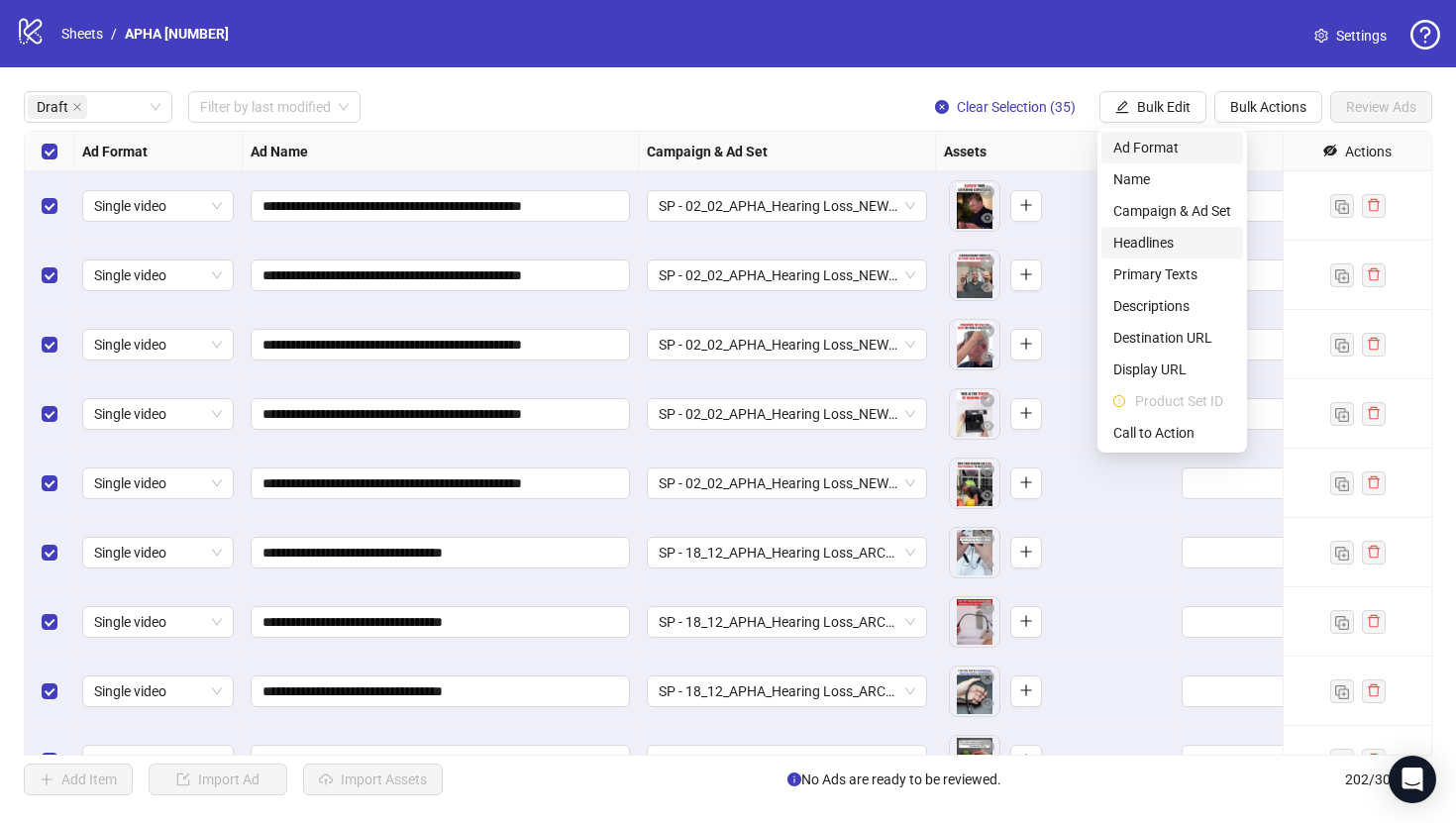 type 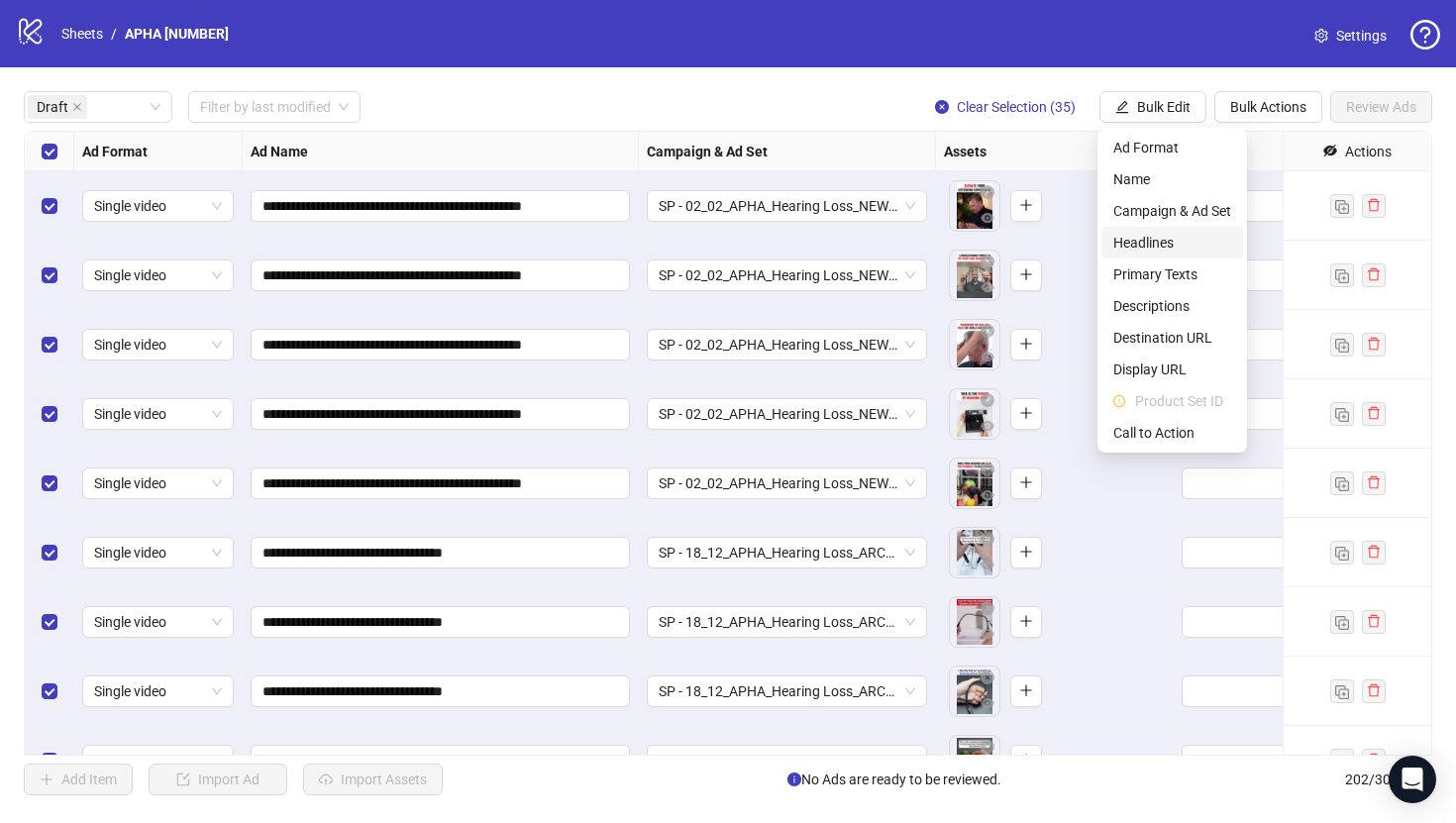 click on "Headlines" at bounding box center (1172, 243) 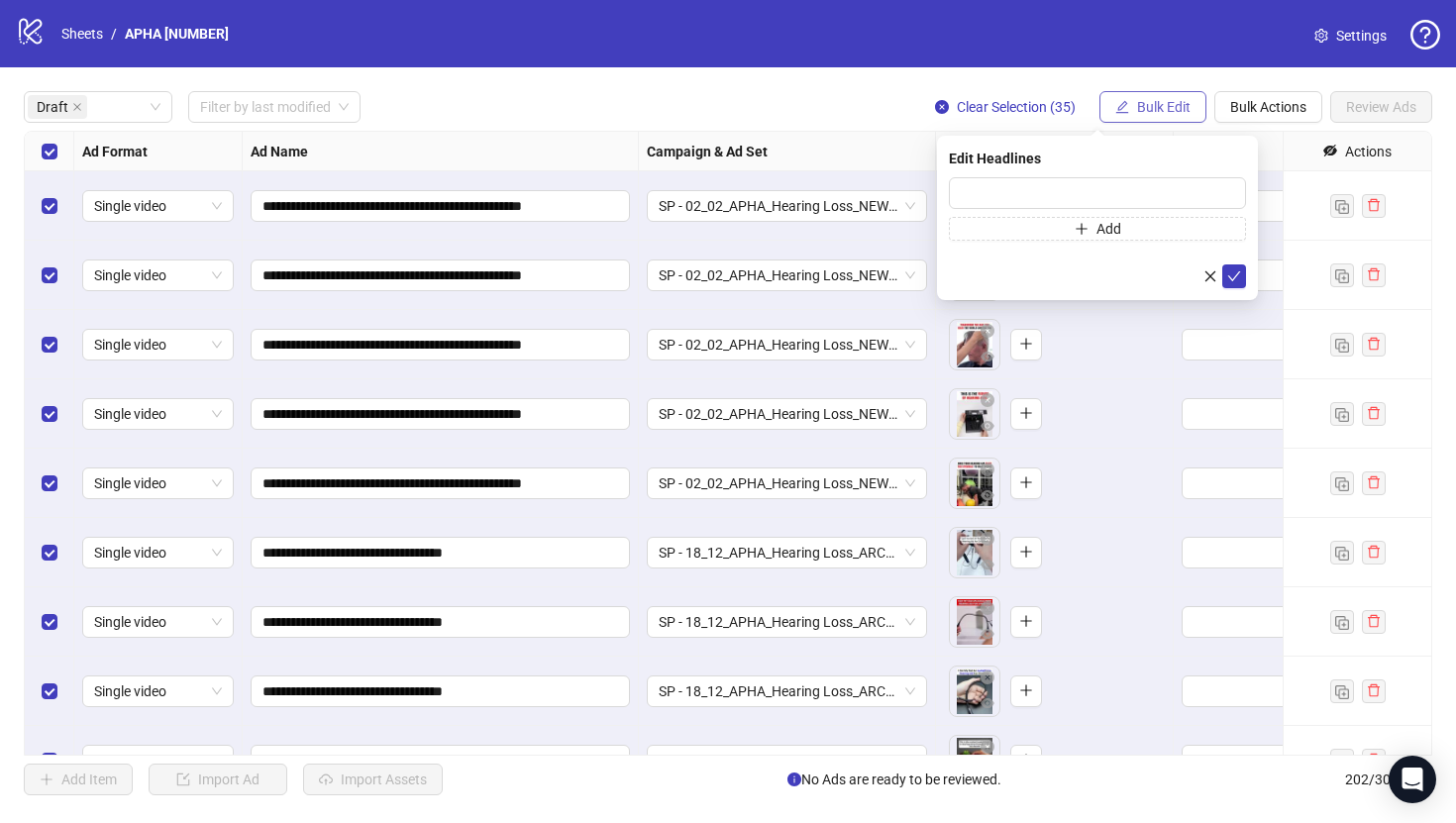 click on "Bulk Edit" at bounding box center (1164, 107) 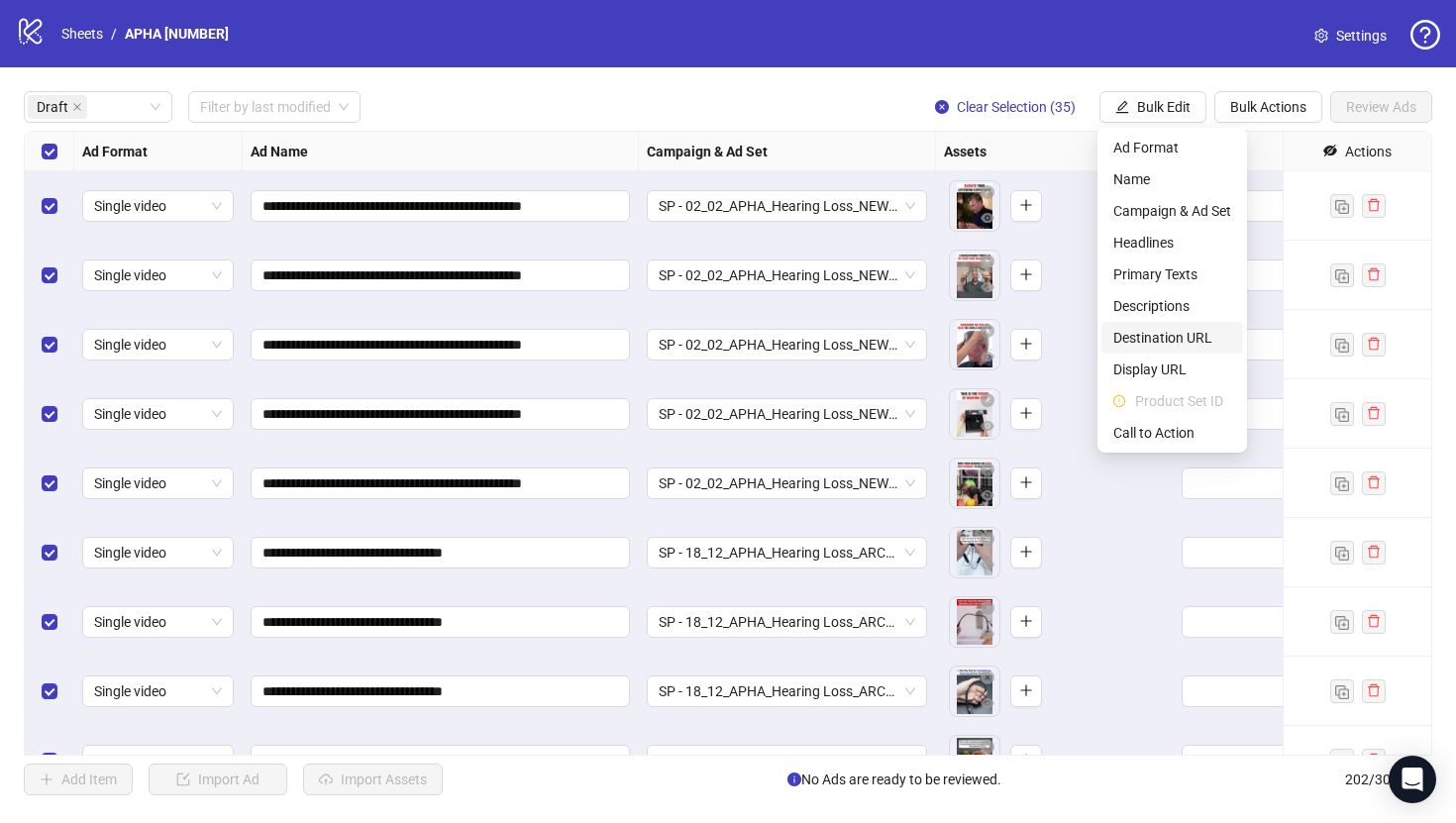 click on "Destination URL" at bounding box center (1172, 338) 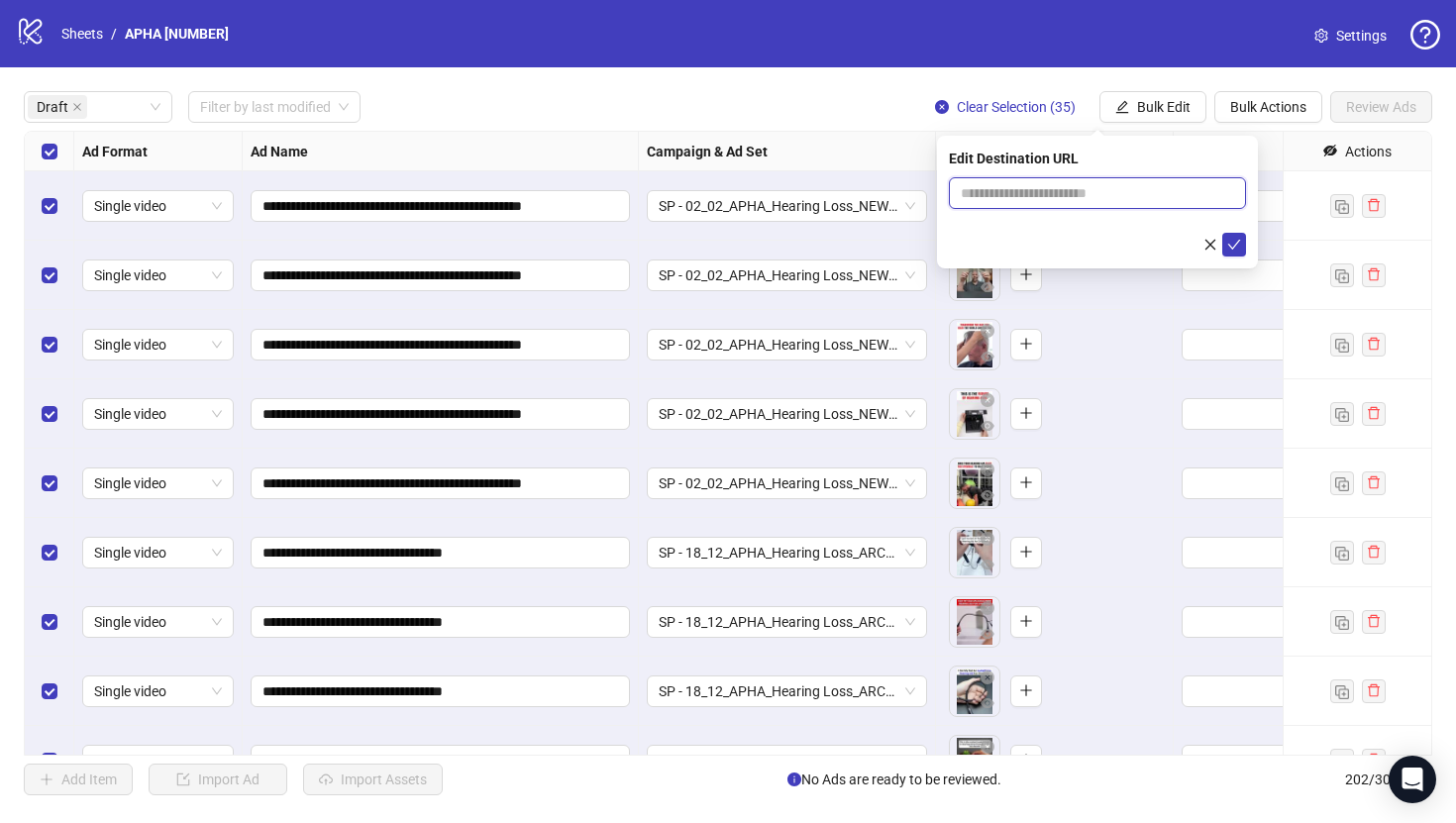 click at bounding box center (1090, 193) 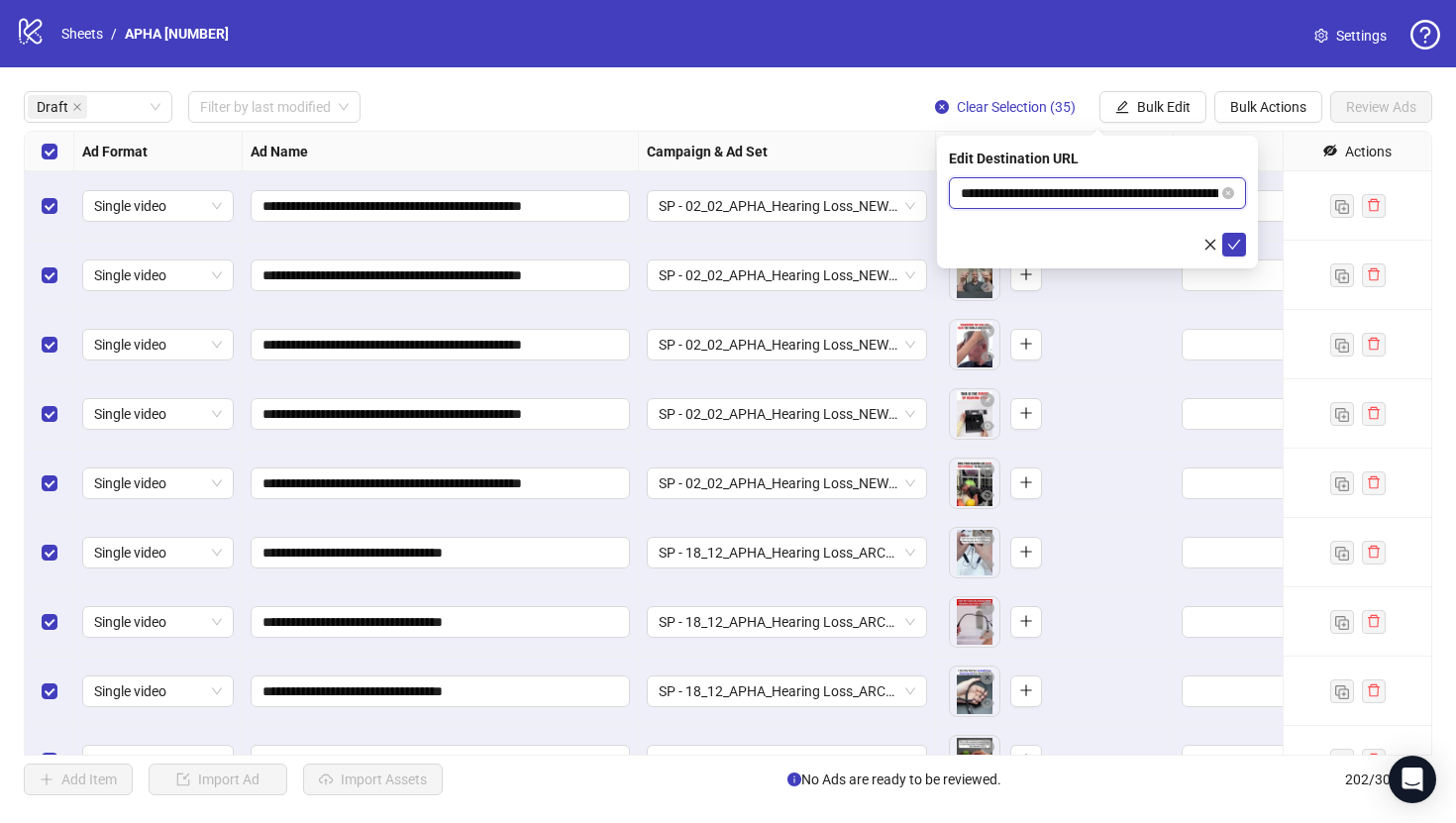 scroll, scrollTop: 0, scrollLeft: 746, axis: horizontal 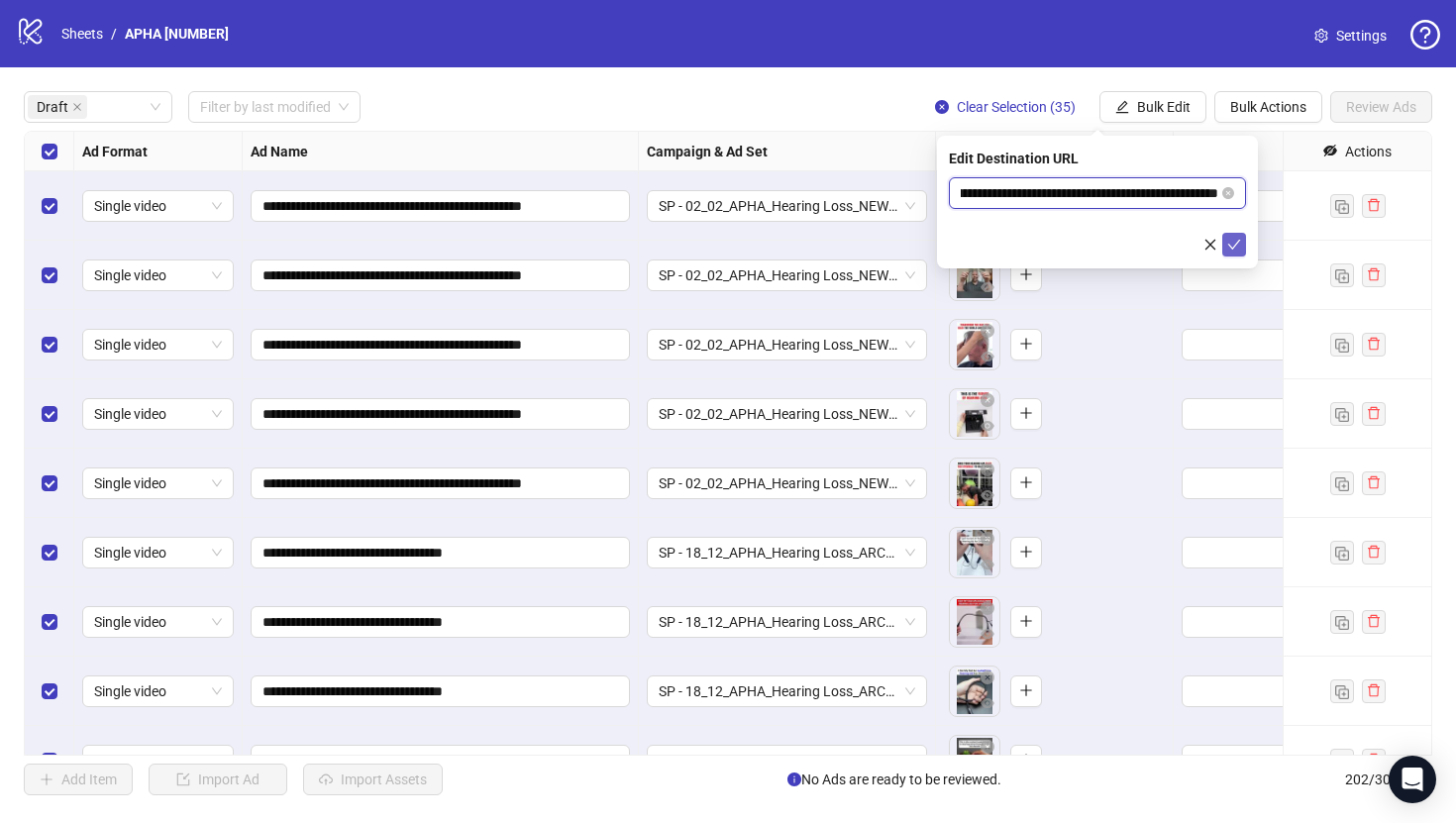 type on "**********" 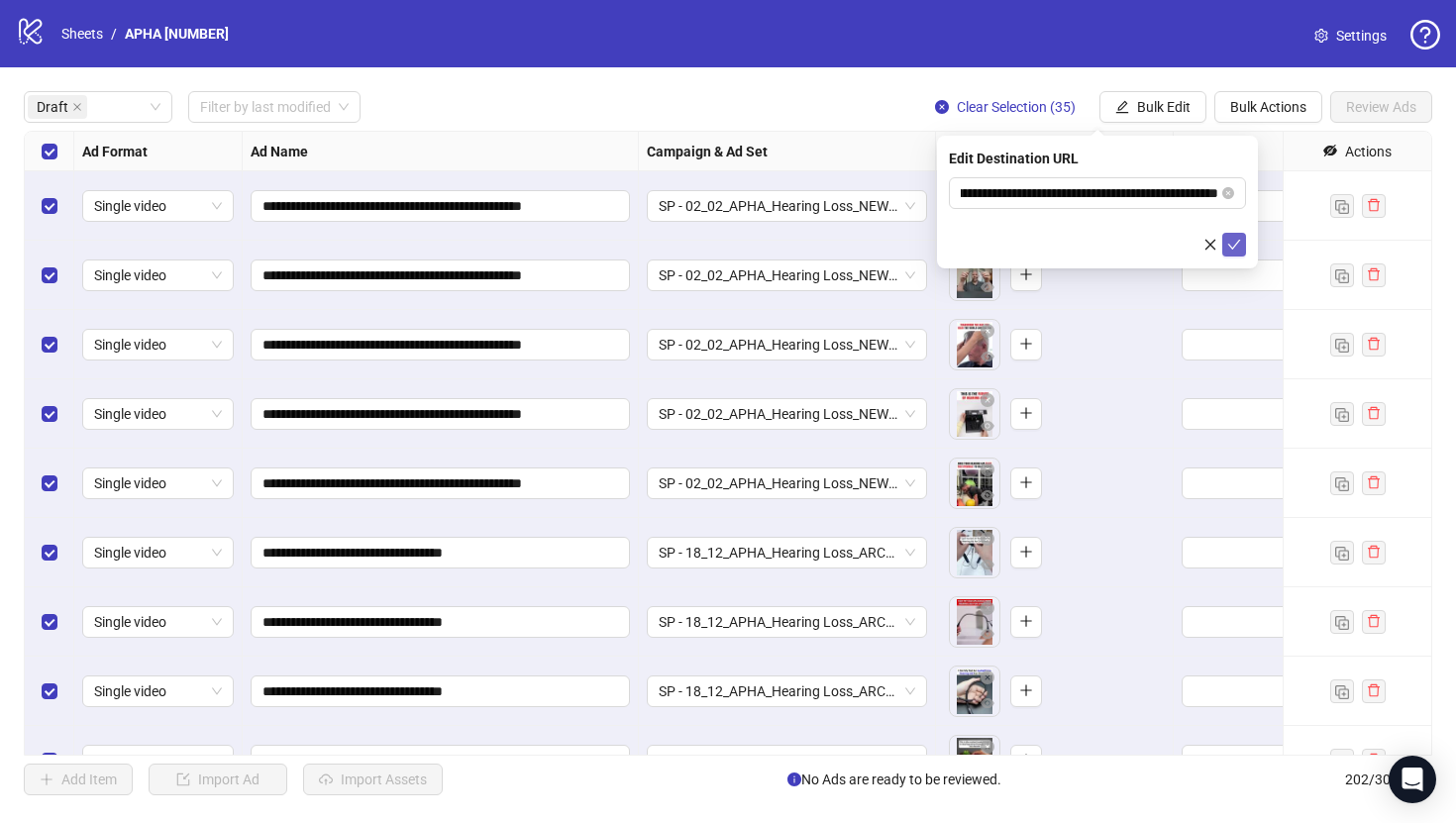 click 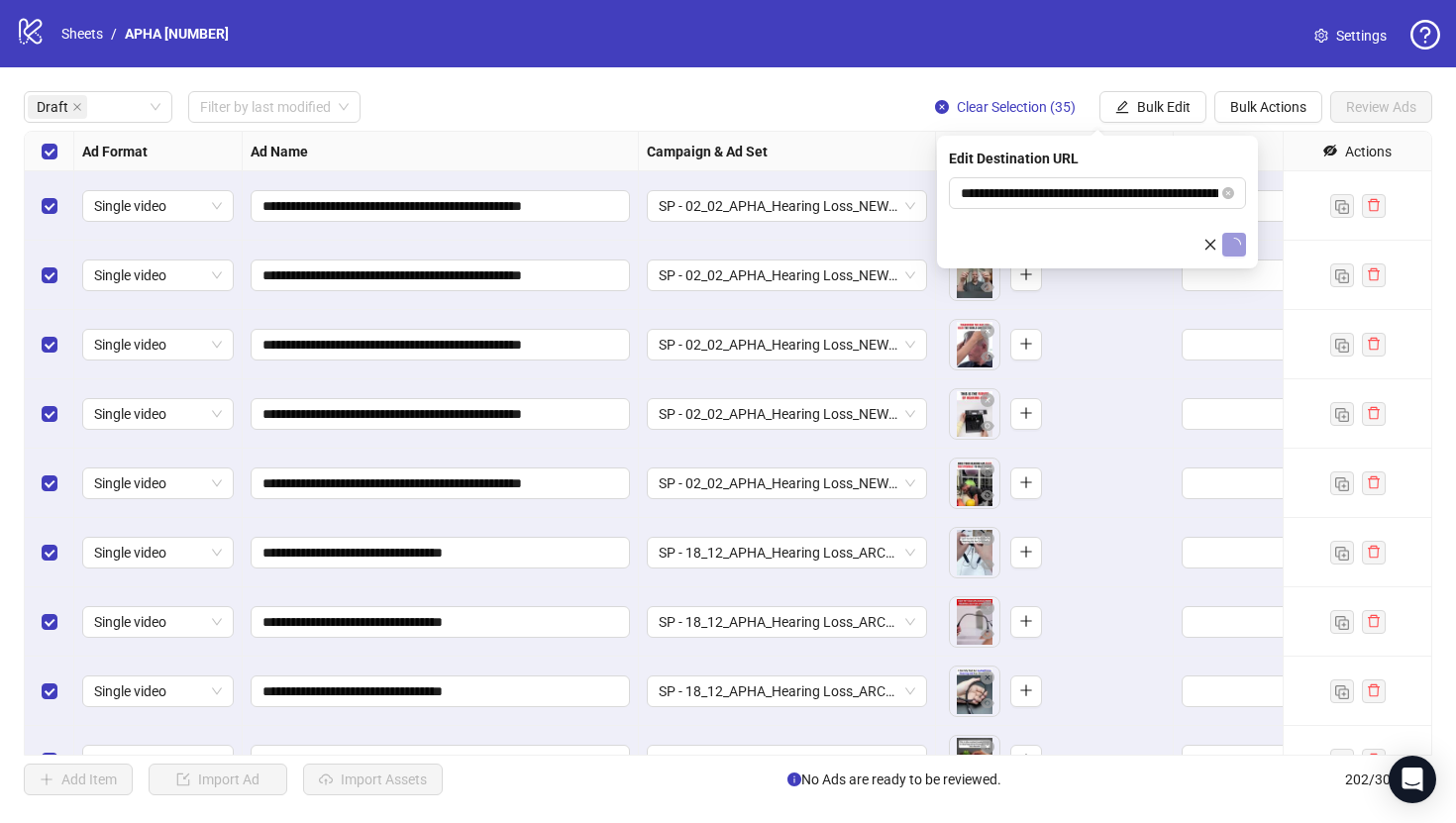 type 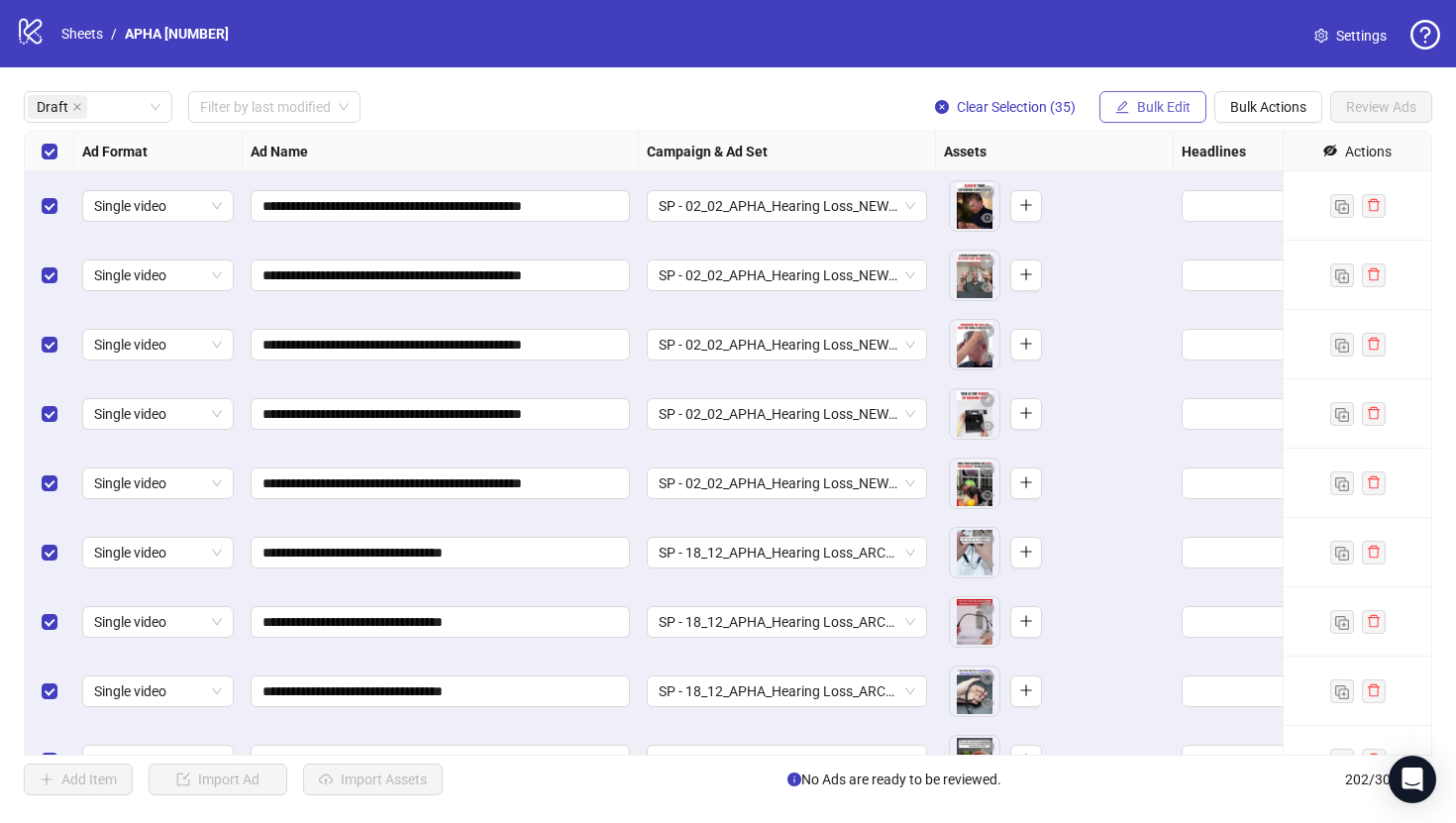 click on "Bulk Edit" at bounding box center [1164, 107] 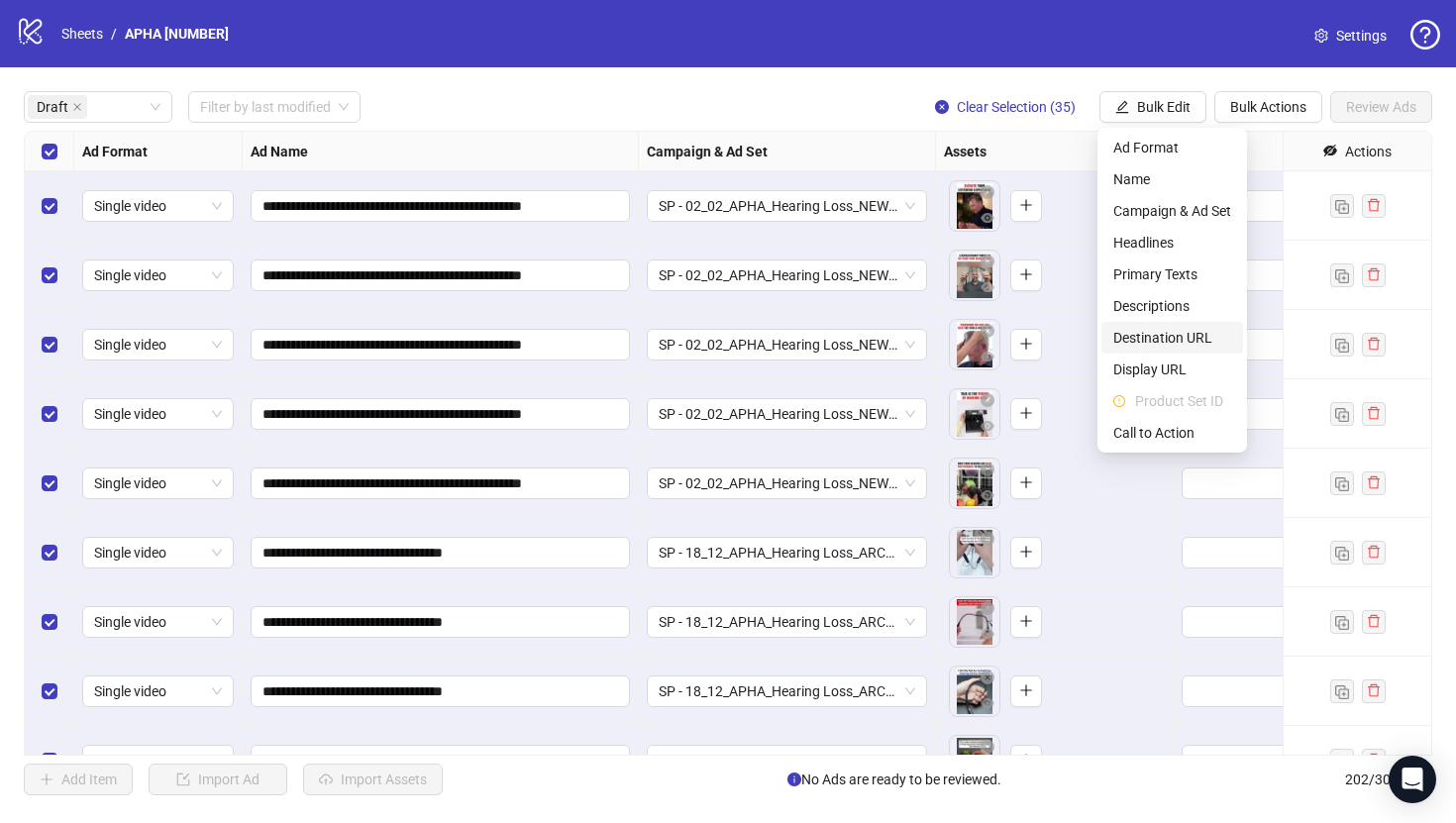 click on "Destination URL" at bounding box center [1172, 338] 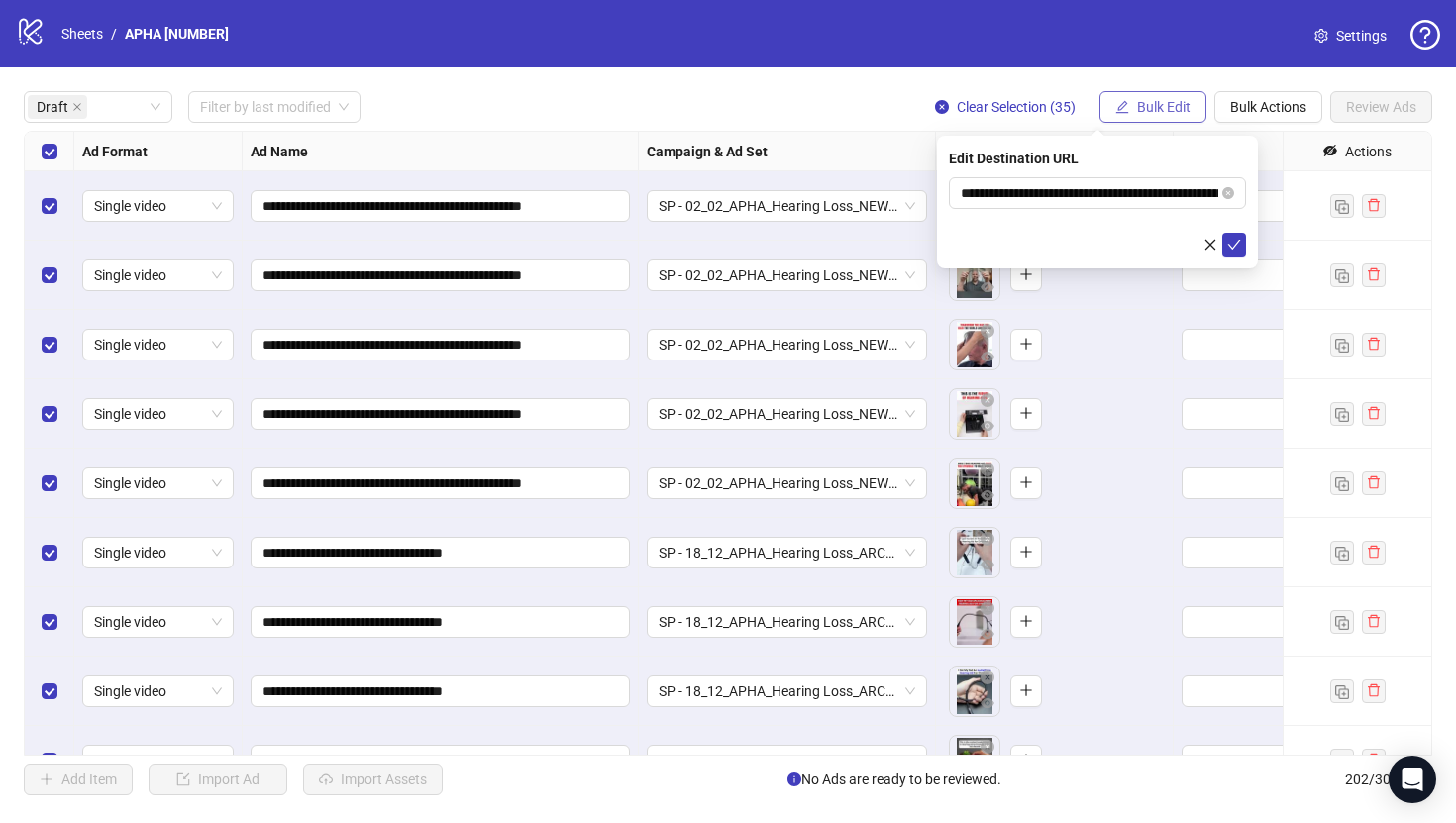 click on "Bulk Edit" at bounding box center (1164, 107) 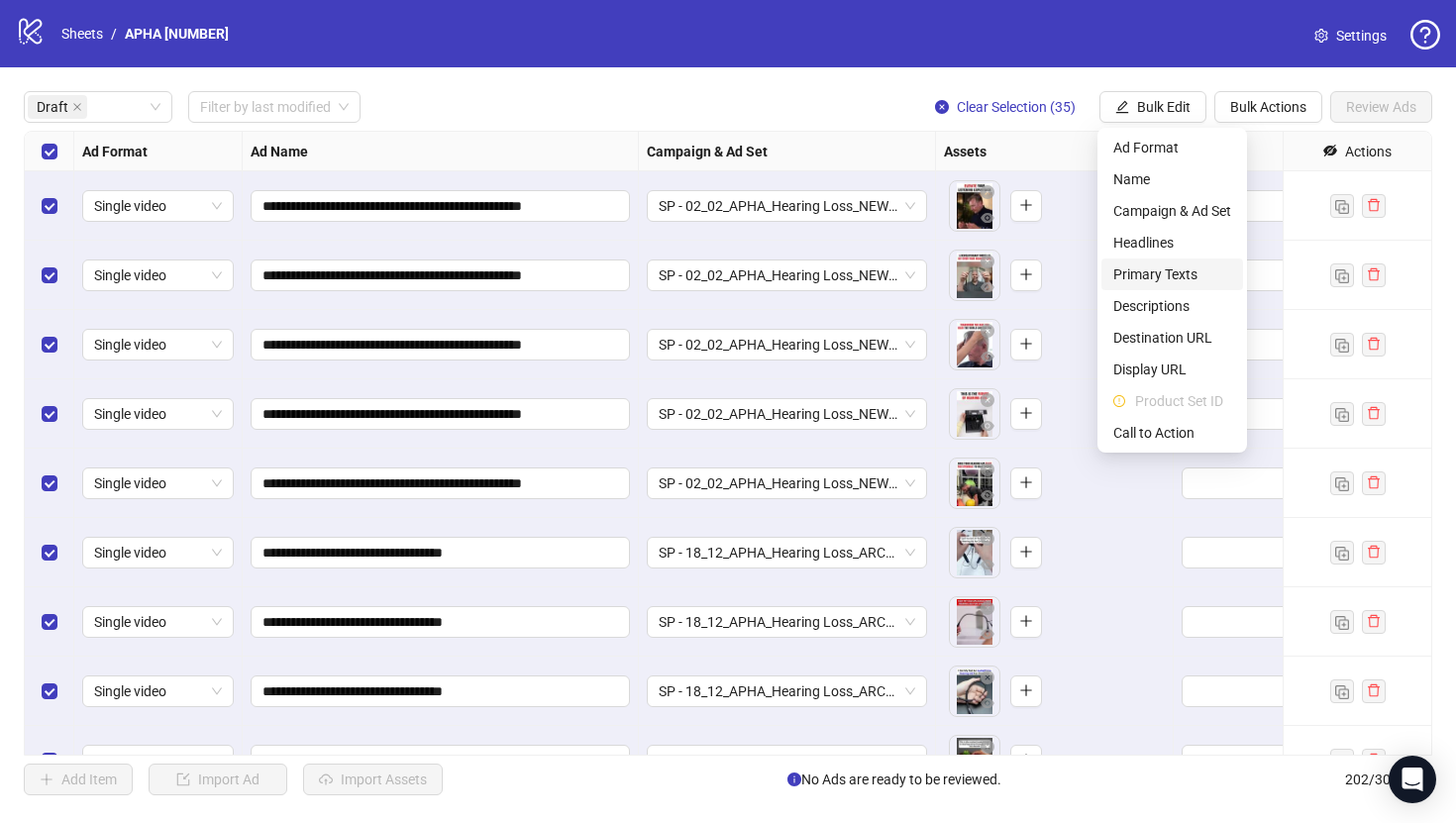 click on "Primary Texts" at bounding box center (1172, 274) 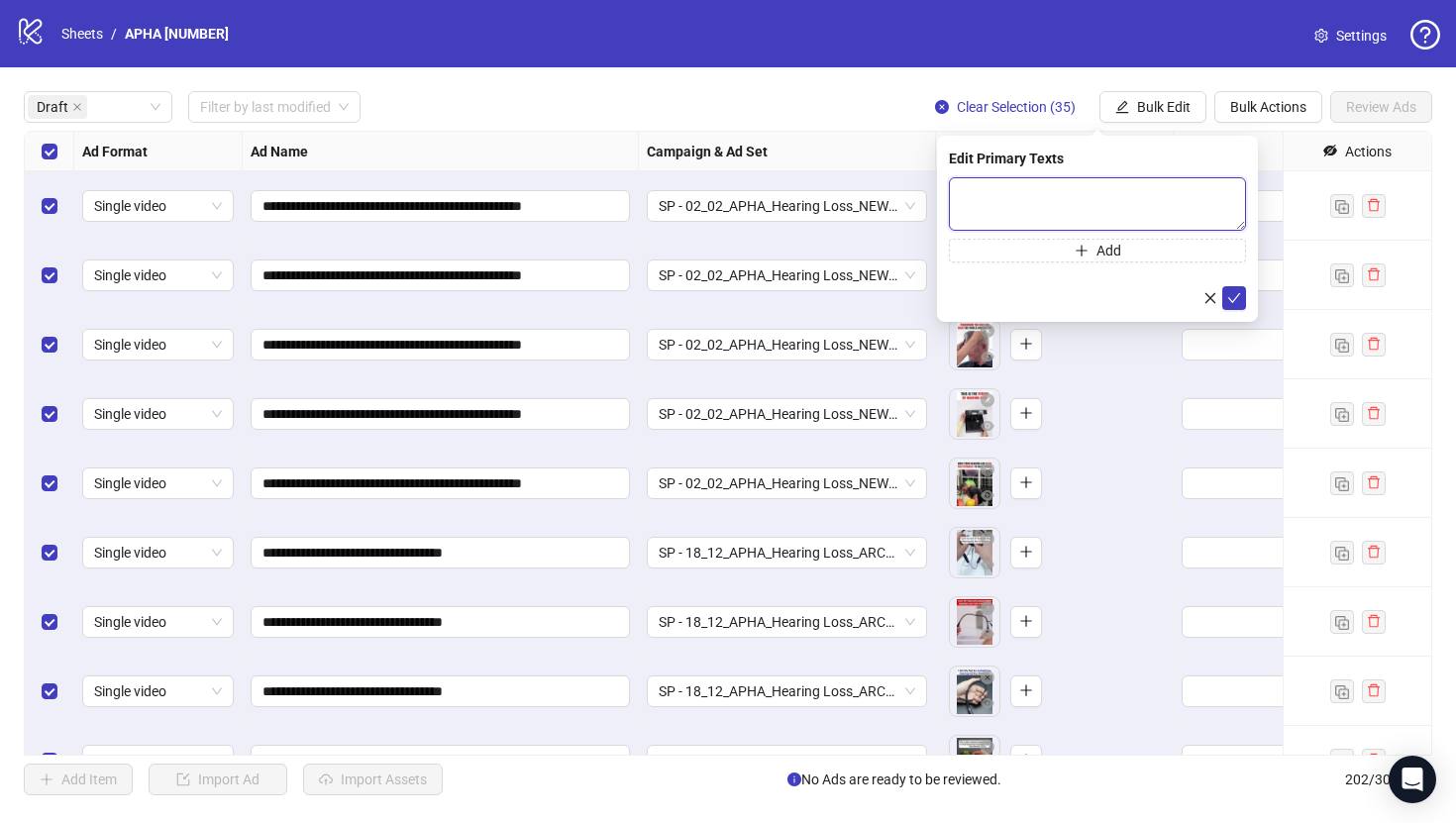 click at bounding box center (1097, 204) 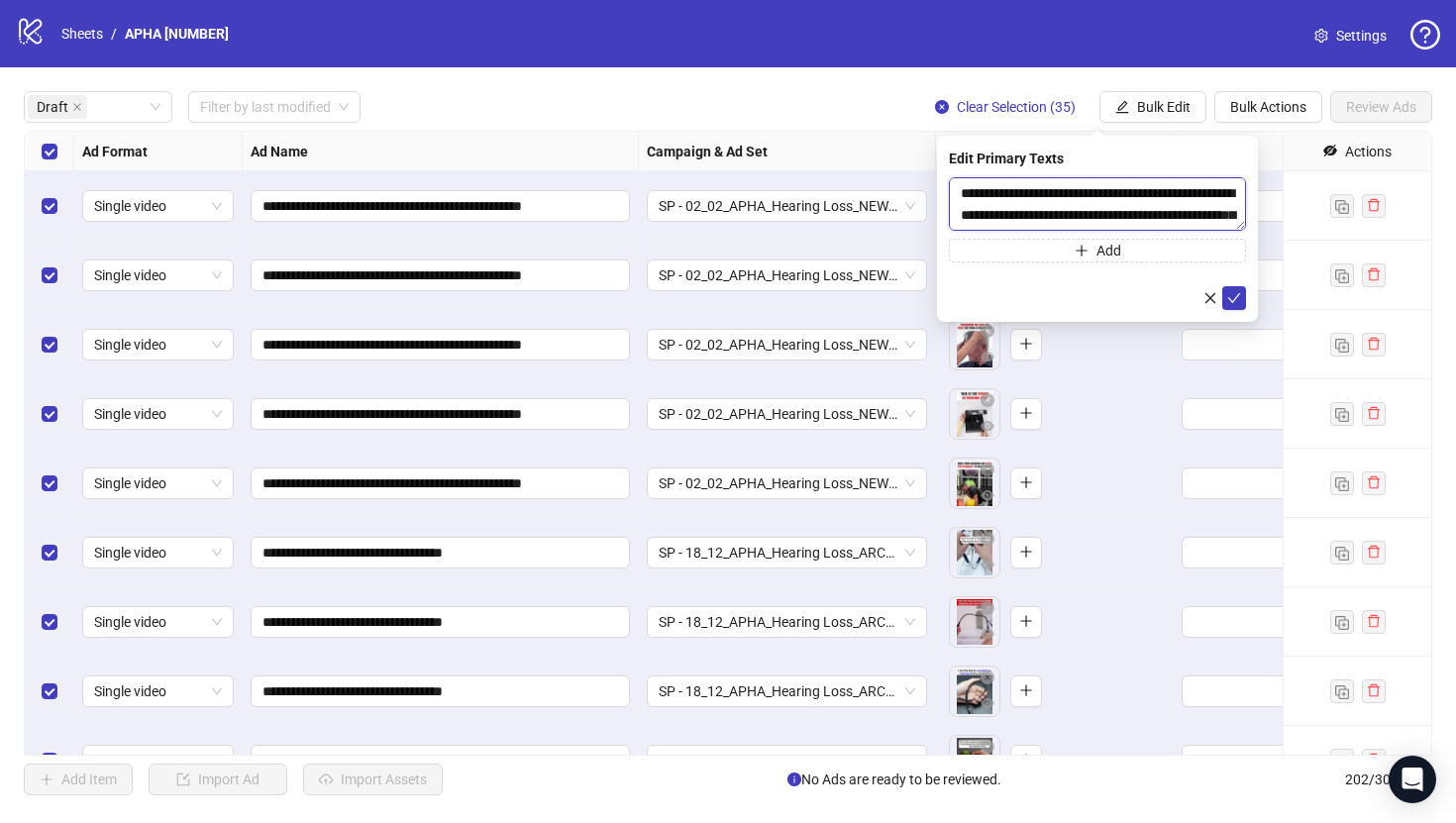 scroll, scrollTop: 472, scrollLeft: 0, axis: vertical 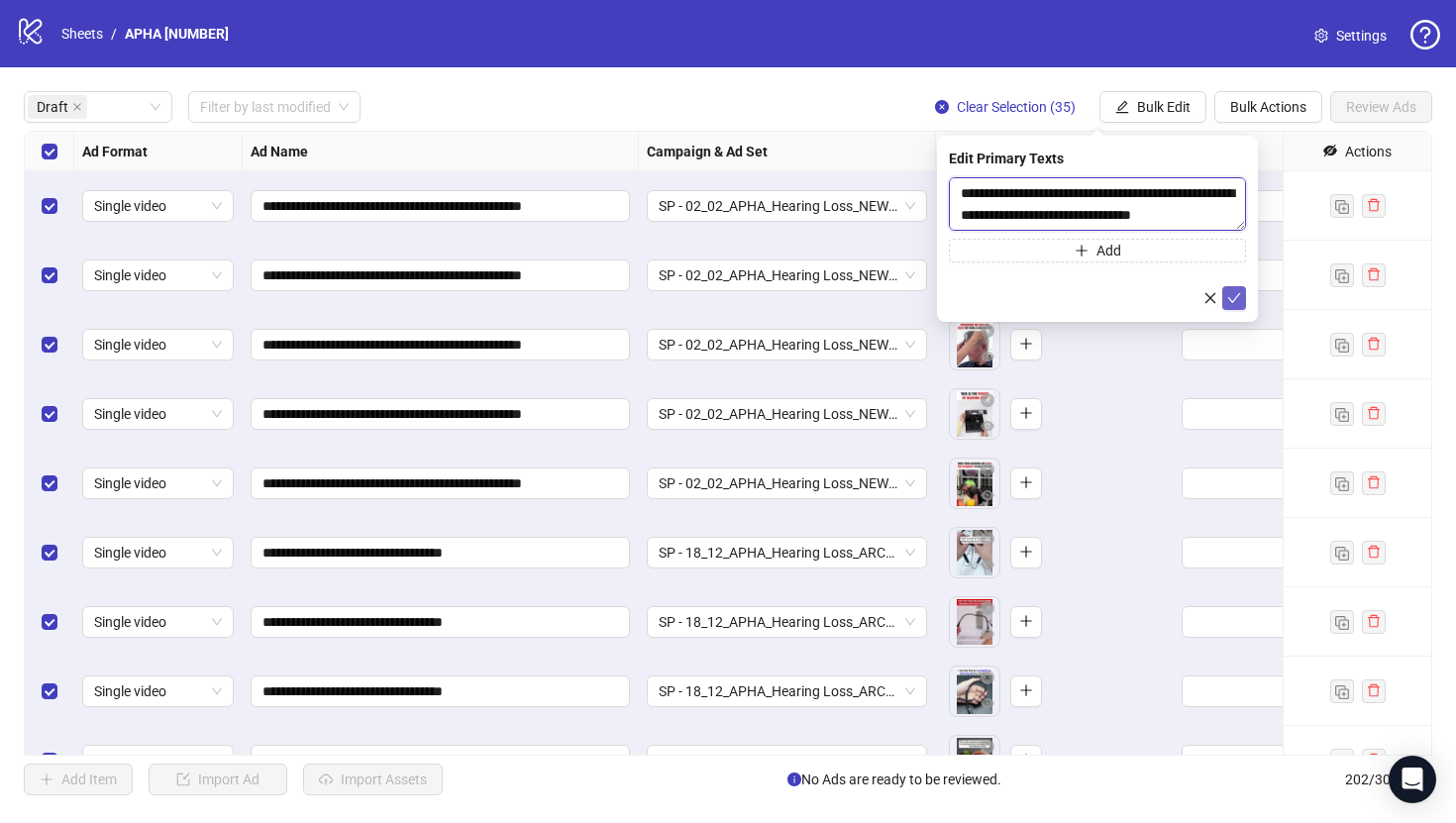 type on "**********" 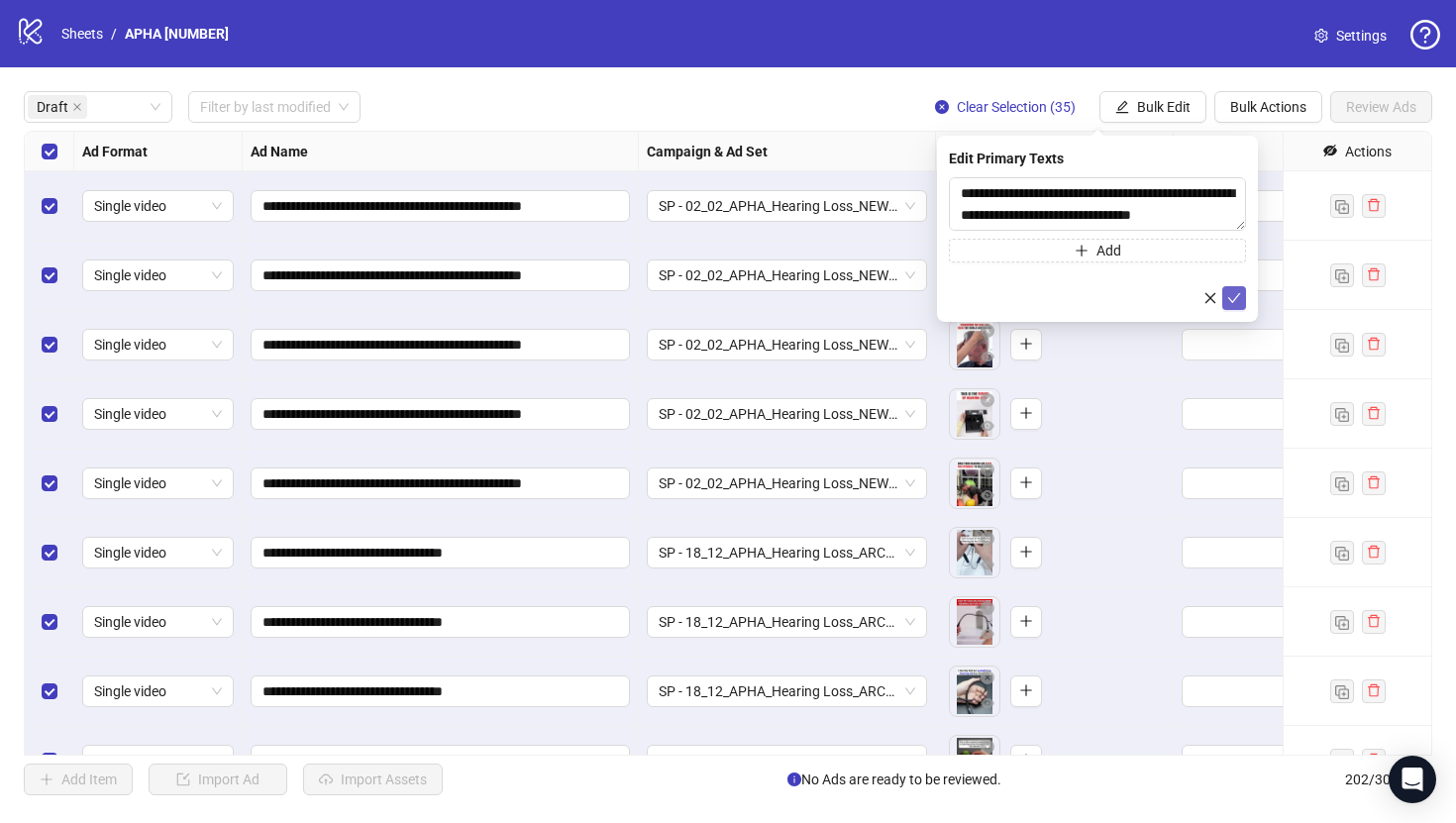 click 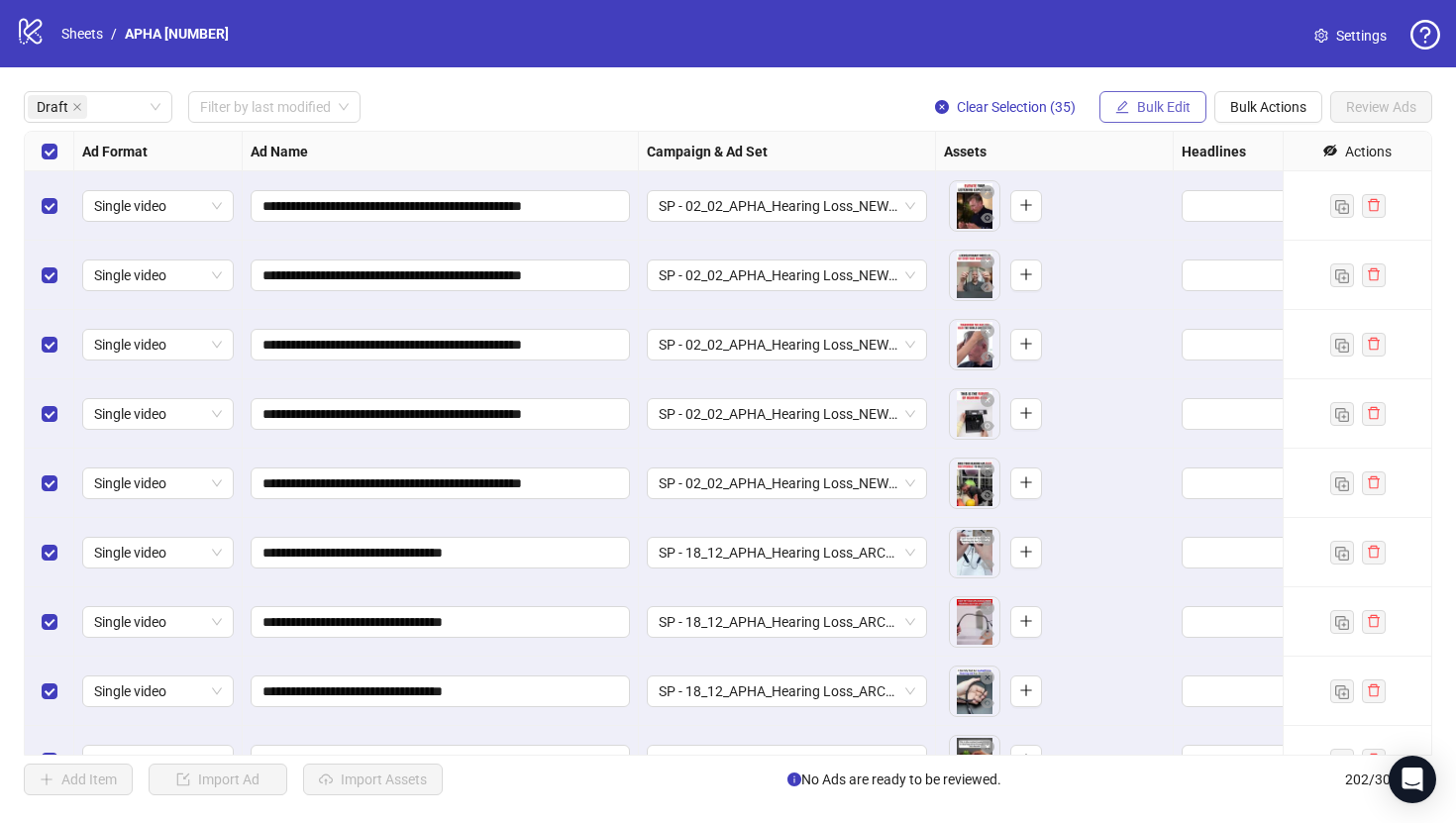 click on "Bulk Edit" at bounding box center [1164, 107] 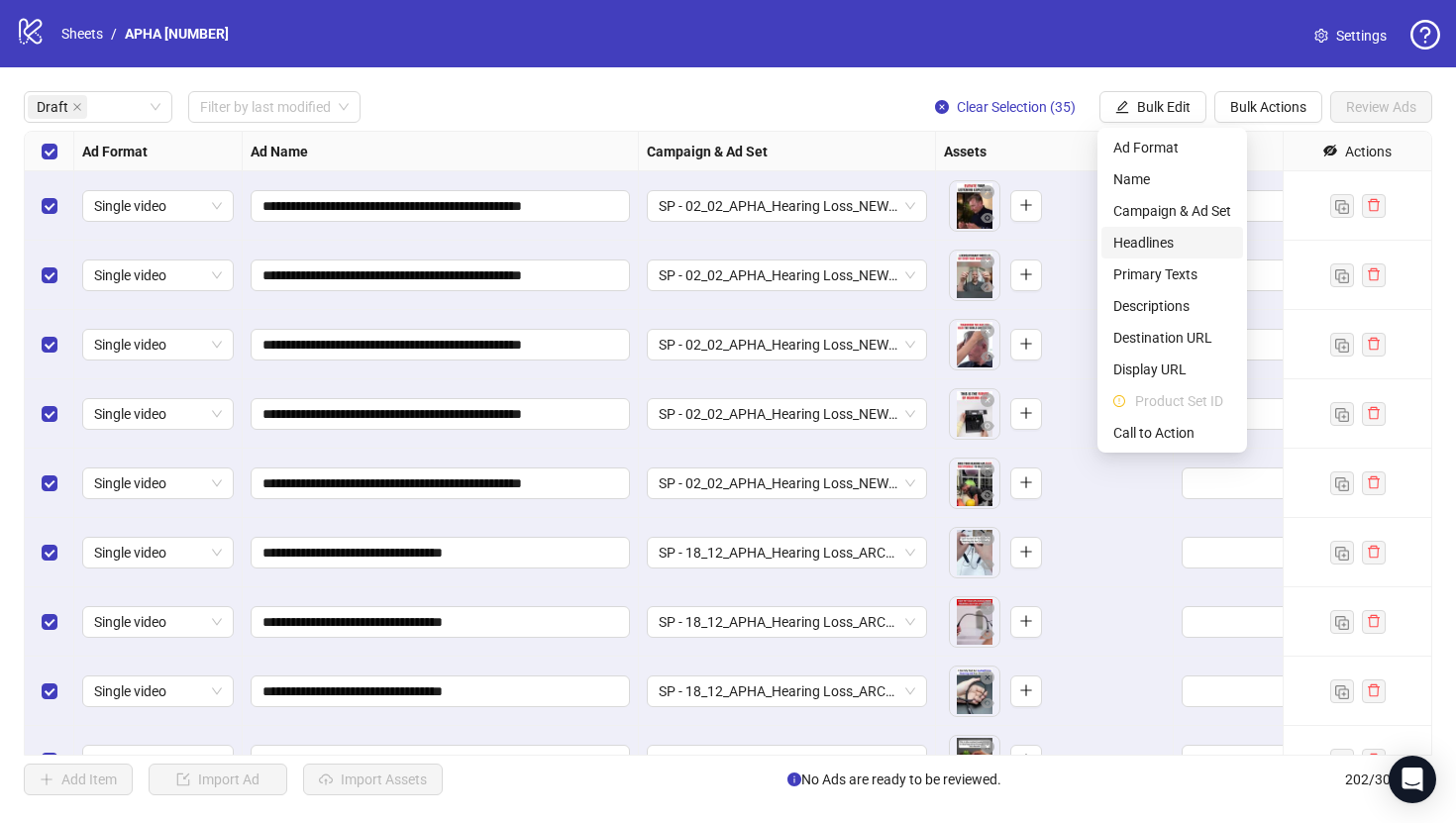 click on "Headlines" at bounding box center [1172, 243] 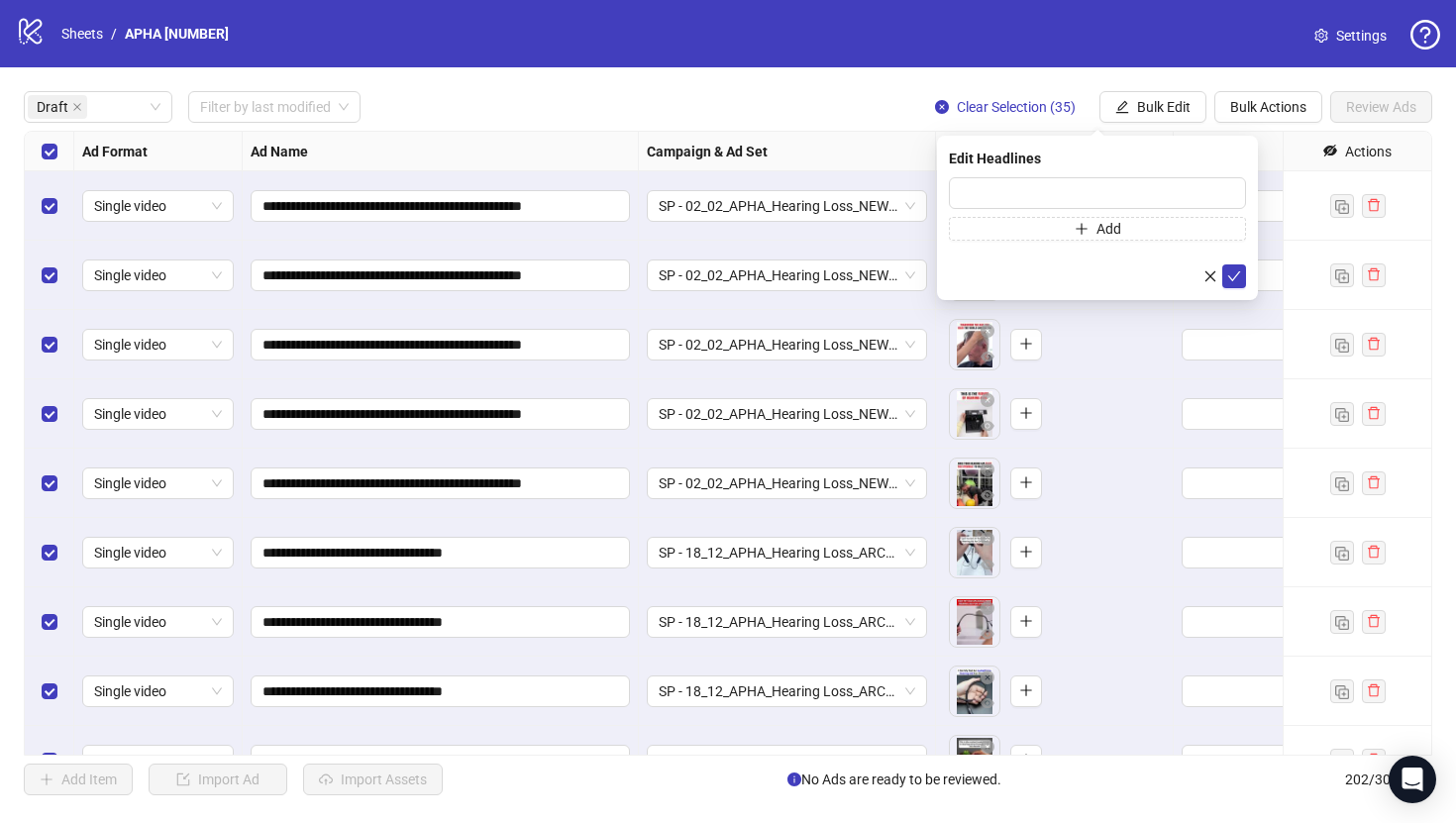 type 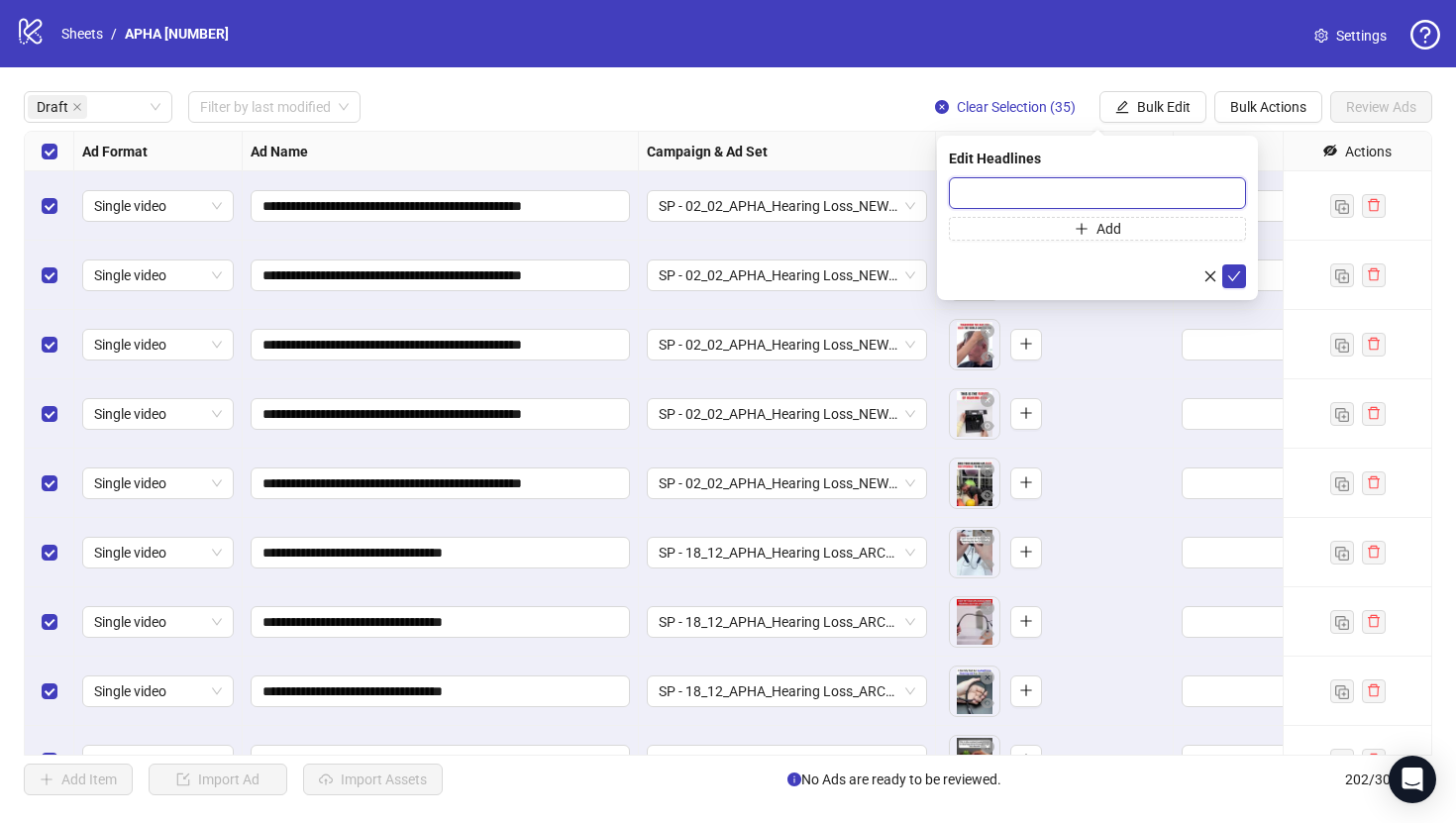 click at bounding box center (1097, 193) 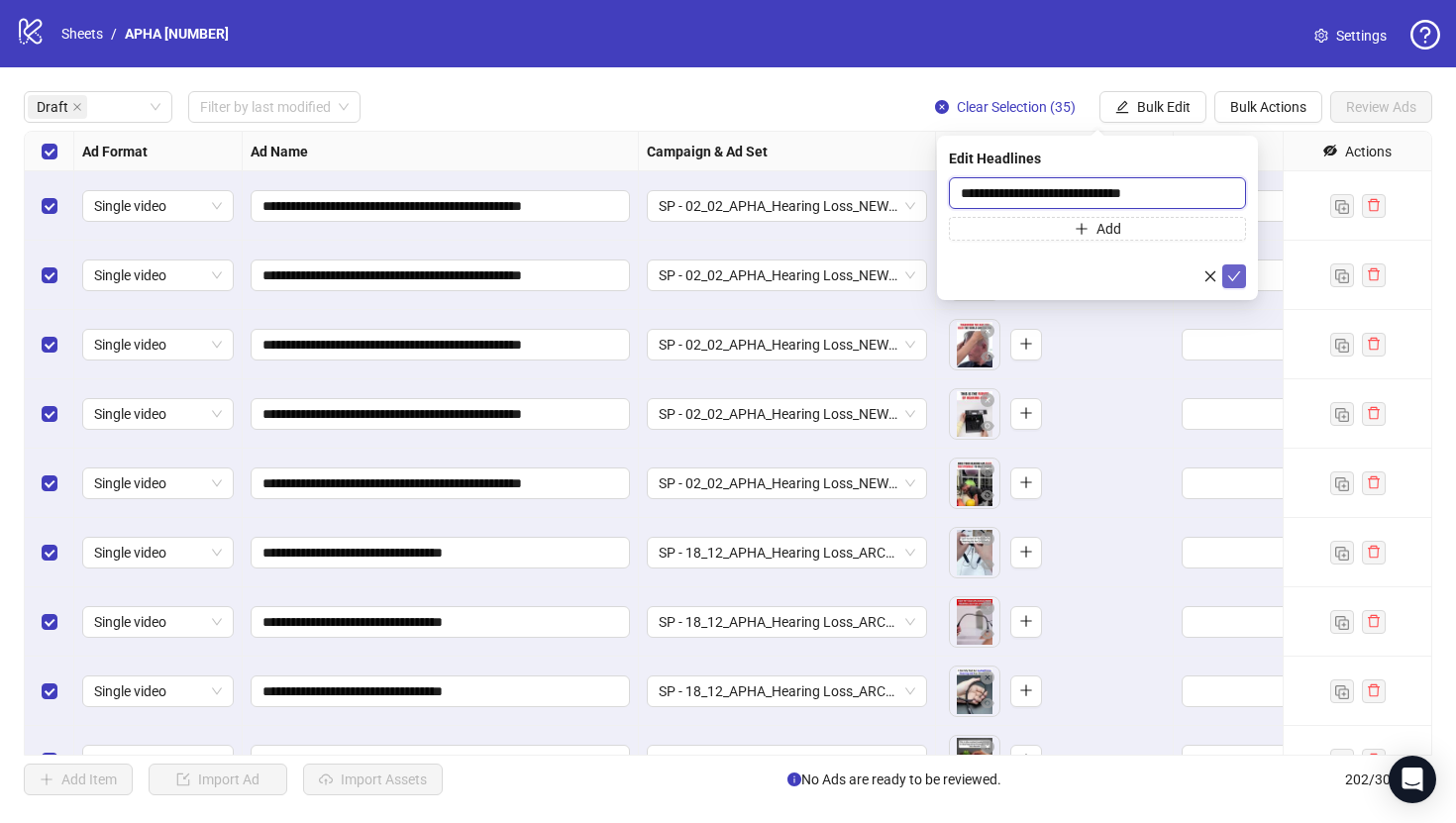 type on "**********" 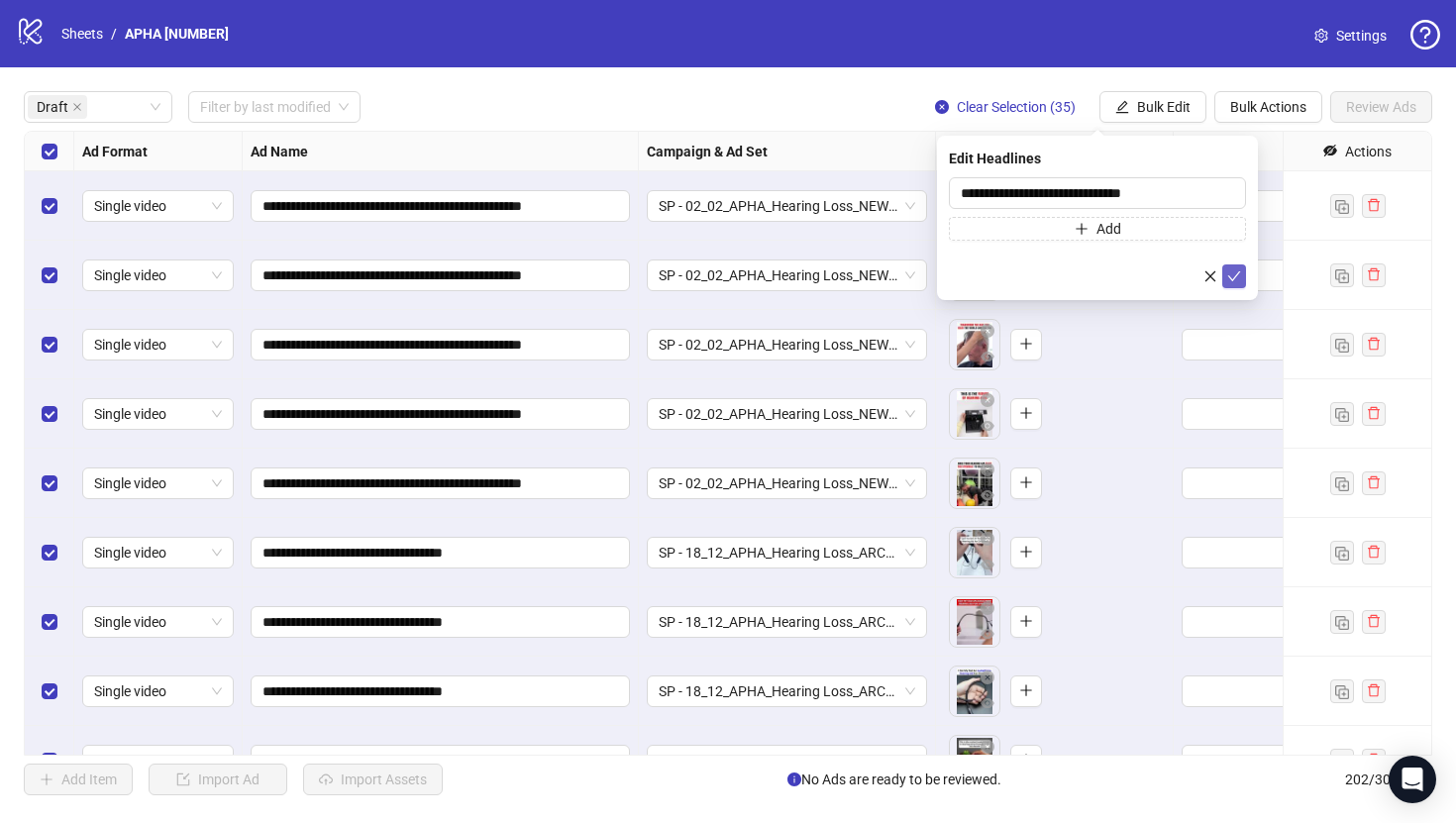 click 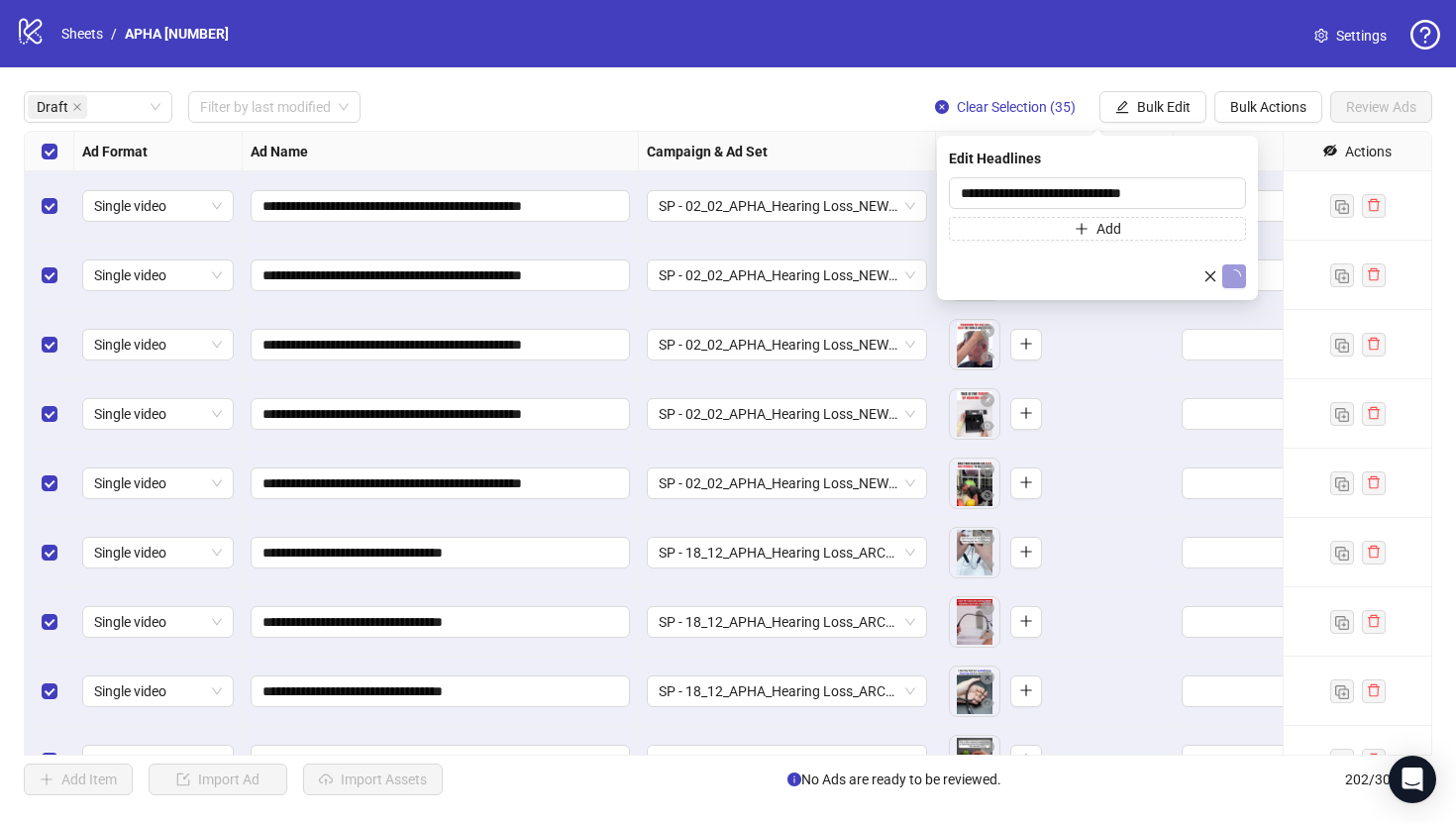 type 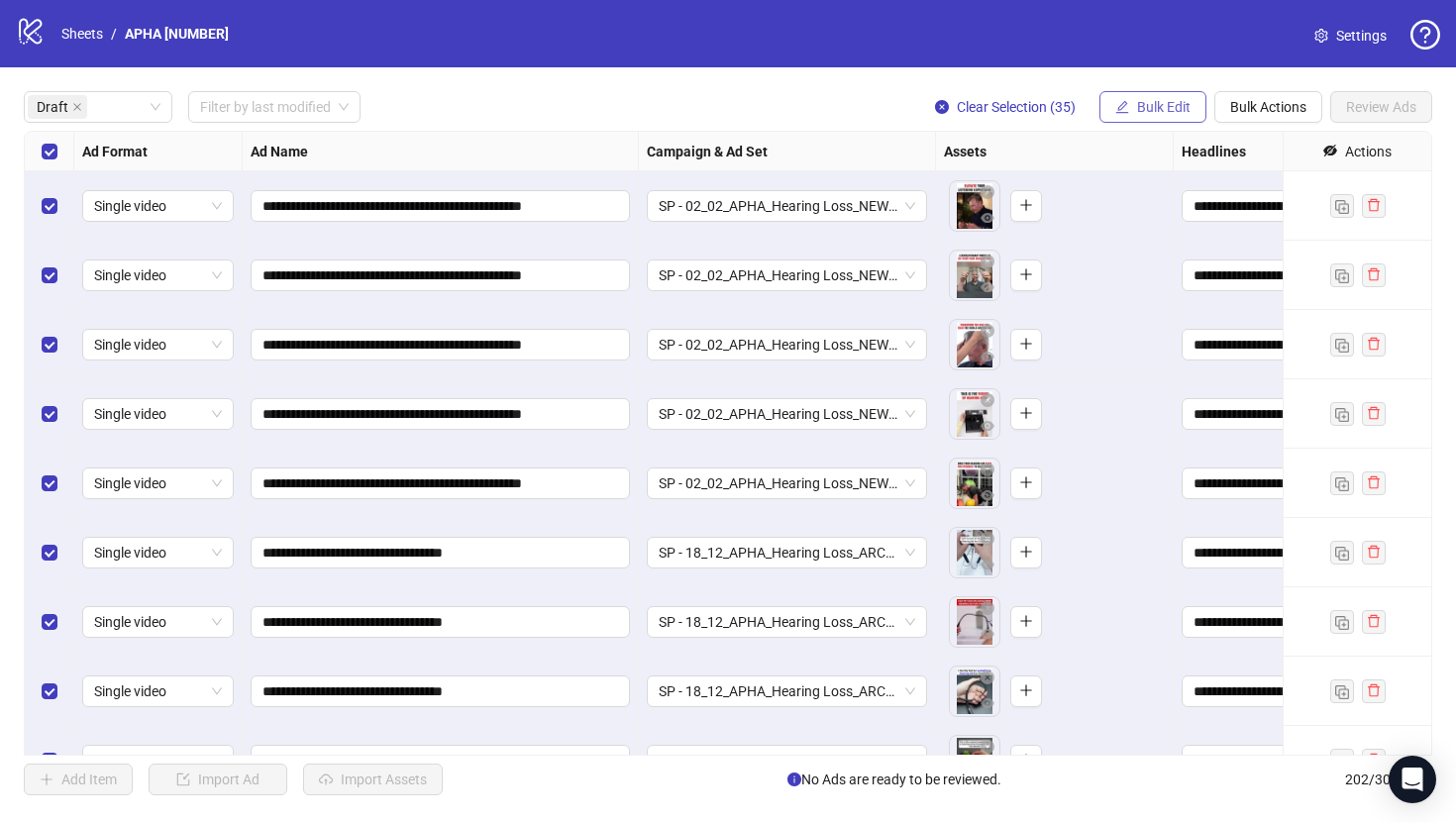 click on "Bulk Edit" at bounding box center (1164, 107) 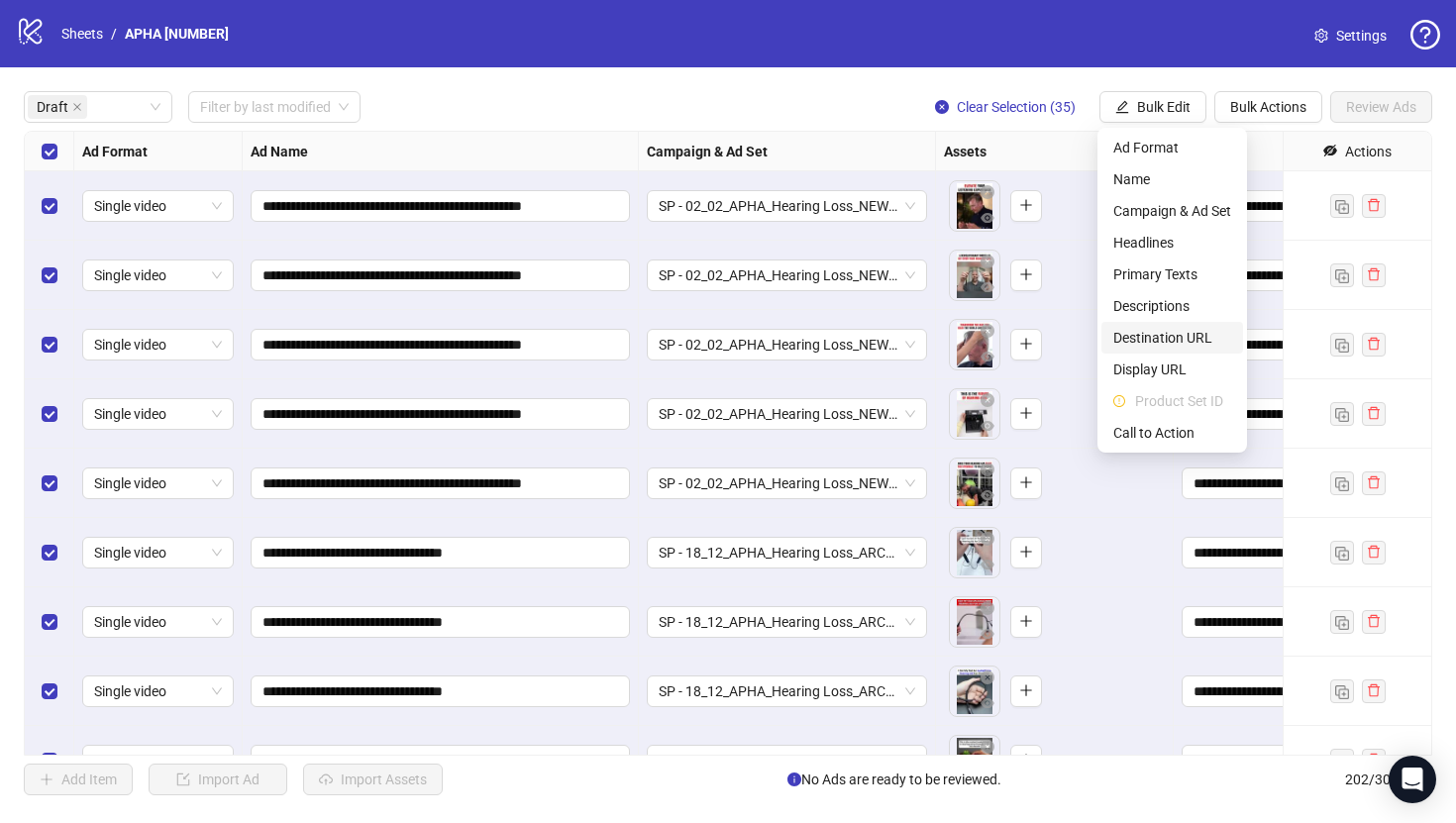 click on "Destination URL" at bounding box center [1172, 338] 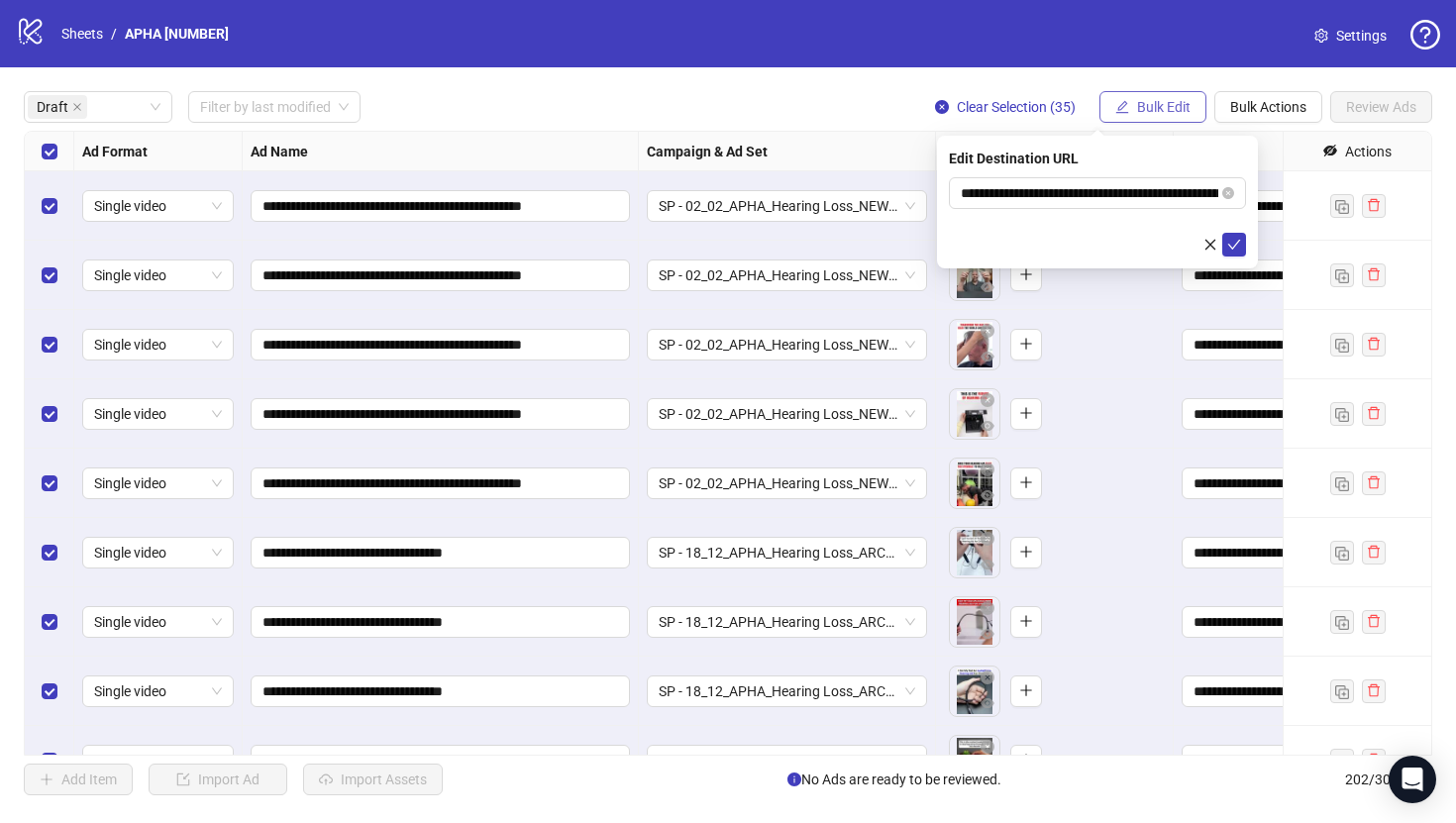 click on "Bulk Edit" at bounding box center (1153, 107) 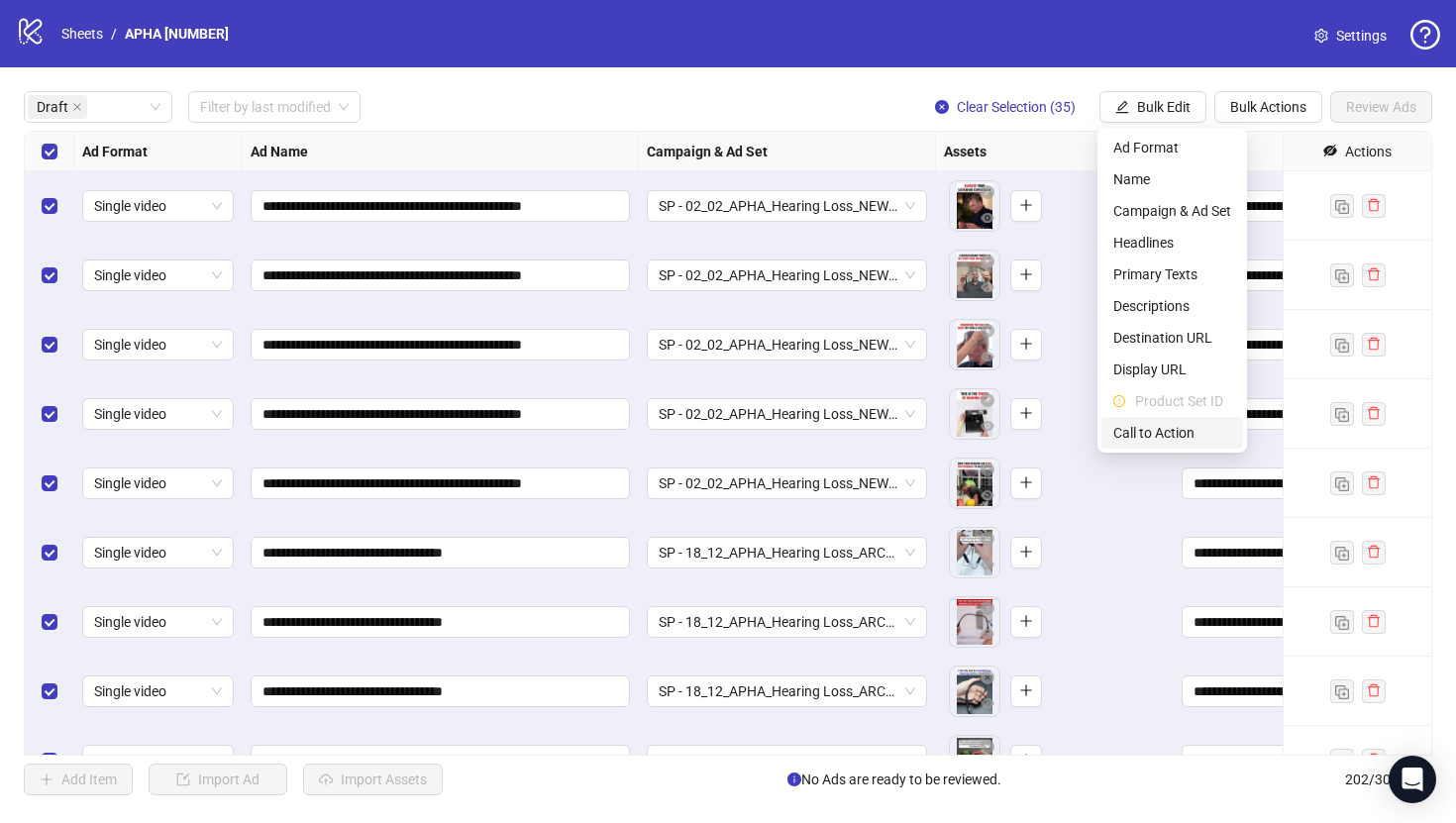 click on "Call to Action" at bounding box center [1172, 433] 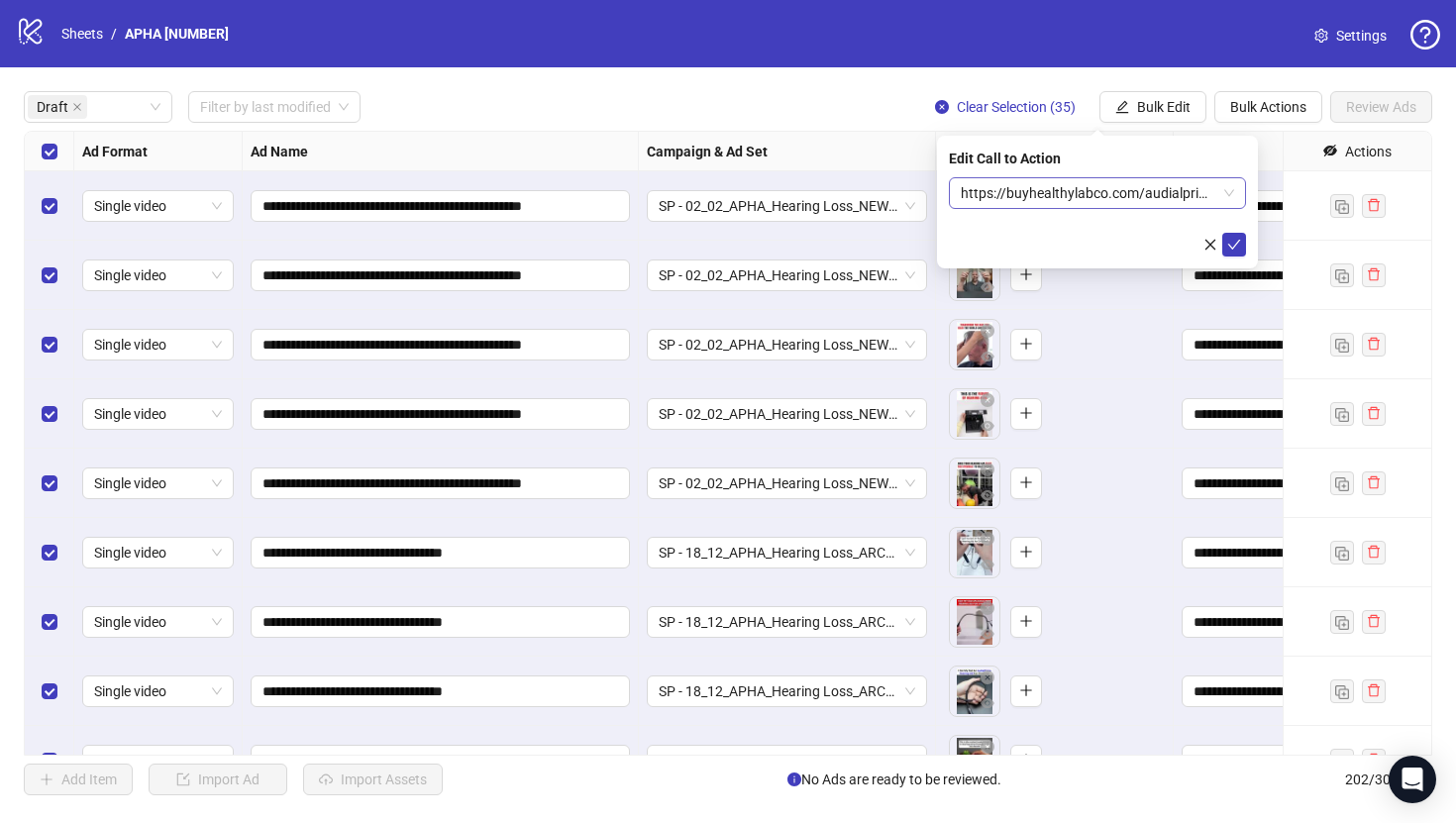 click on "https://buyhealthylabco.com/audialprime/sp?utm_source=Facebook&utm_medium={{campaign.name}}&utm_campaign={{adset.name}}&utm_content={{ad.name}}" at bounding box center [1097, 193] 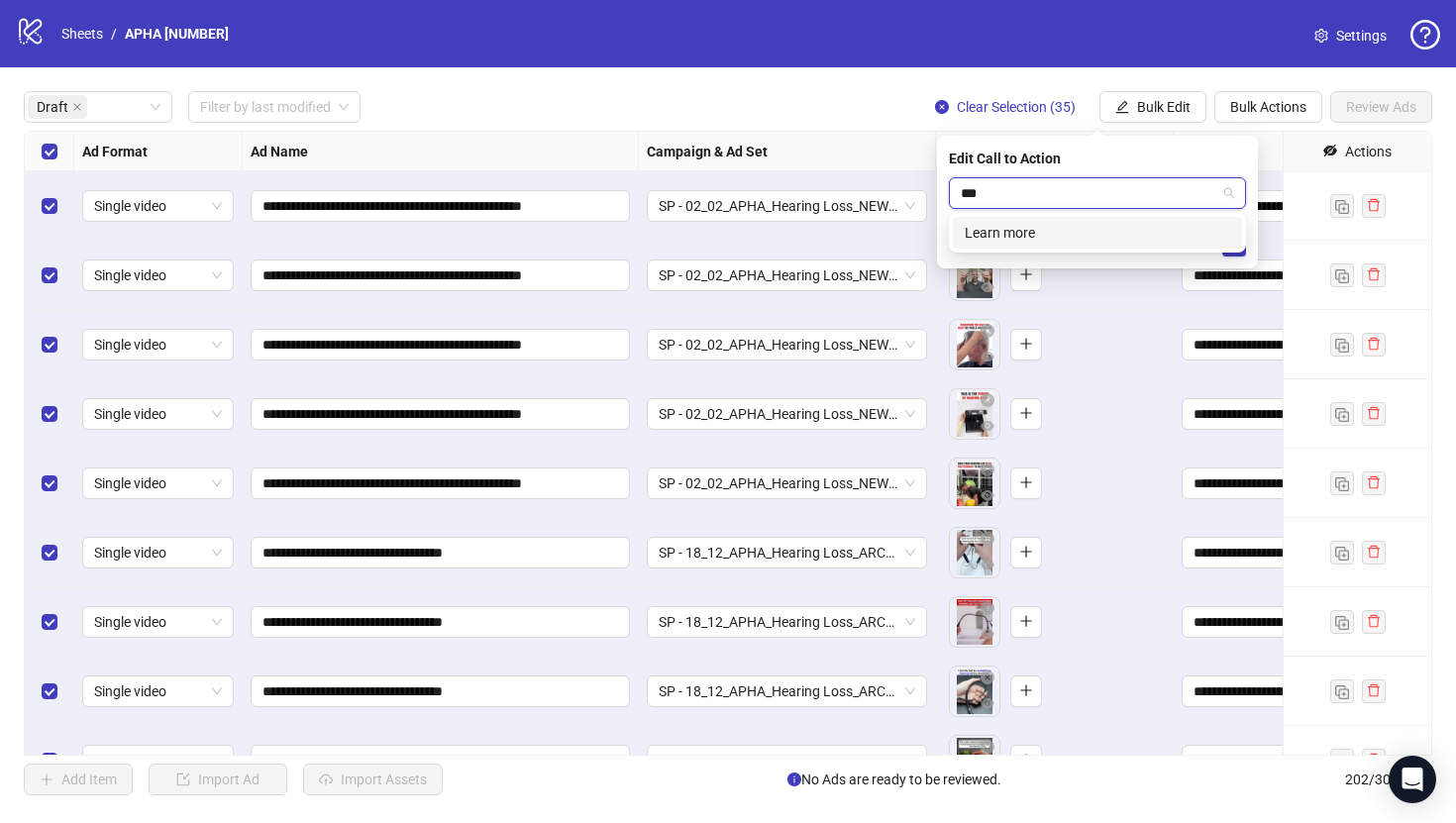 type on "****" 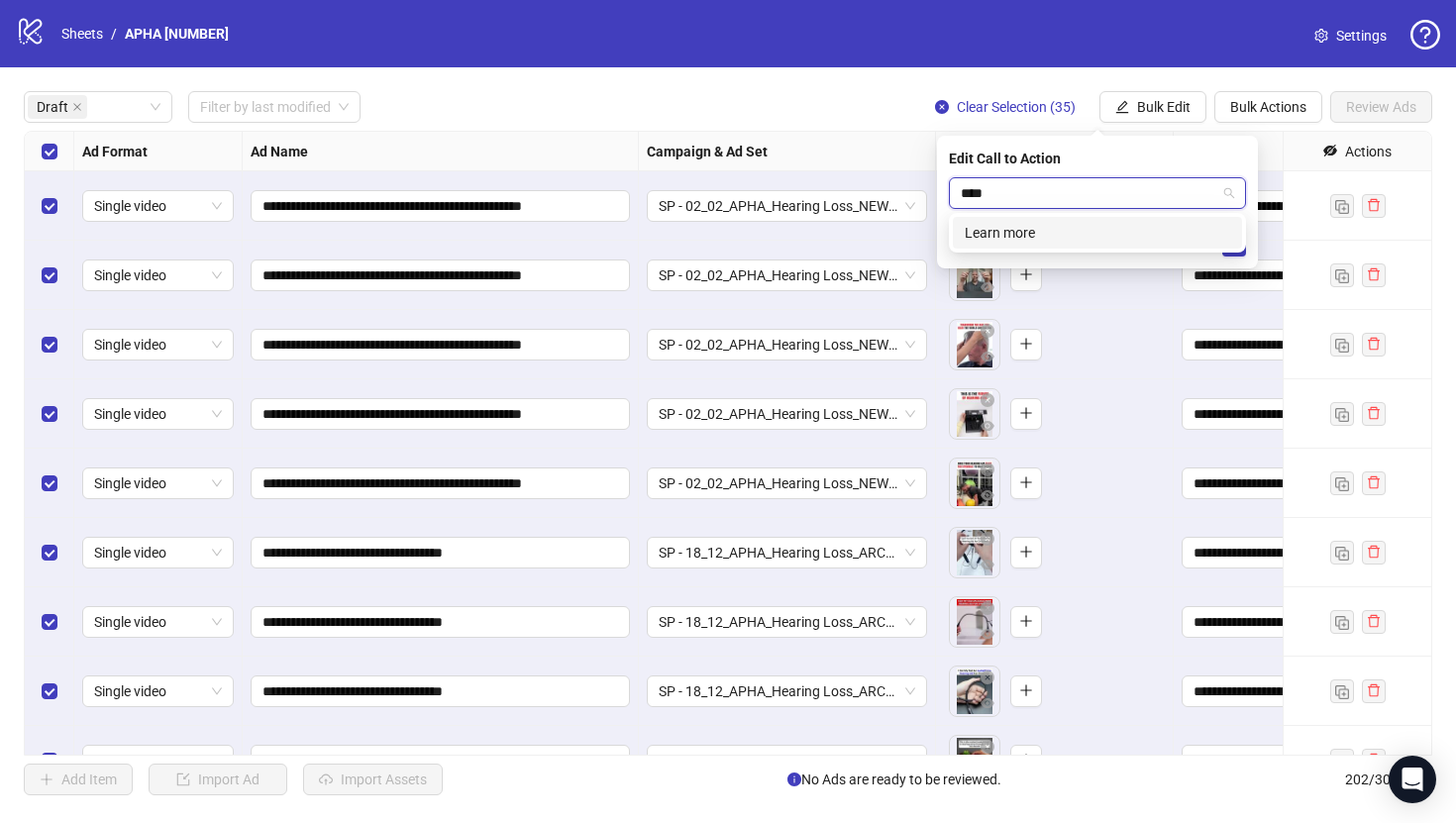 type 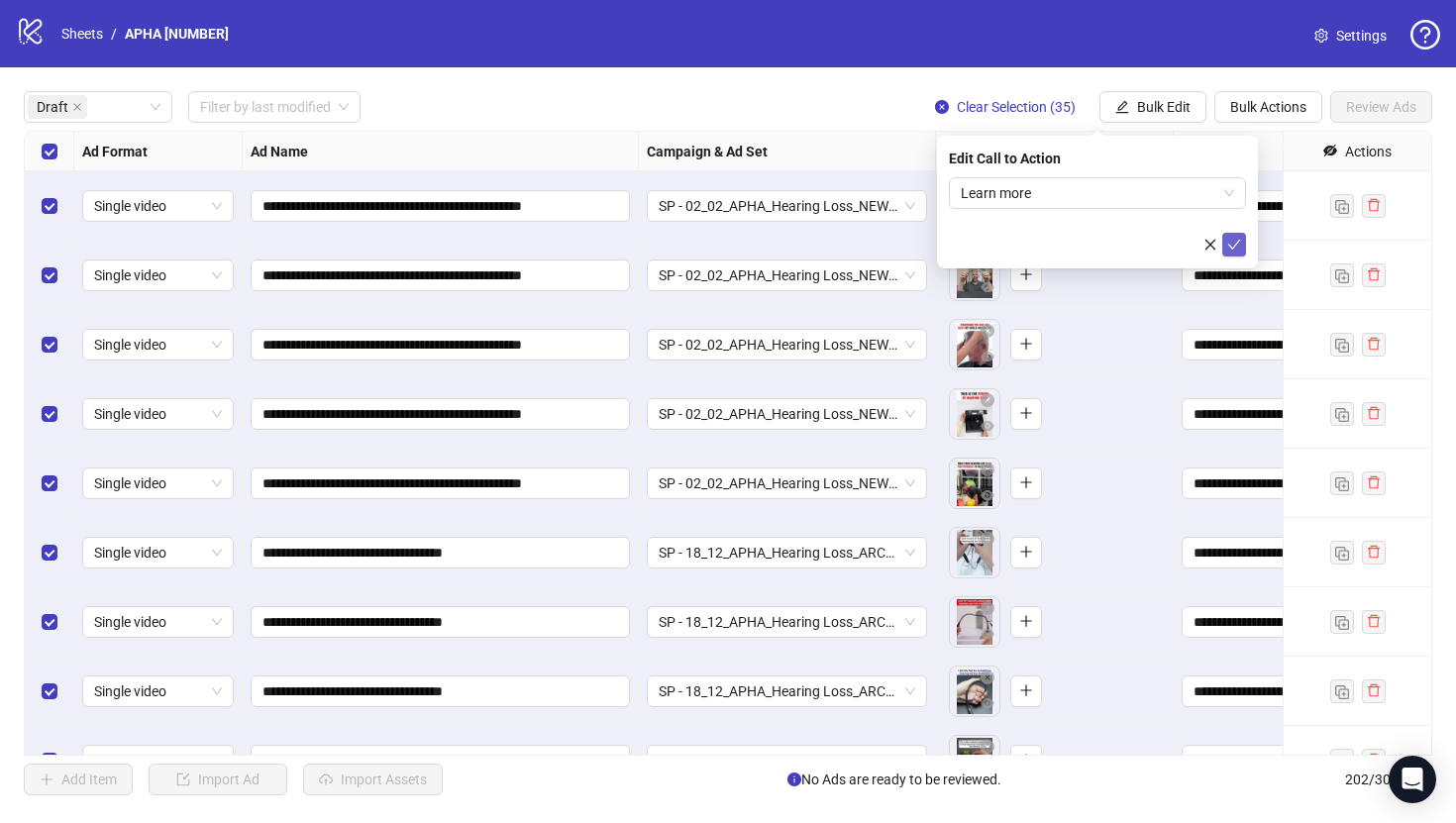 click 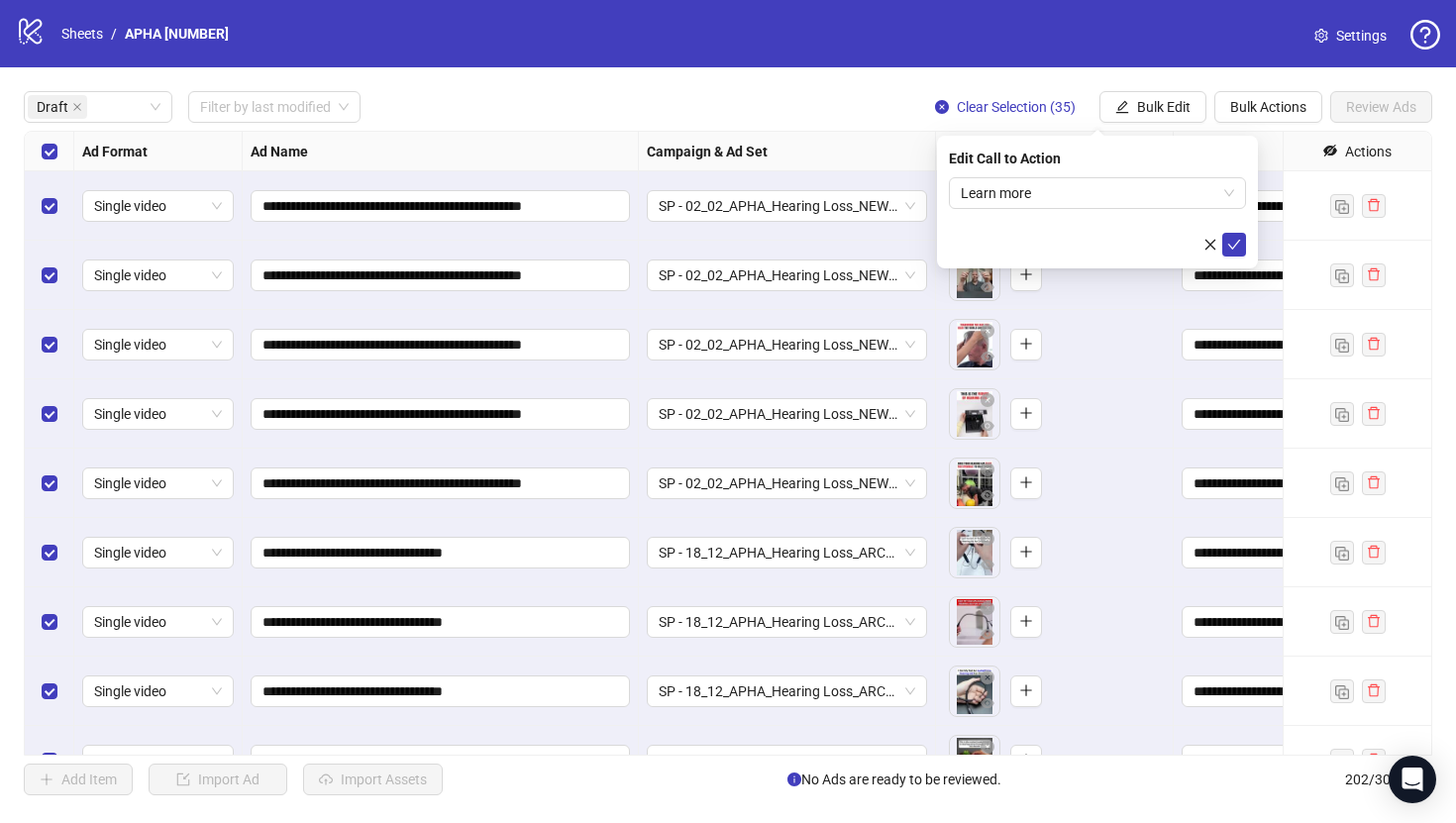 type 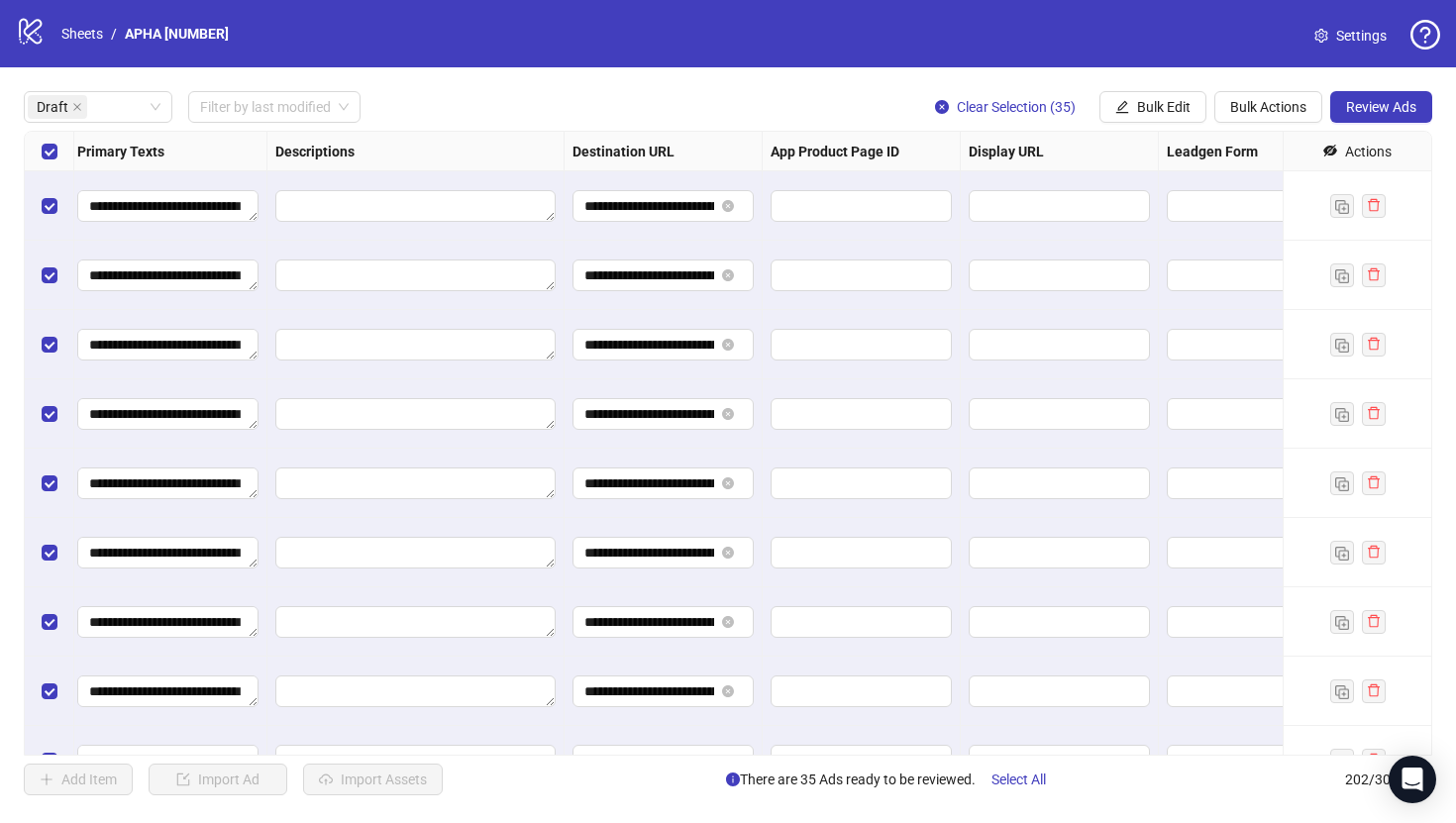 scroll, scrollTop: 0, scrollLeft: 1832, axis: horizontal 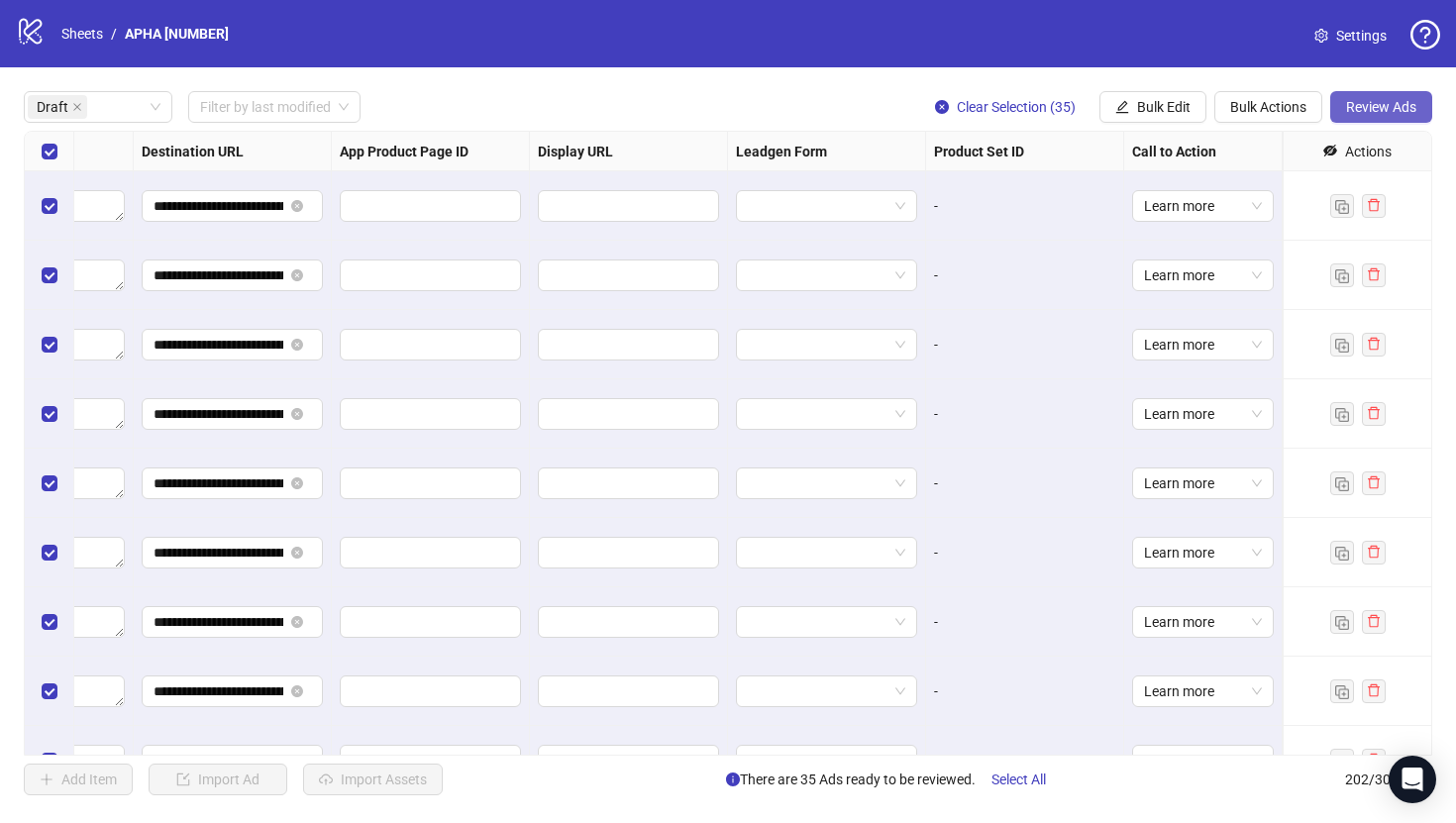 click on "Review Ads" at bounding box center (1381, 107) 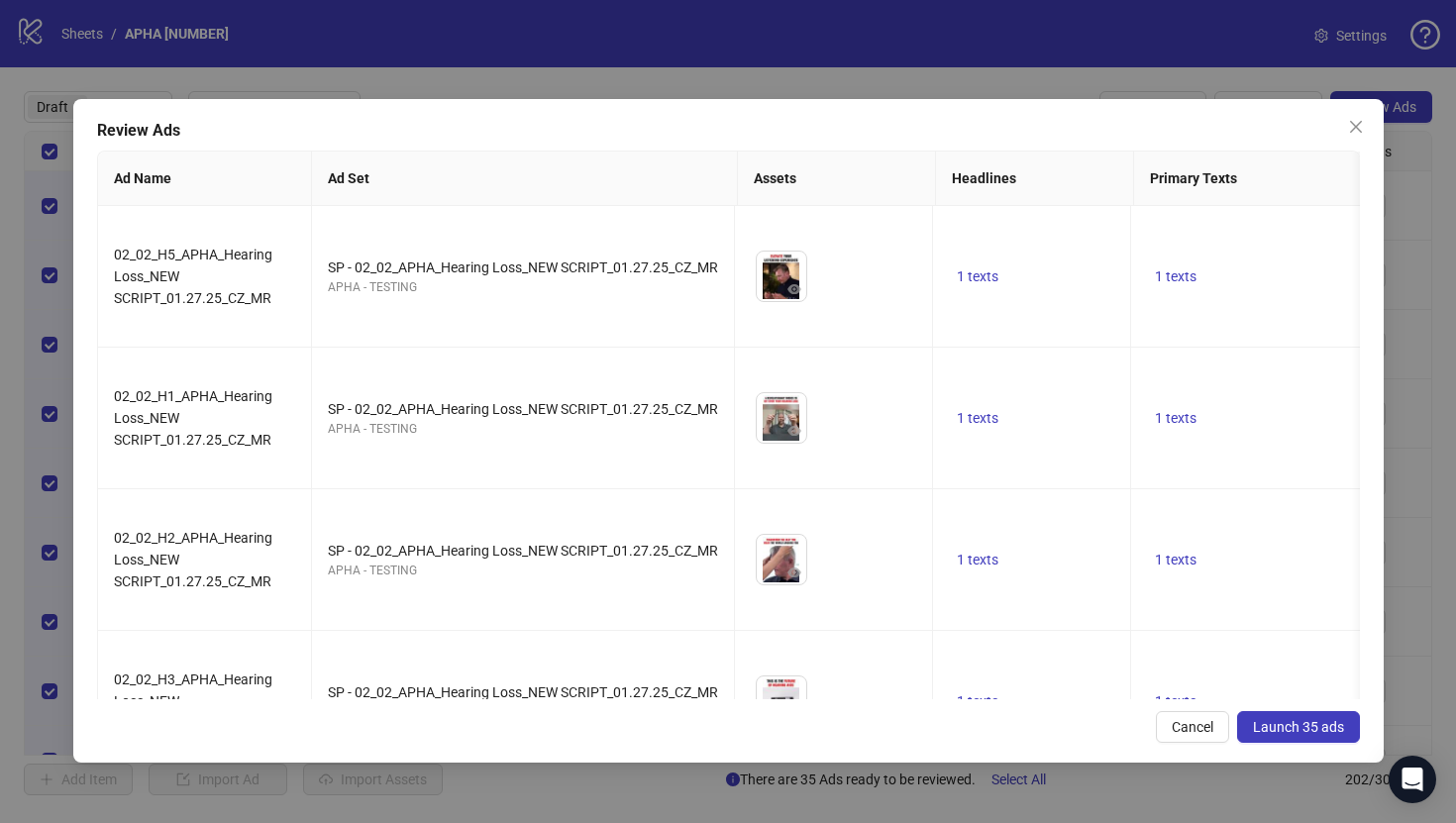 click on "Launch 35 ads" at bounding box center [1299, 727] 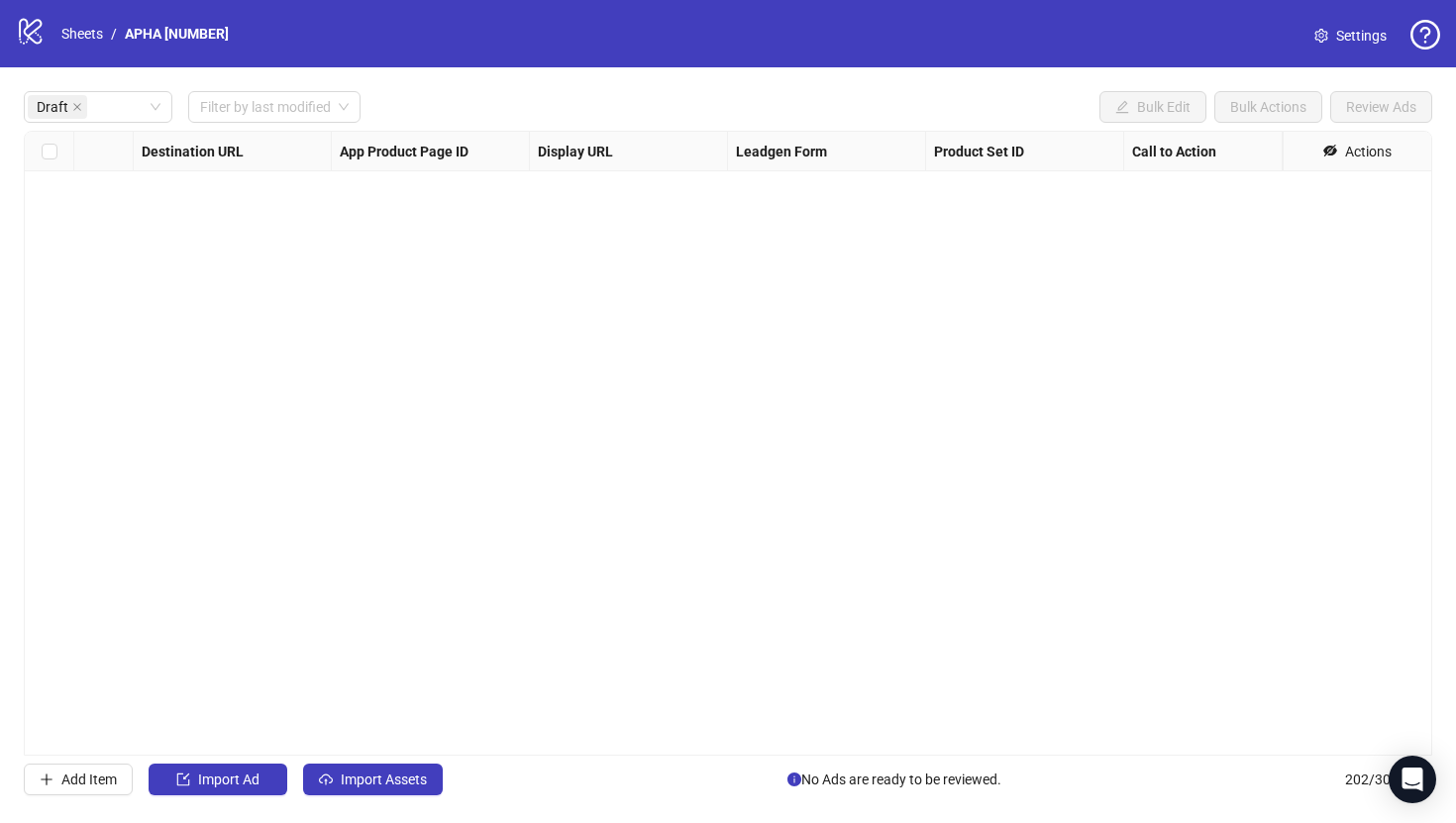click on "Ad Format Ad Name Campaign & Ad Set Assets Headlines Primary Texts Descriptions Destination URL App Product Page ID Display URL Leadgen Form Product Set ID Call to Action Actions" at bounding box center (728, 443) 